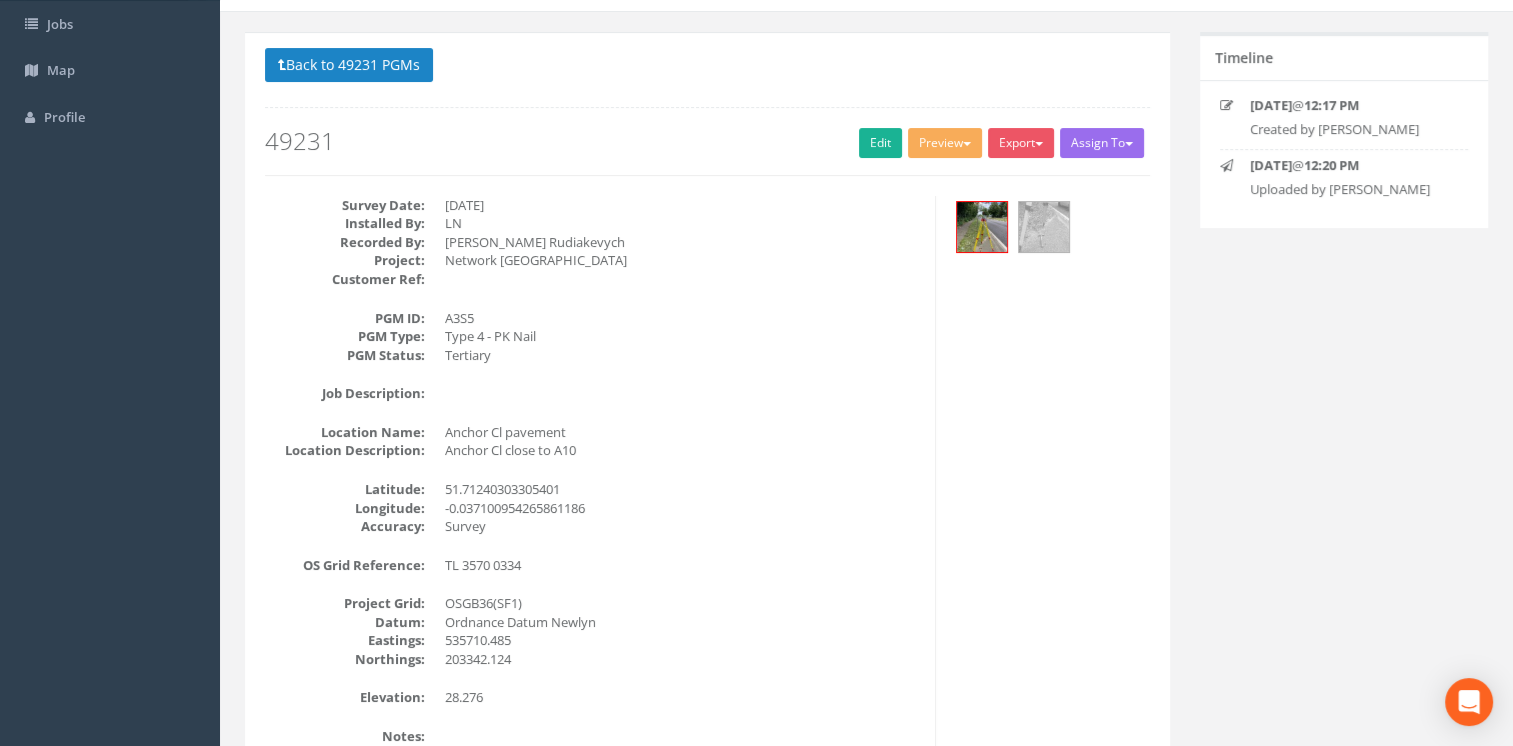 scroll, scrollTop: 0, scrollLeft: 0, axis: both 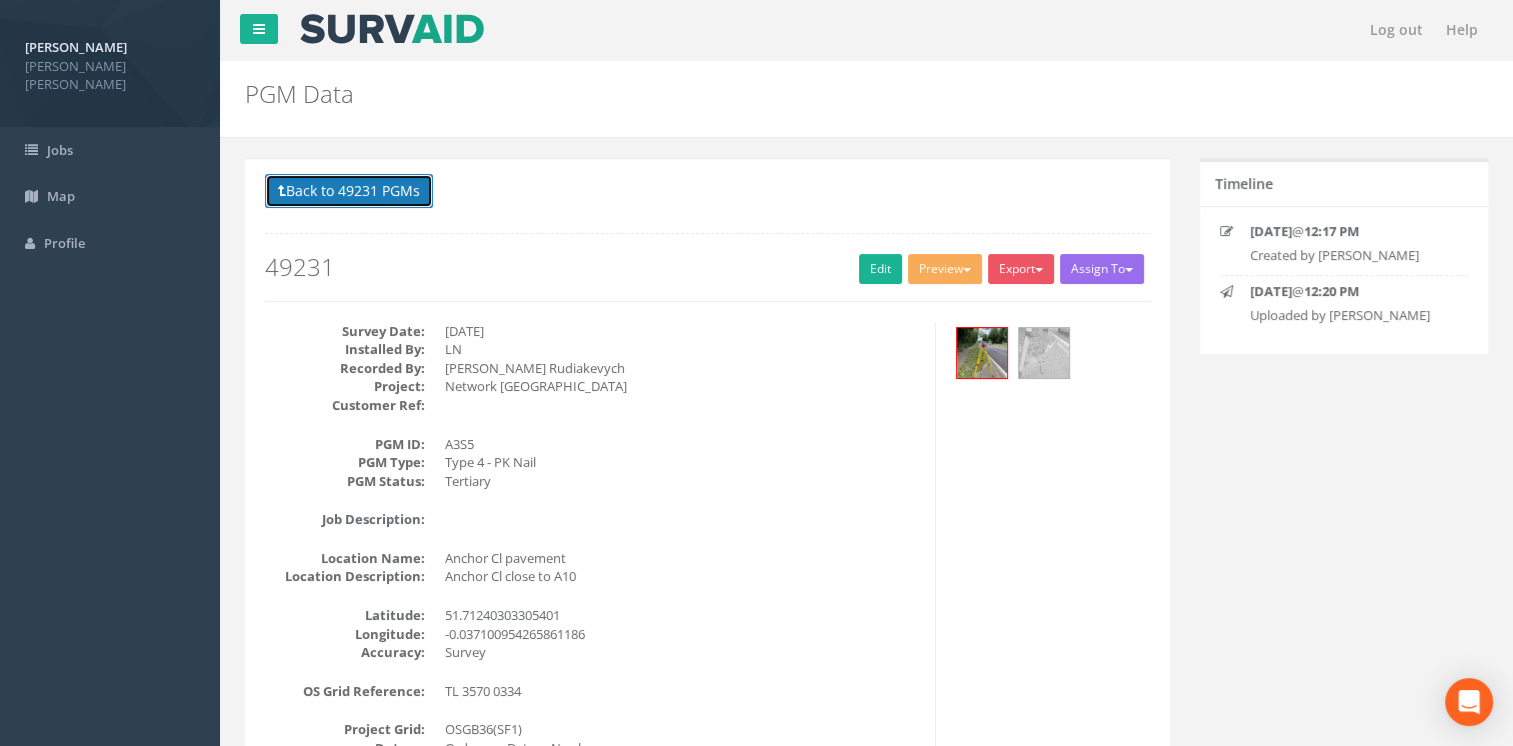 click on "Back to 49231 PGMs" at bounding box center [349, 191] 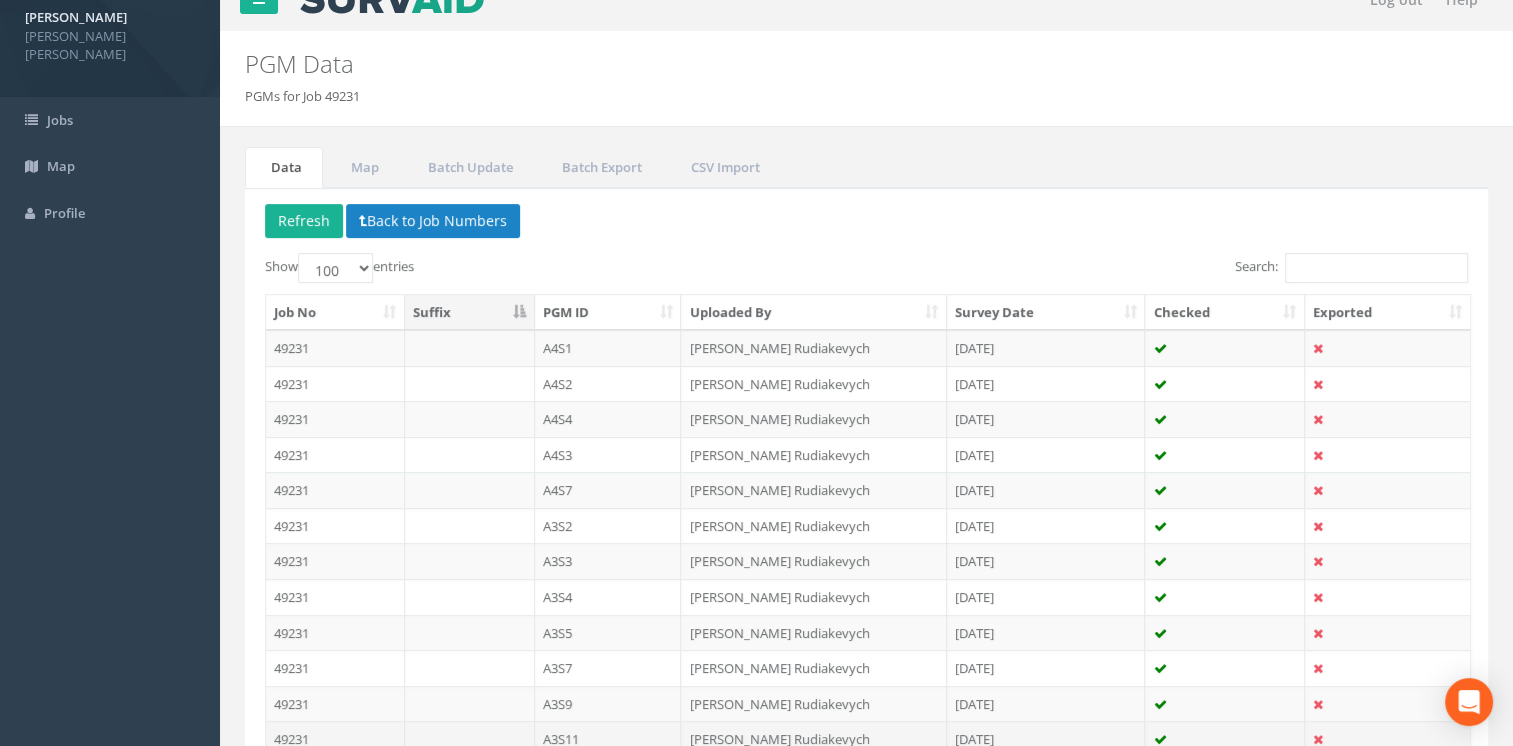 scroll, scrollTop: 0, scrollLeft: 0, axis: both 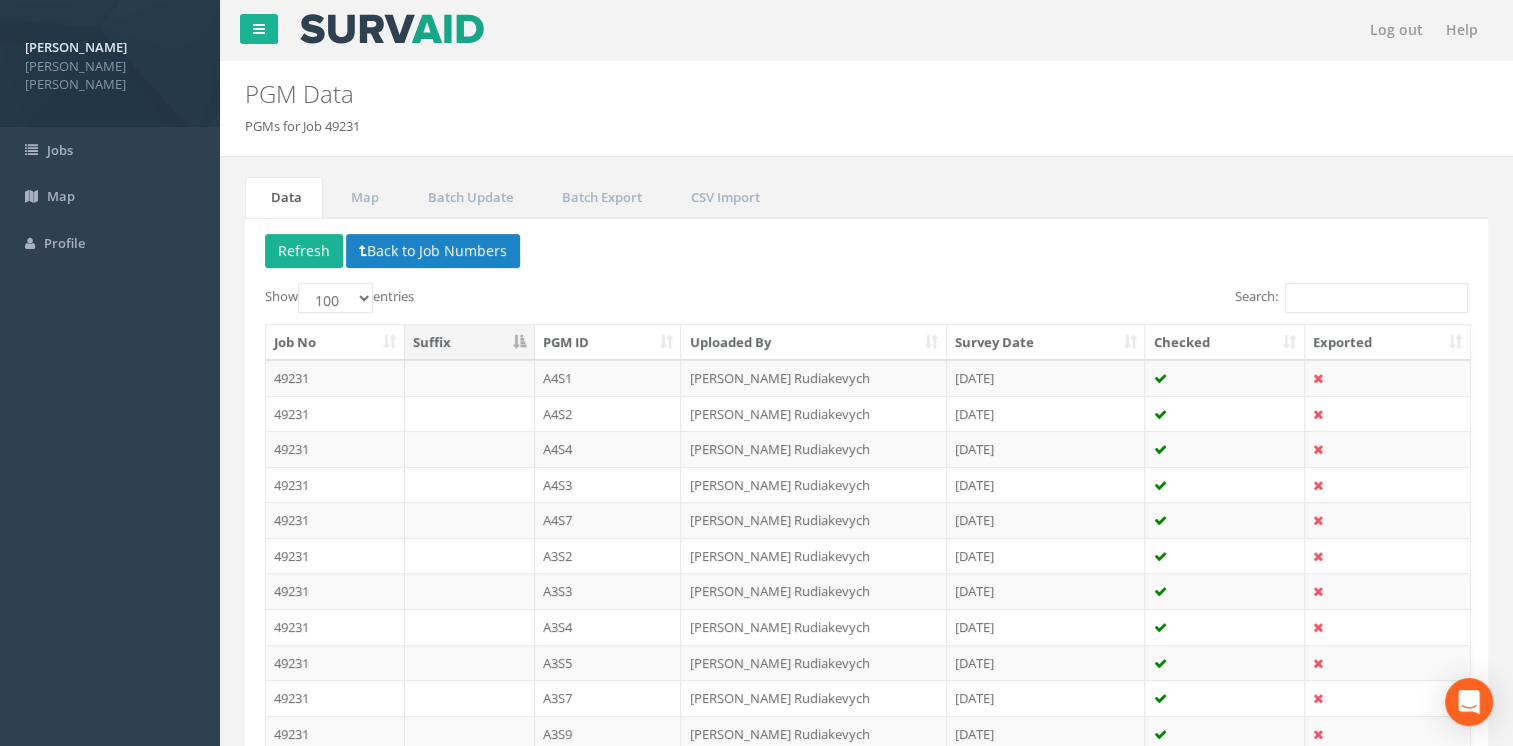 click on "PGM ID" at bounding box center [608, 343] 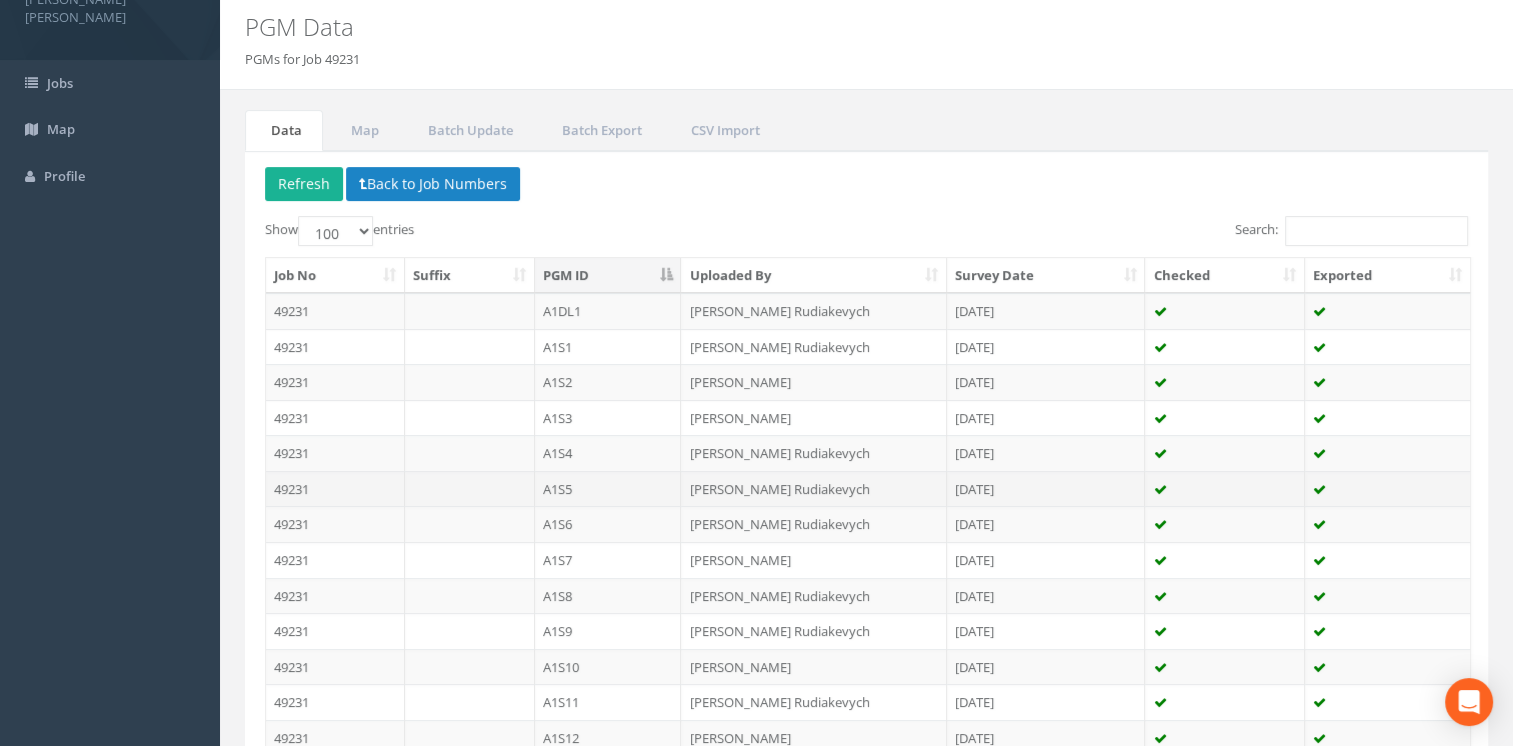 scroll, scrollTop: 0, scrollLeft: 0, axis: both 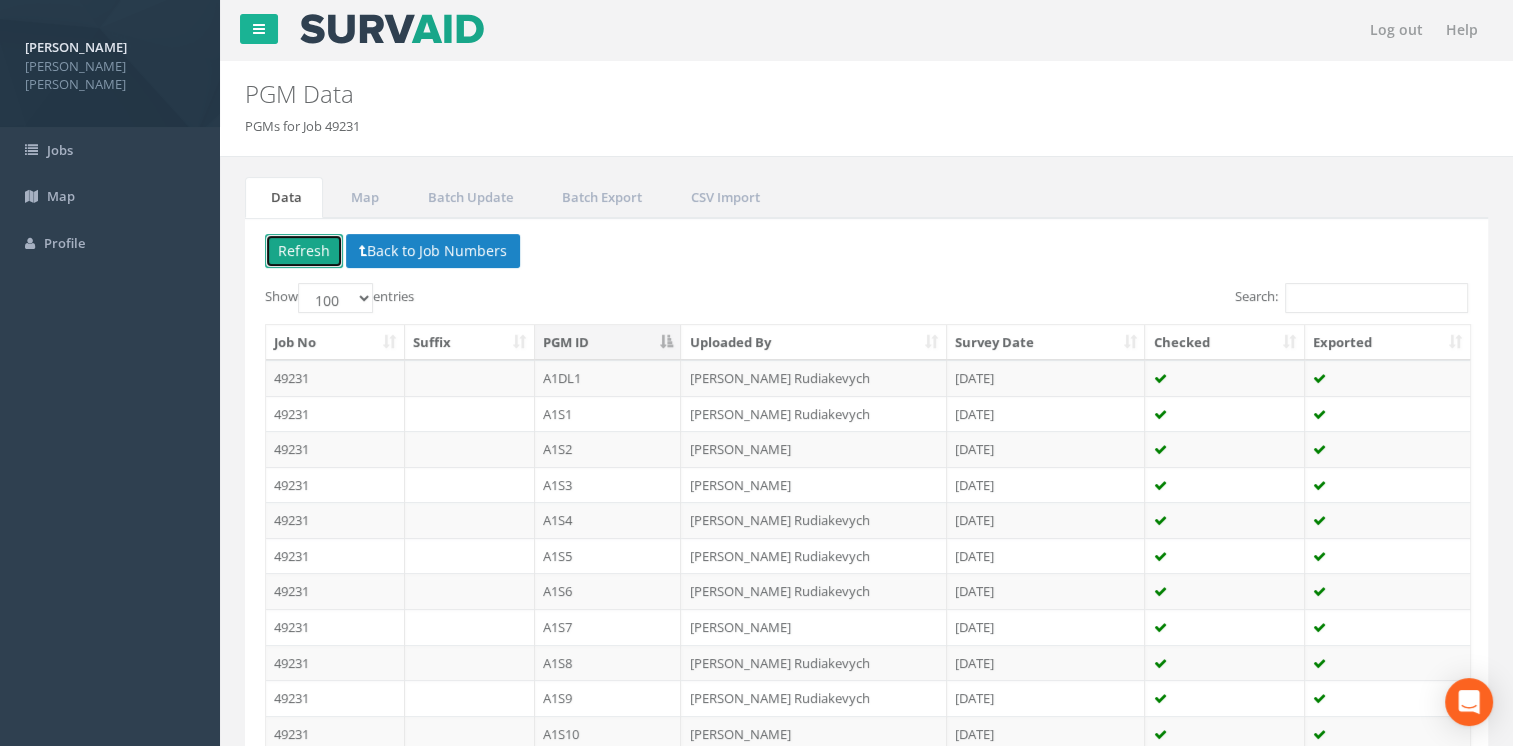 click on "Refresh" at bounding box center [304, 251] 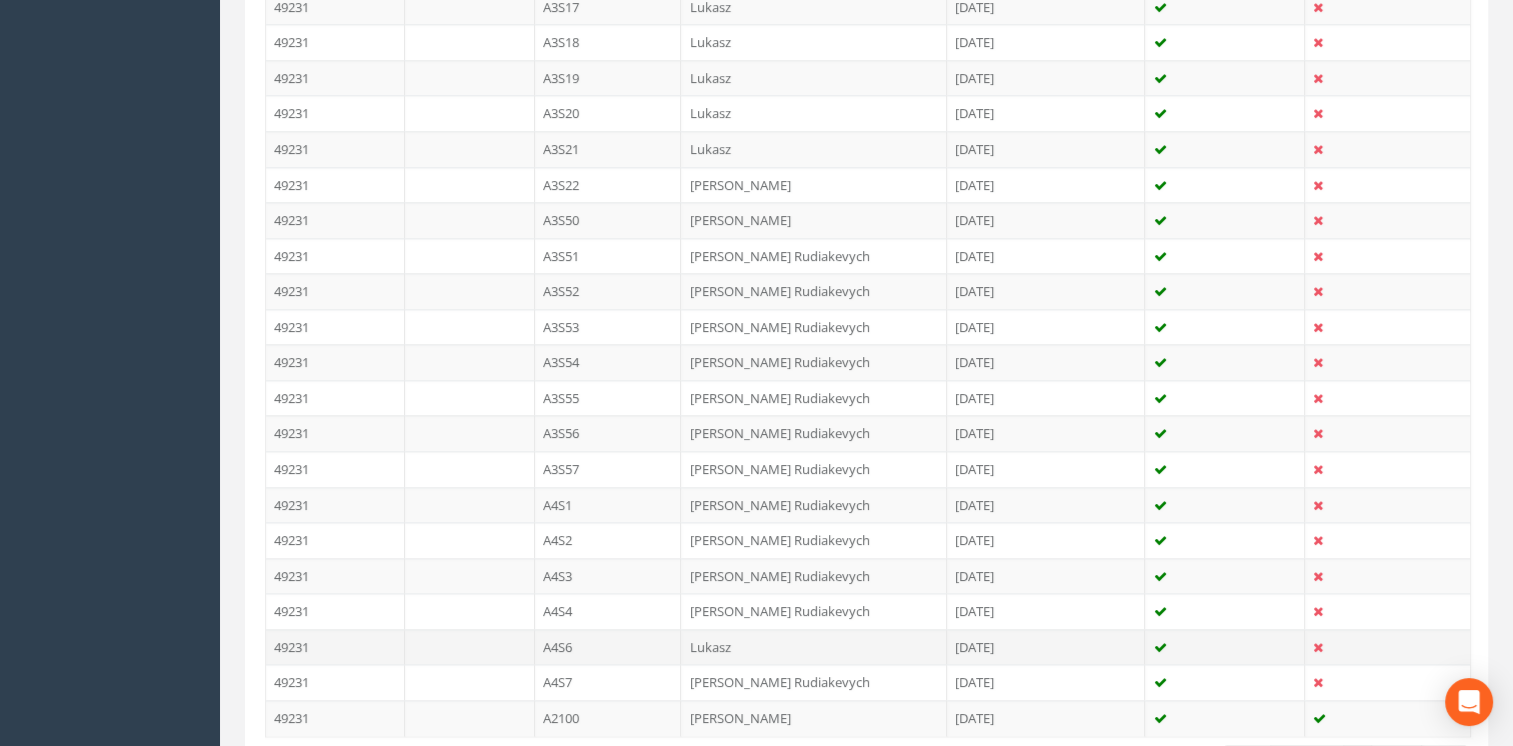 scroll, scrollTop: 2264, scrollLeft: 0, axis: vertical 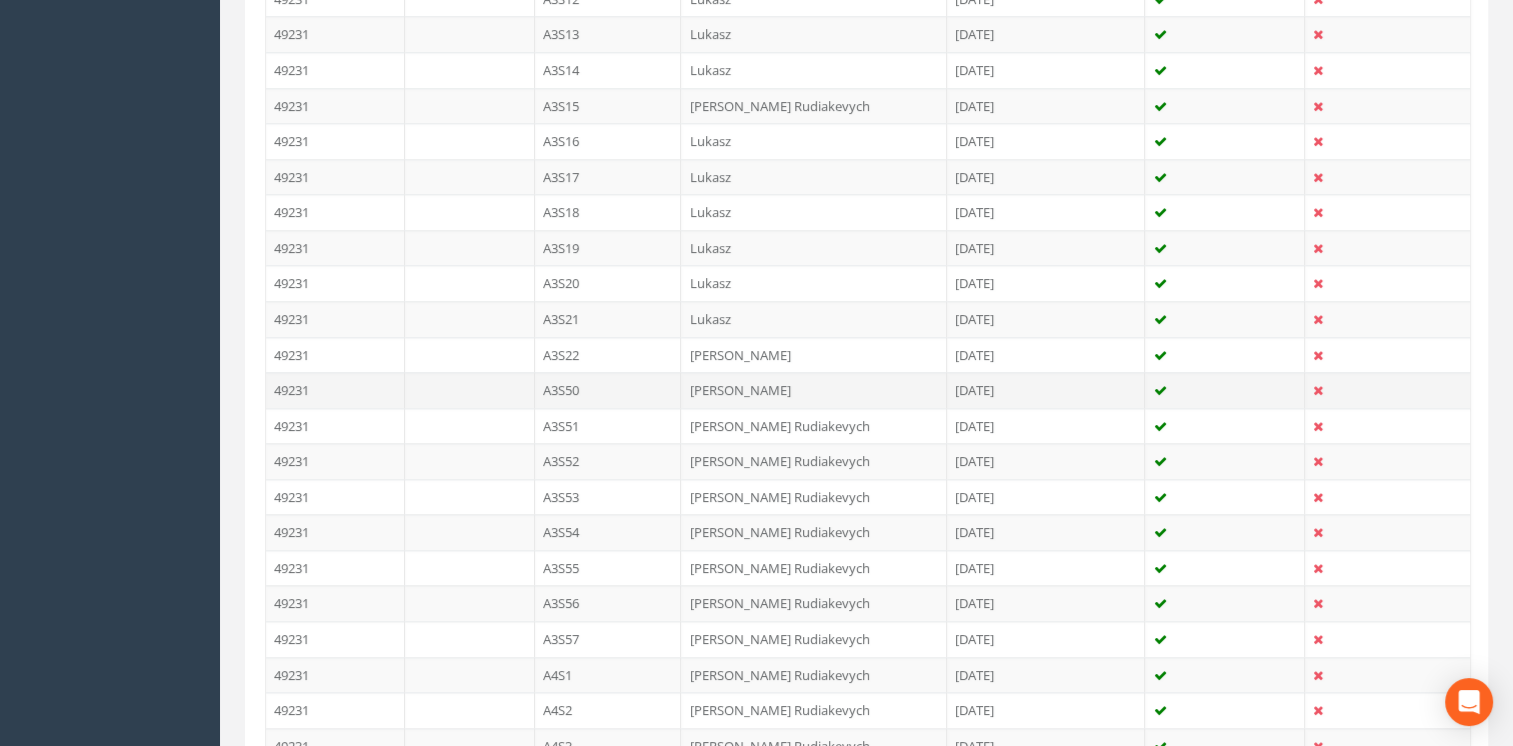 click on "A3S50" at bounding box center [608, 390] 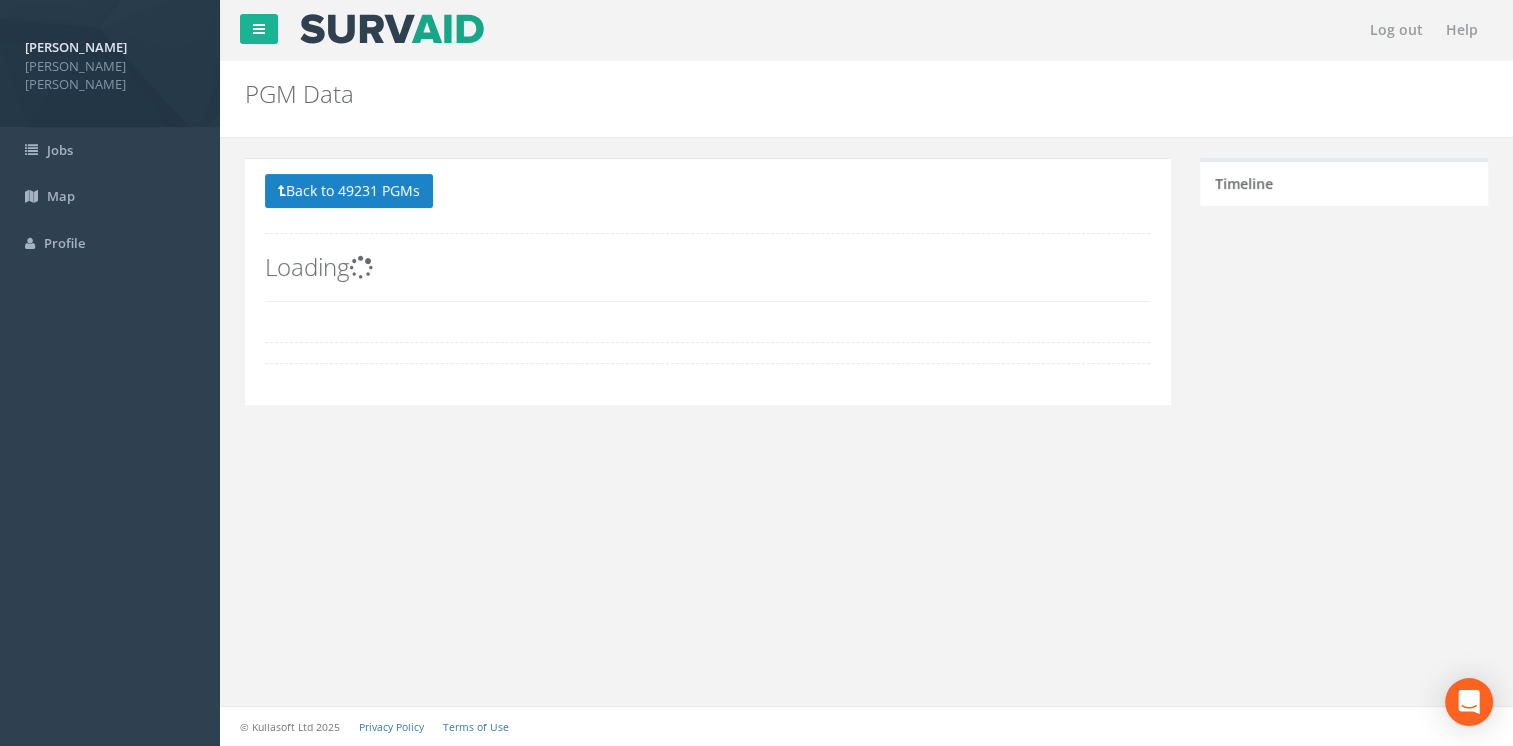 scroll, scrollTop: 0, scrollLeft: 0, axis: both 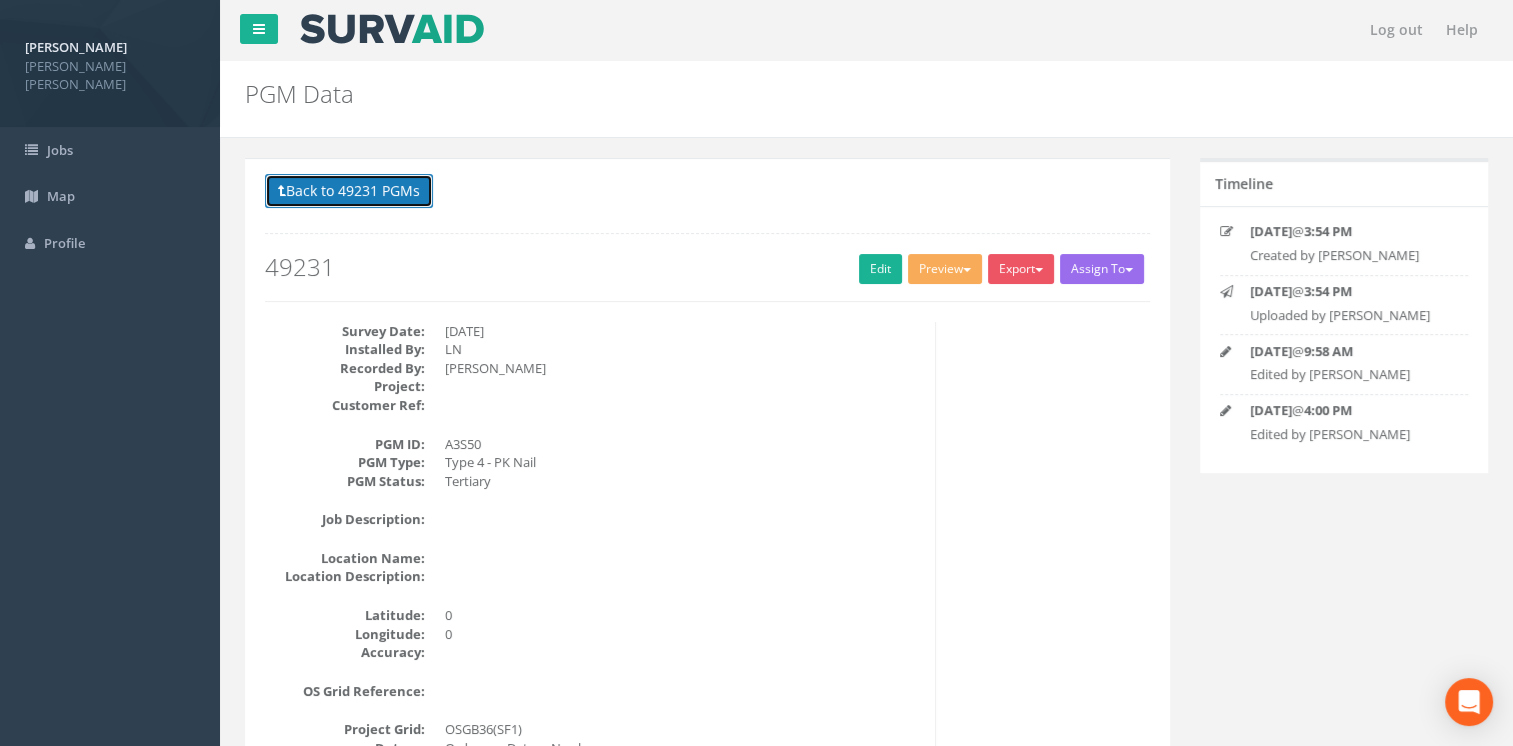 click on "Back to 49231 PGMs" at bounding box center [349, 191] 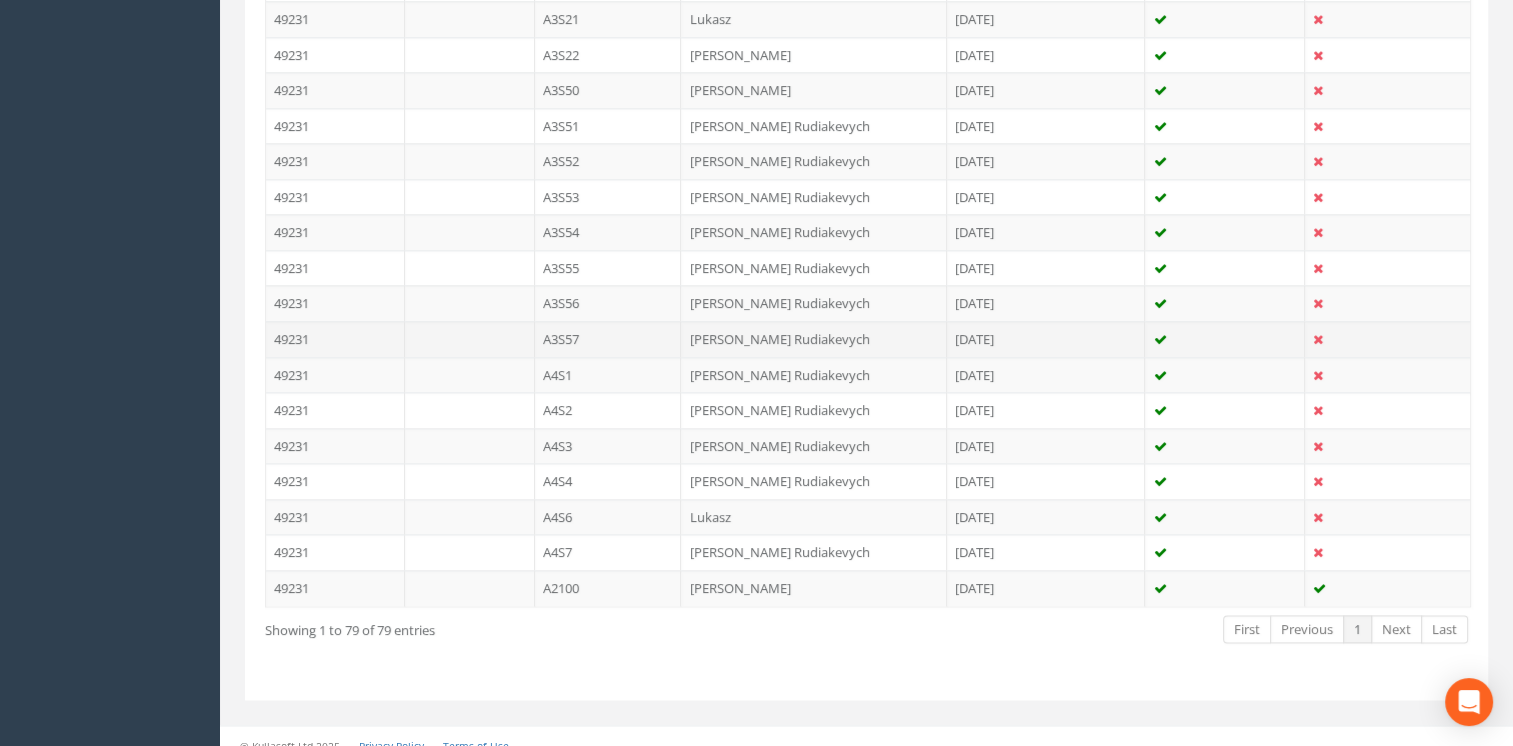 scroll, scrollTop: 2464, scrollLeft: 0, axis: vertical 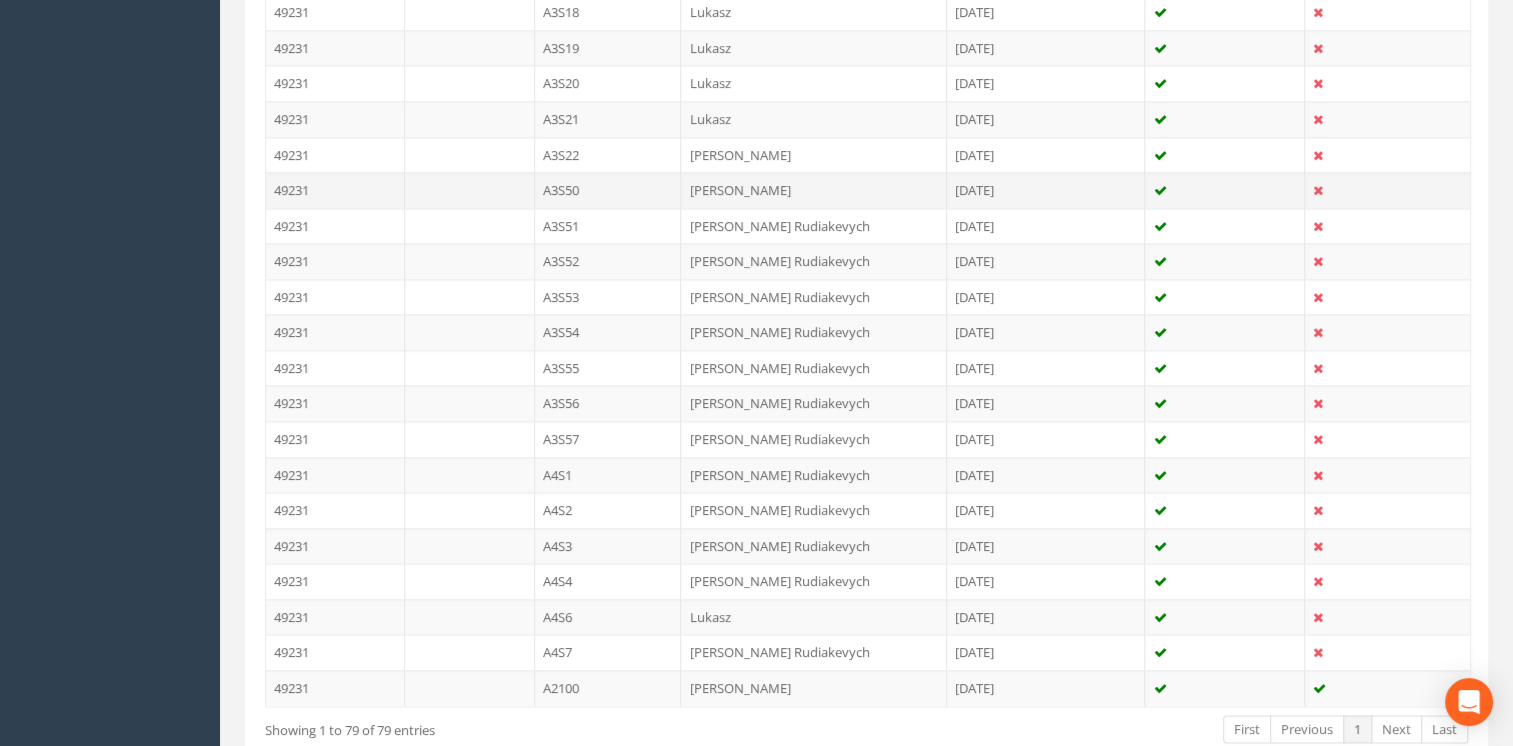 click on "A3S50" at bounding box center [608, 190] 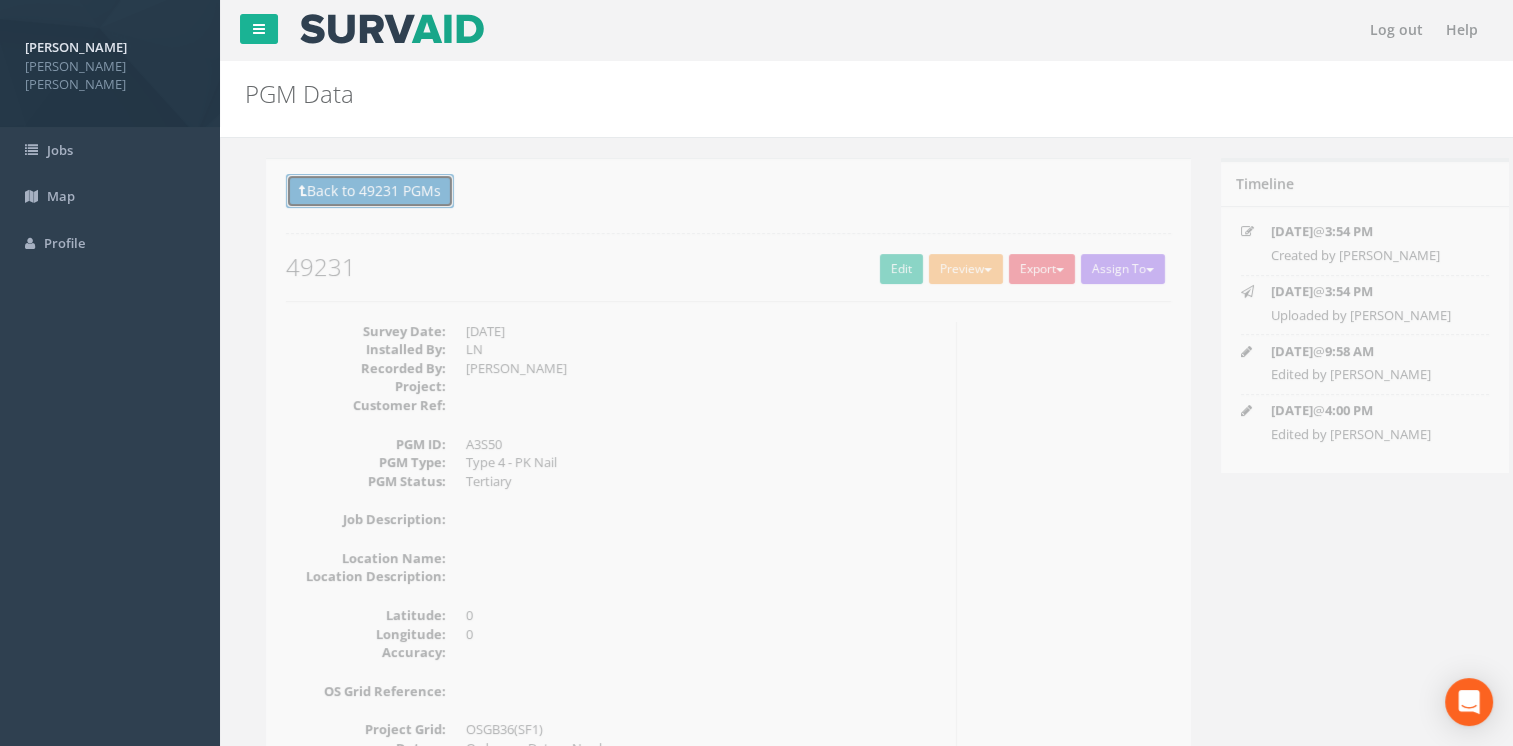 click on "Back to 49231 PGMs" at bounding box center (349, 191) 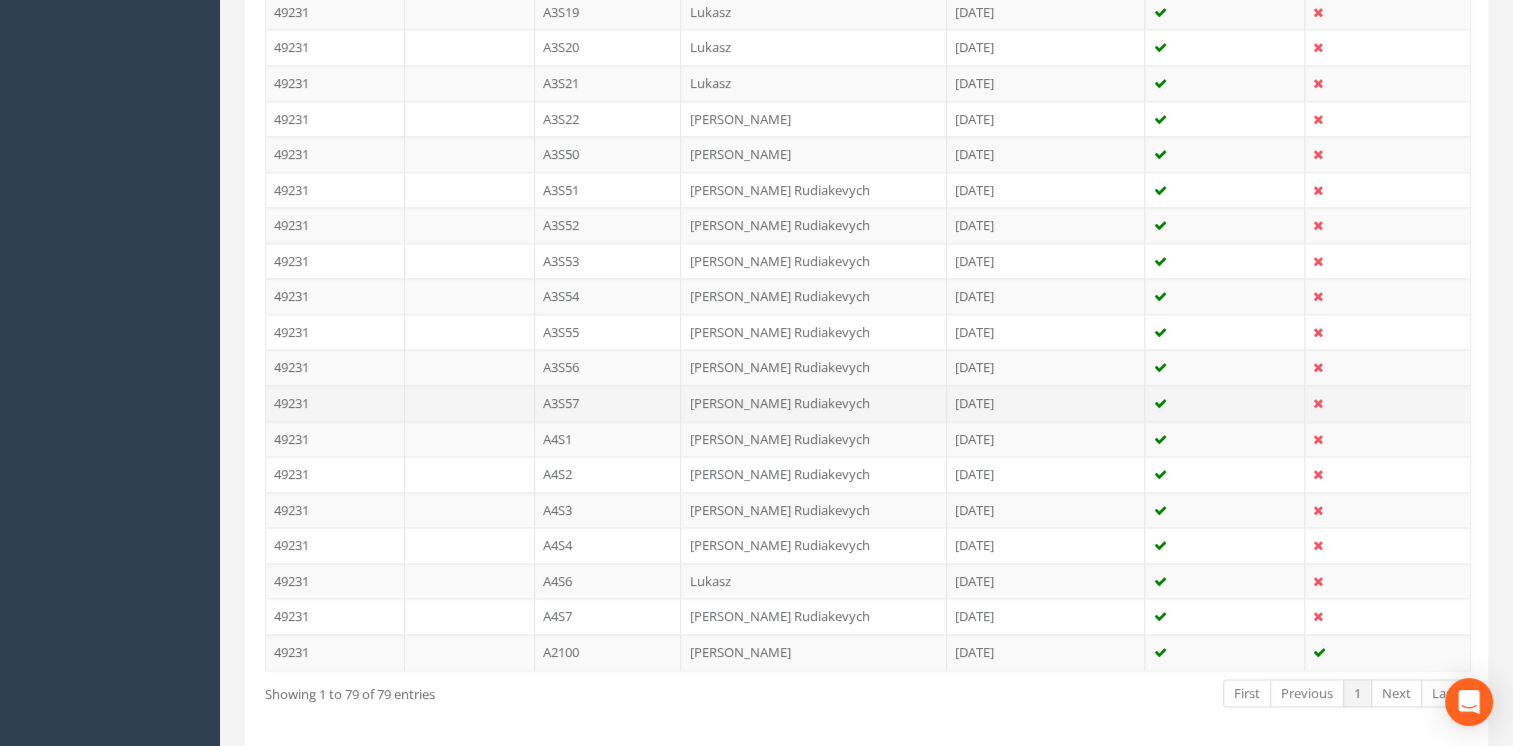 scroll, scrollTop: 2400, scrollLeft: 0, axis: vertical 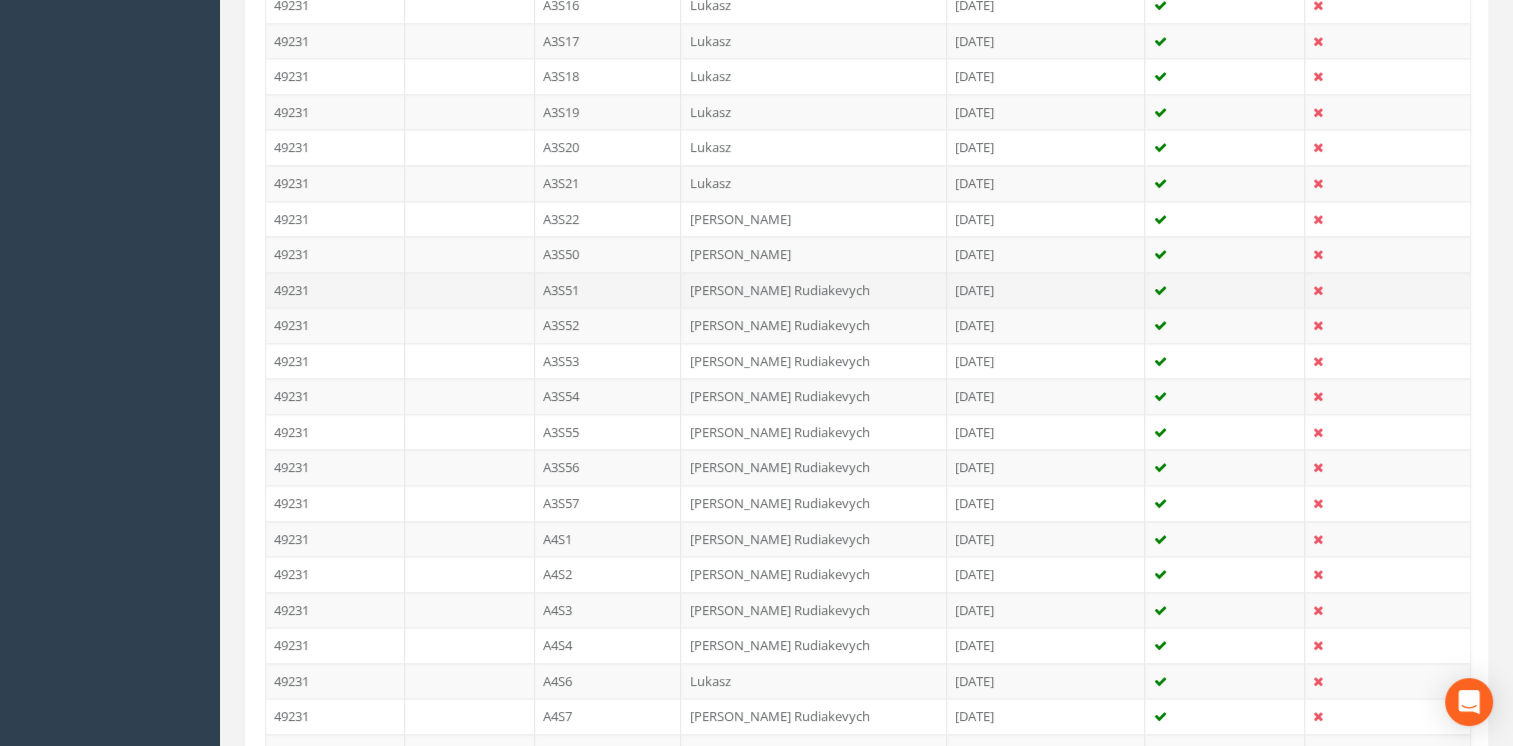 click on "A3S51" at bounding box center (608, 290) 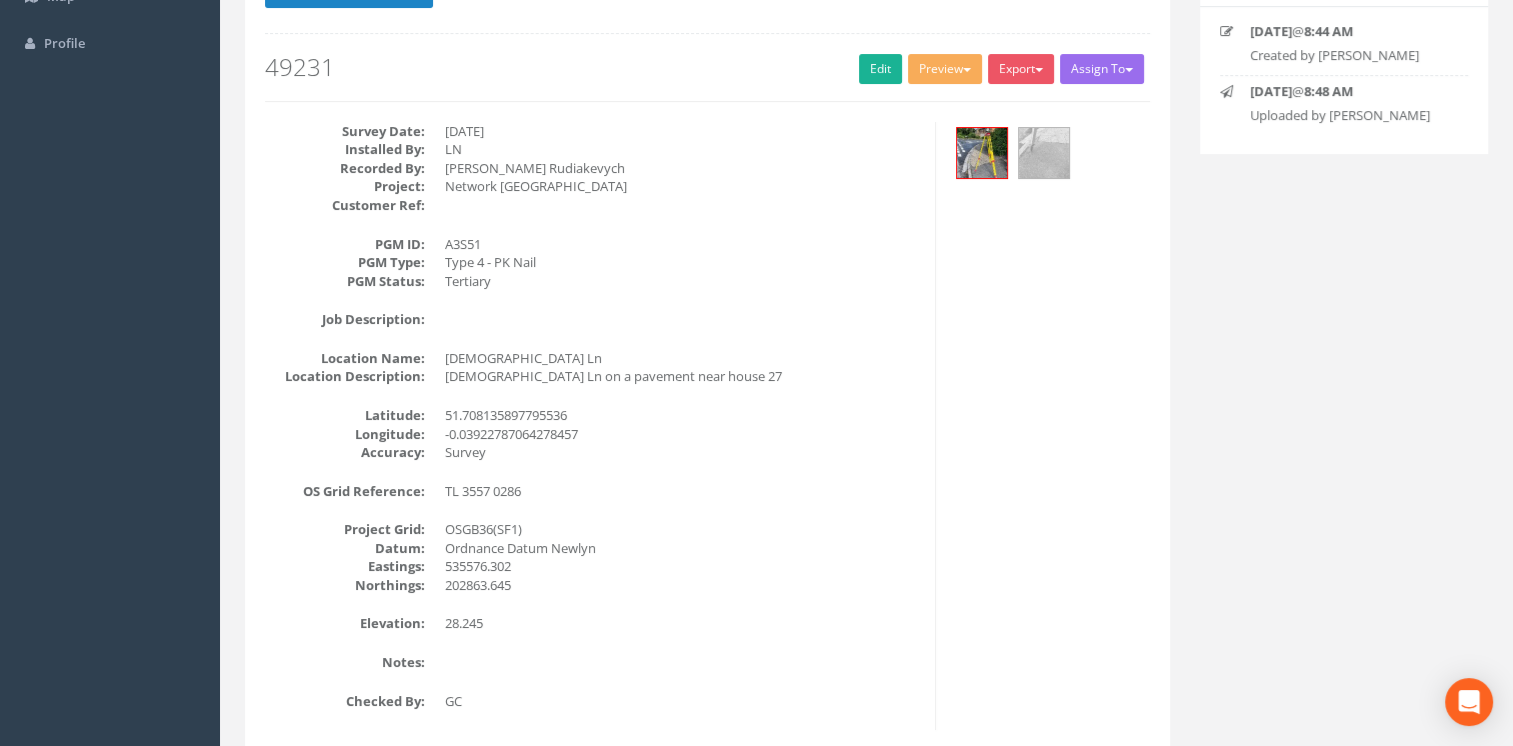 scroll, scrollTop: 0, scrollLeft: 0, axis: both 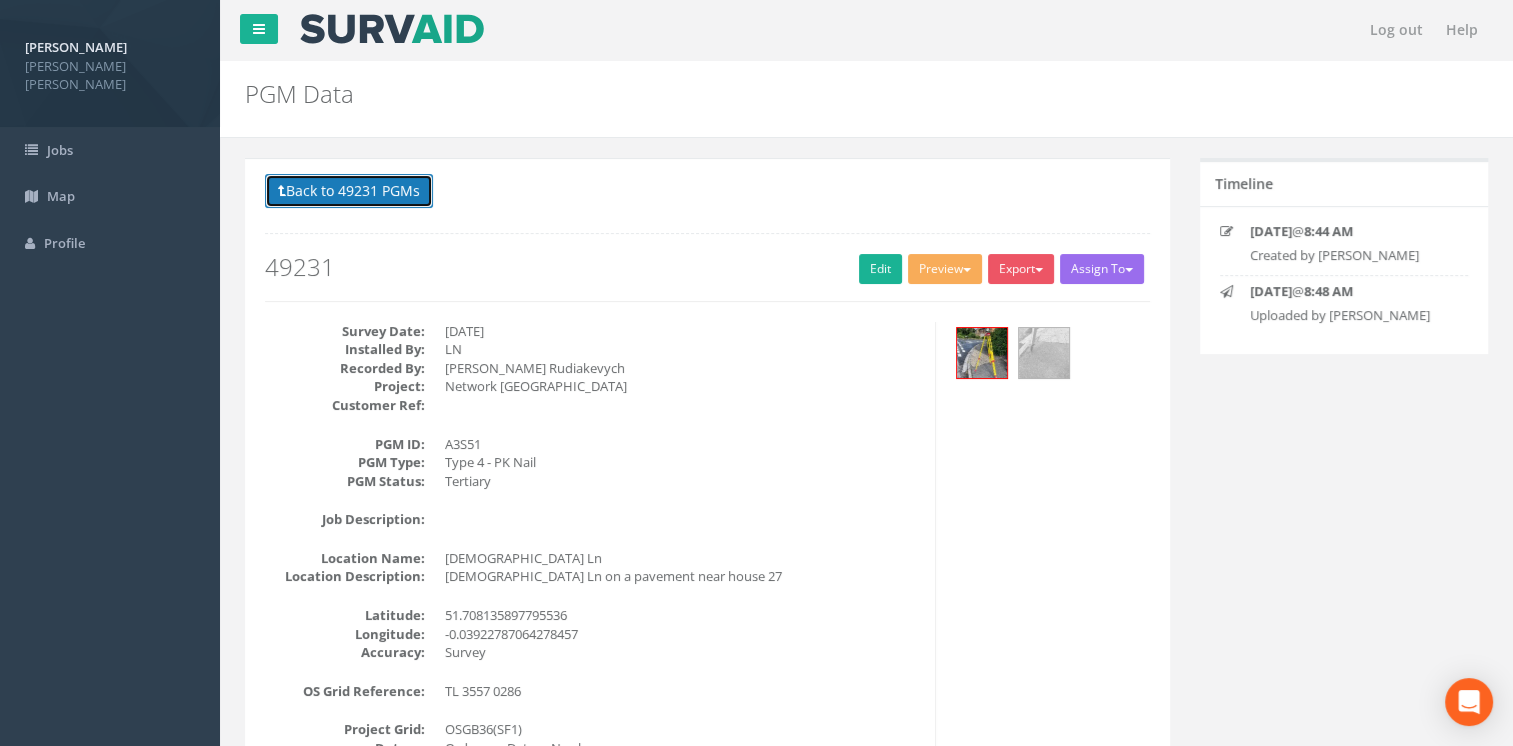 click on "Back to 49231 PGMs" at bounding box center [349, 191] 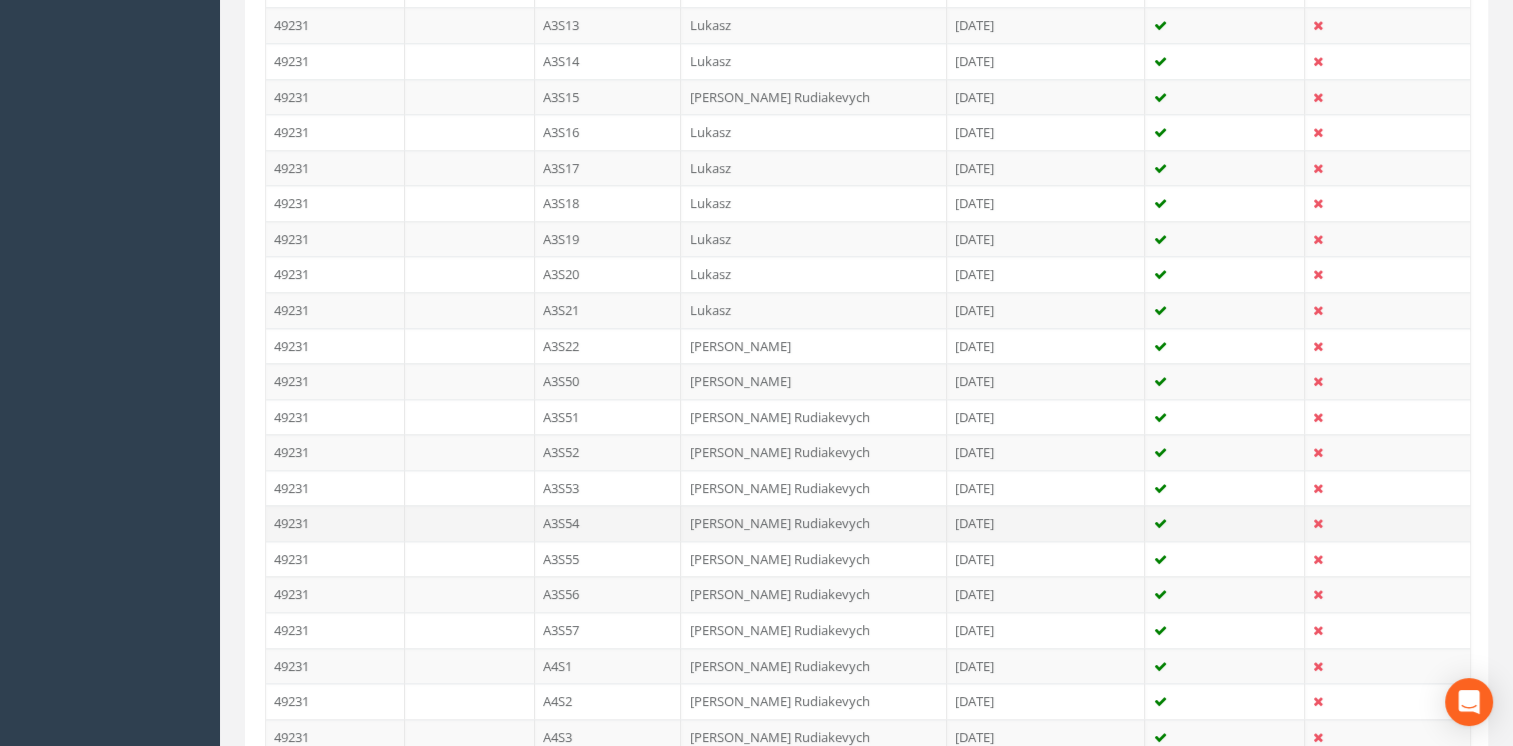 scroll, scrollTop: 2400, scrollLeft: 0, axis: vertical 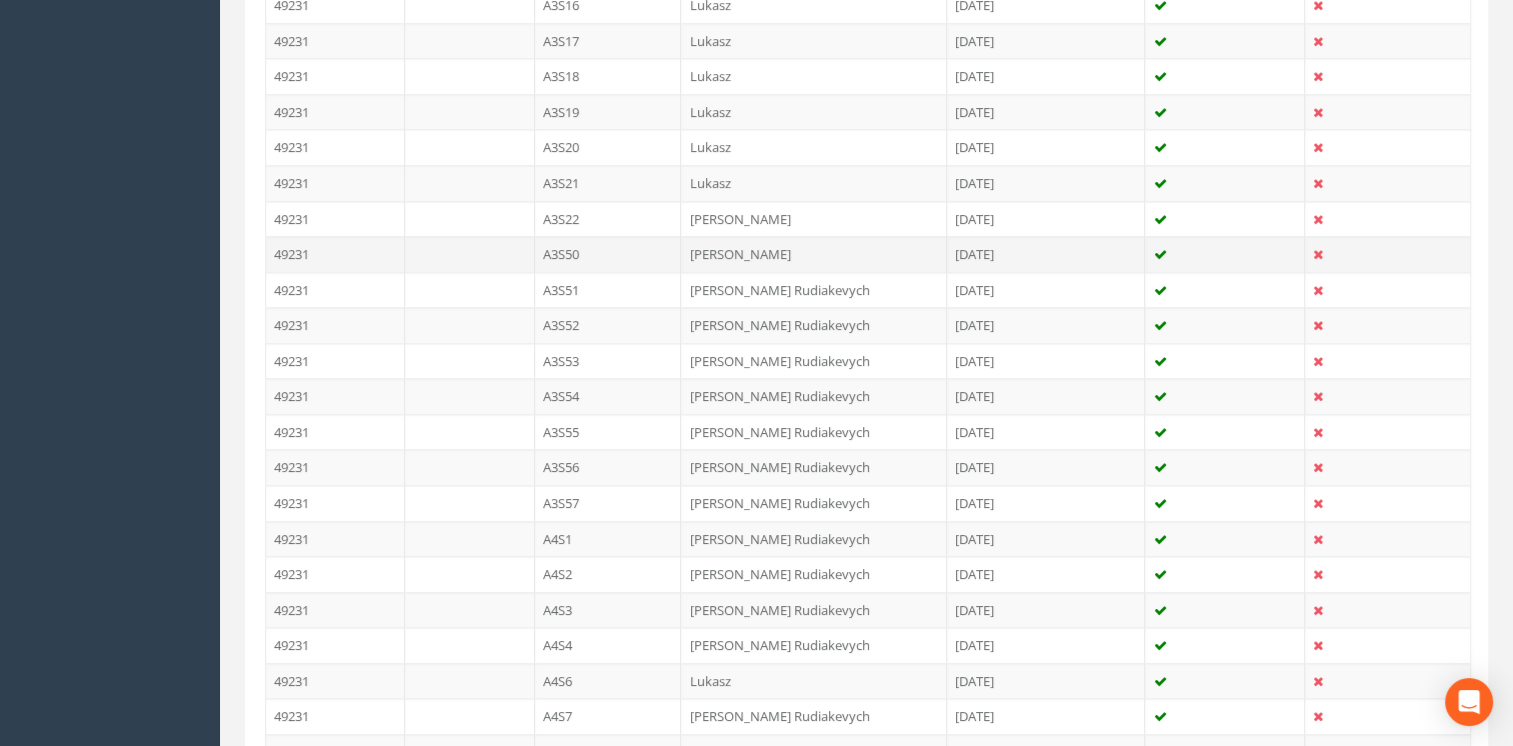 click on "A3S50" at bounding box center [608, 254] 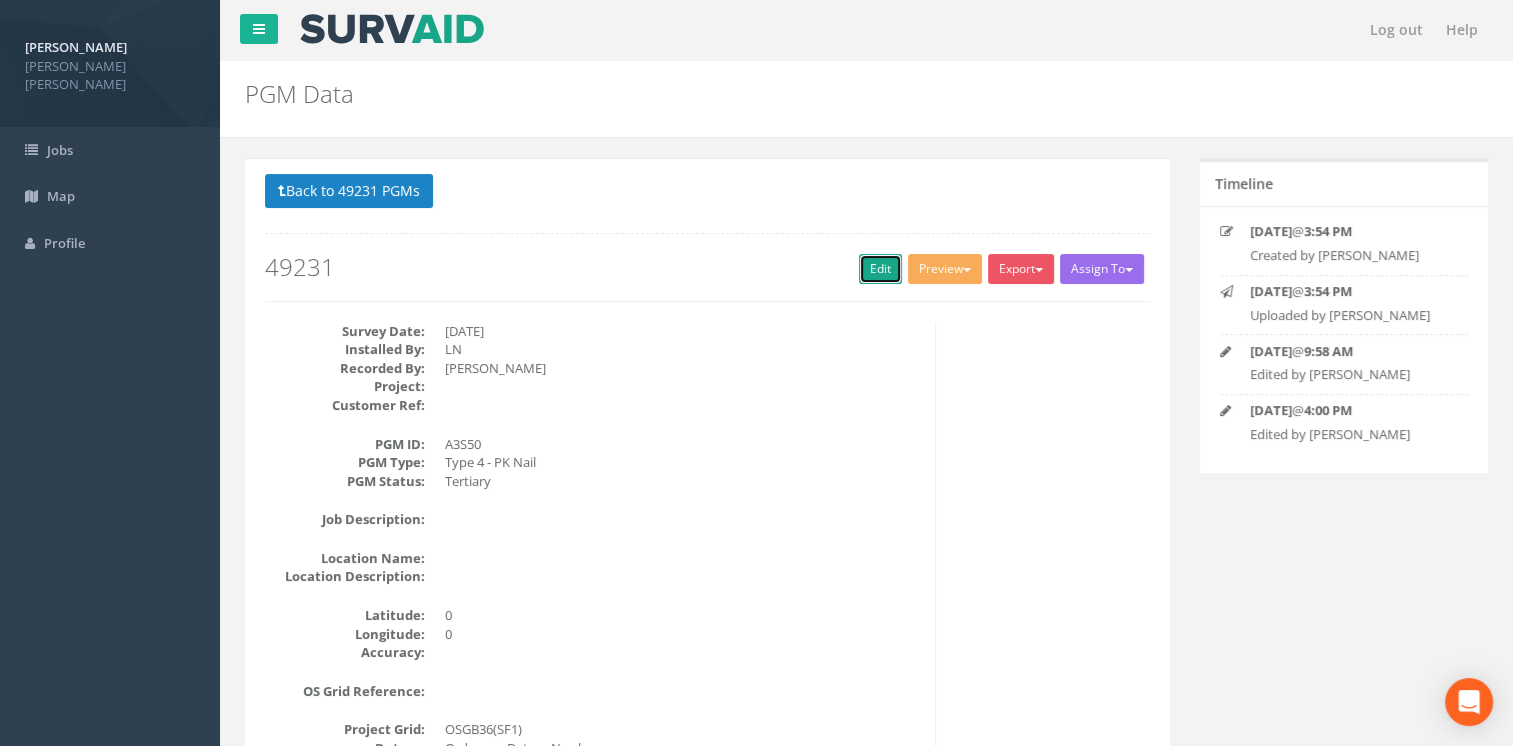 click on "Edit" at bounding box center (880, 269) 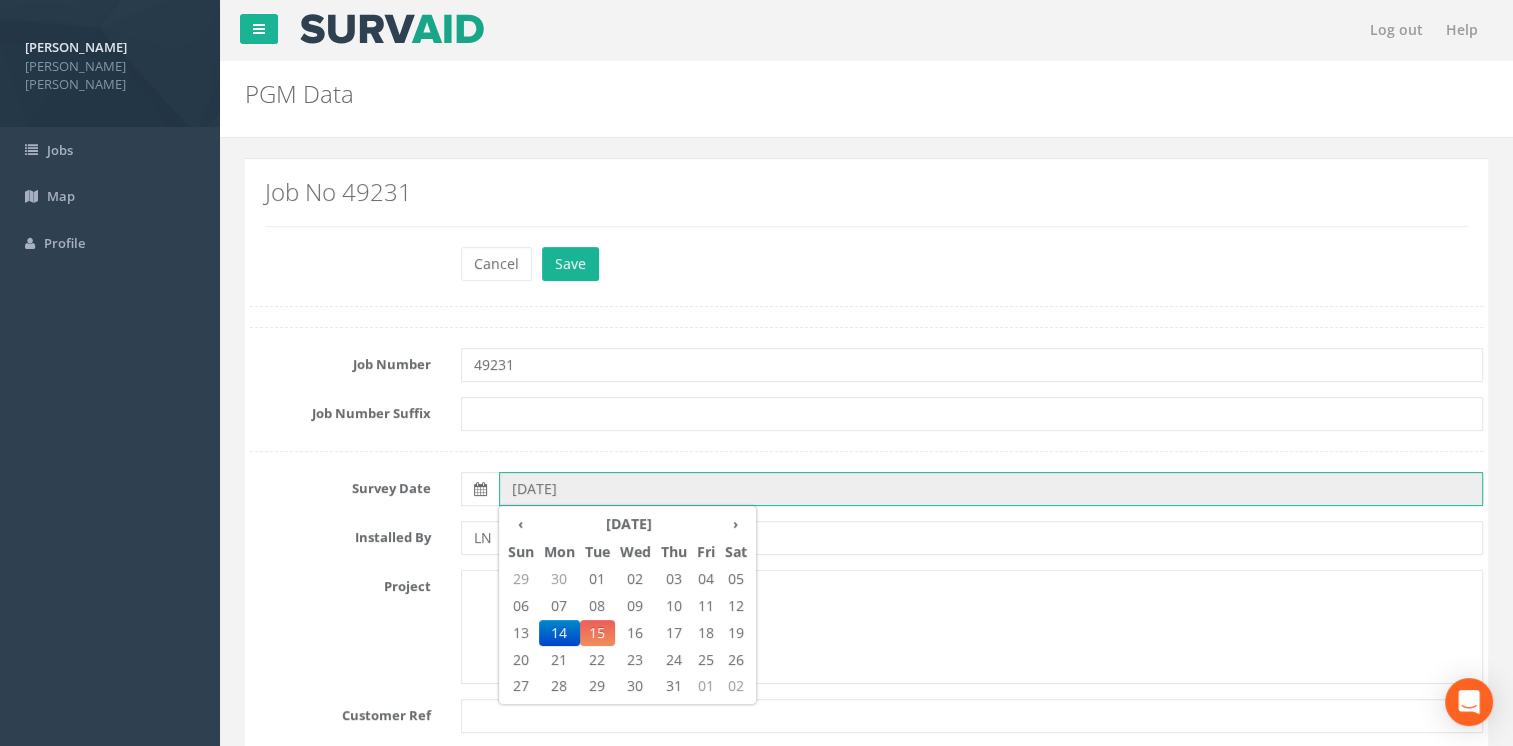 click on "[DATE]" at bounding box center (991, 489) 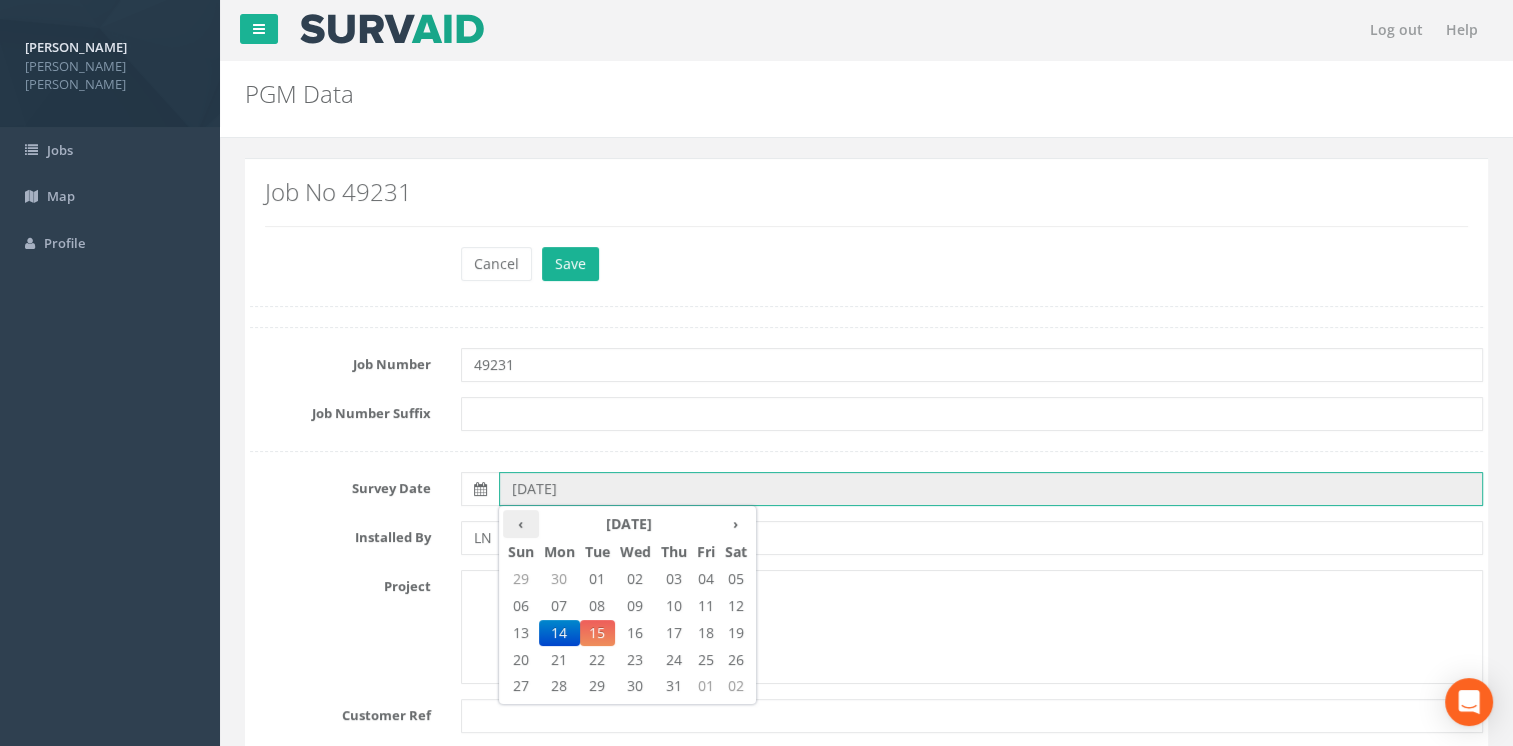 click on "‹" at bounding box center [521, 524] 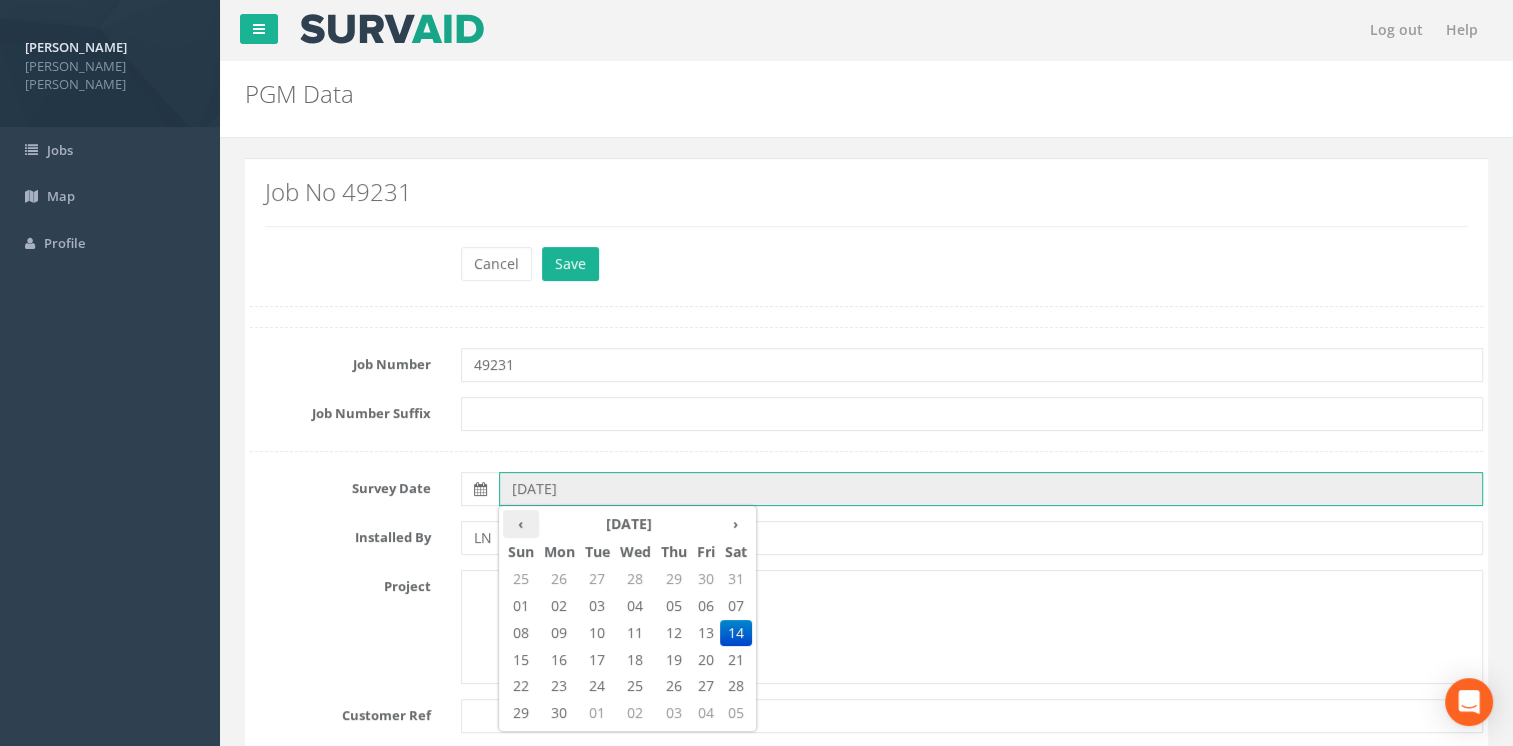 click on "‹" at bounding box center [521, 524] 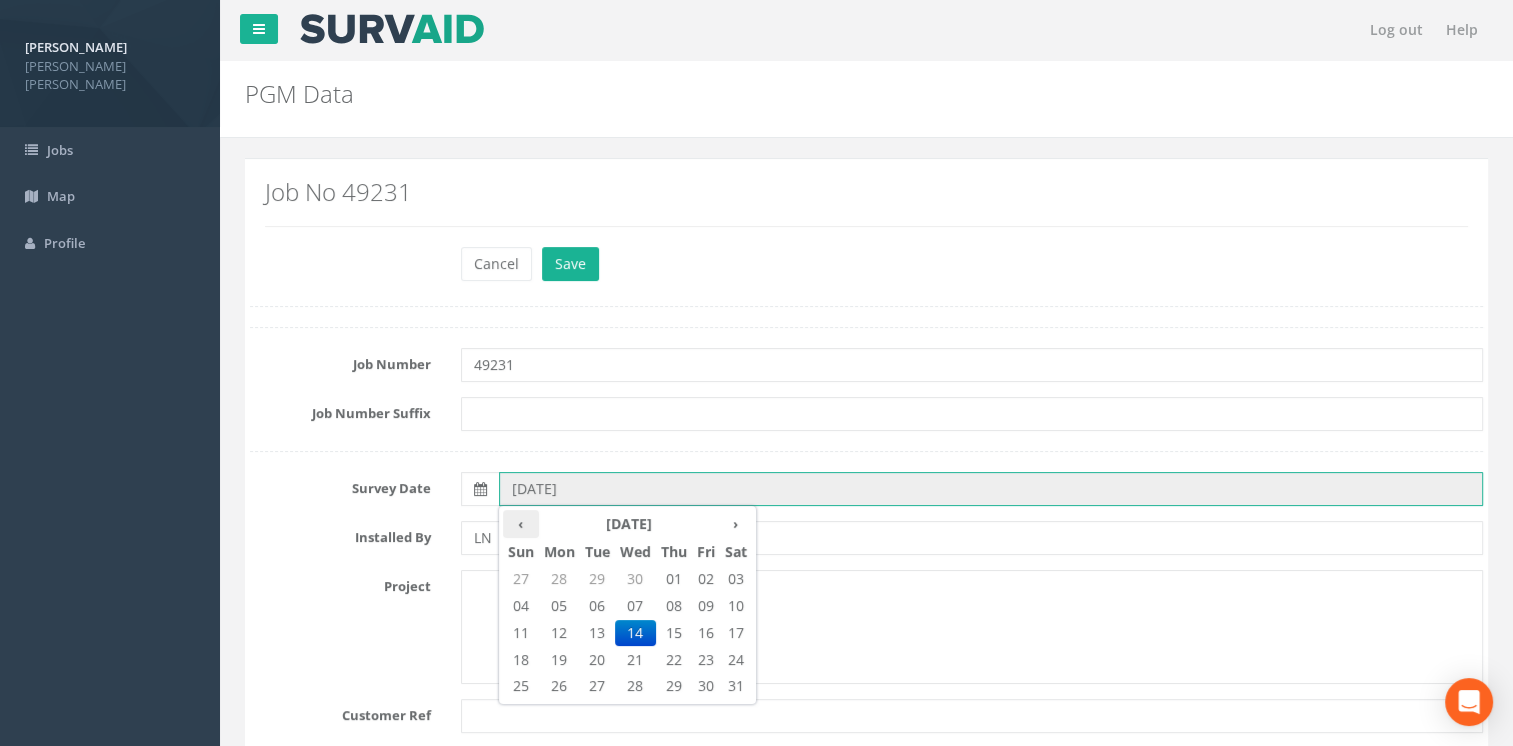 click on "‹" at bounding box center (521, 524) 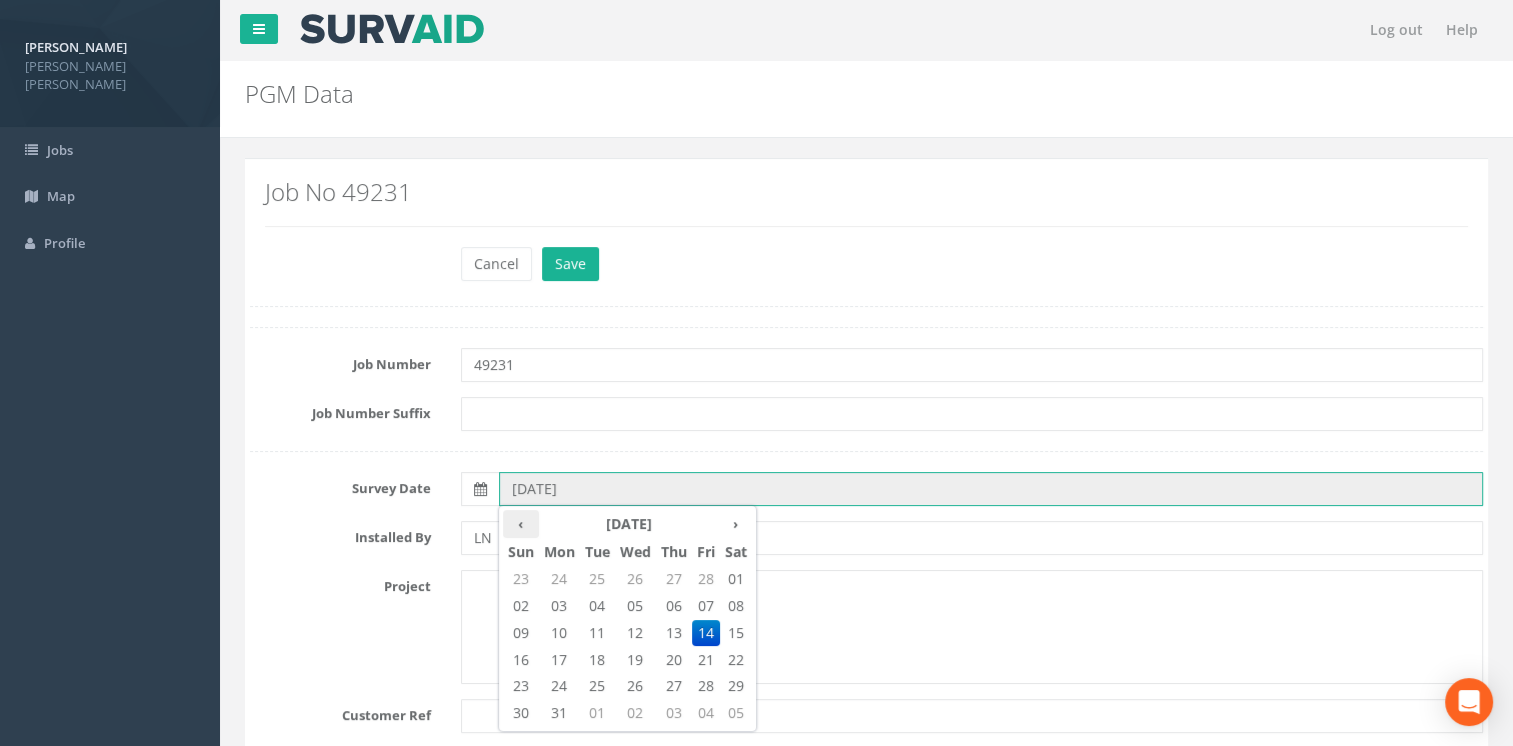 click on "‹" at bounding box center (521, 524) 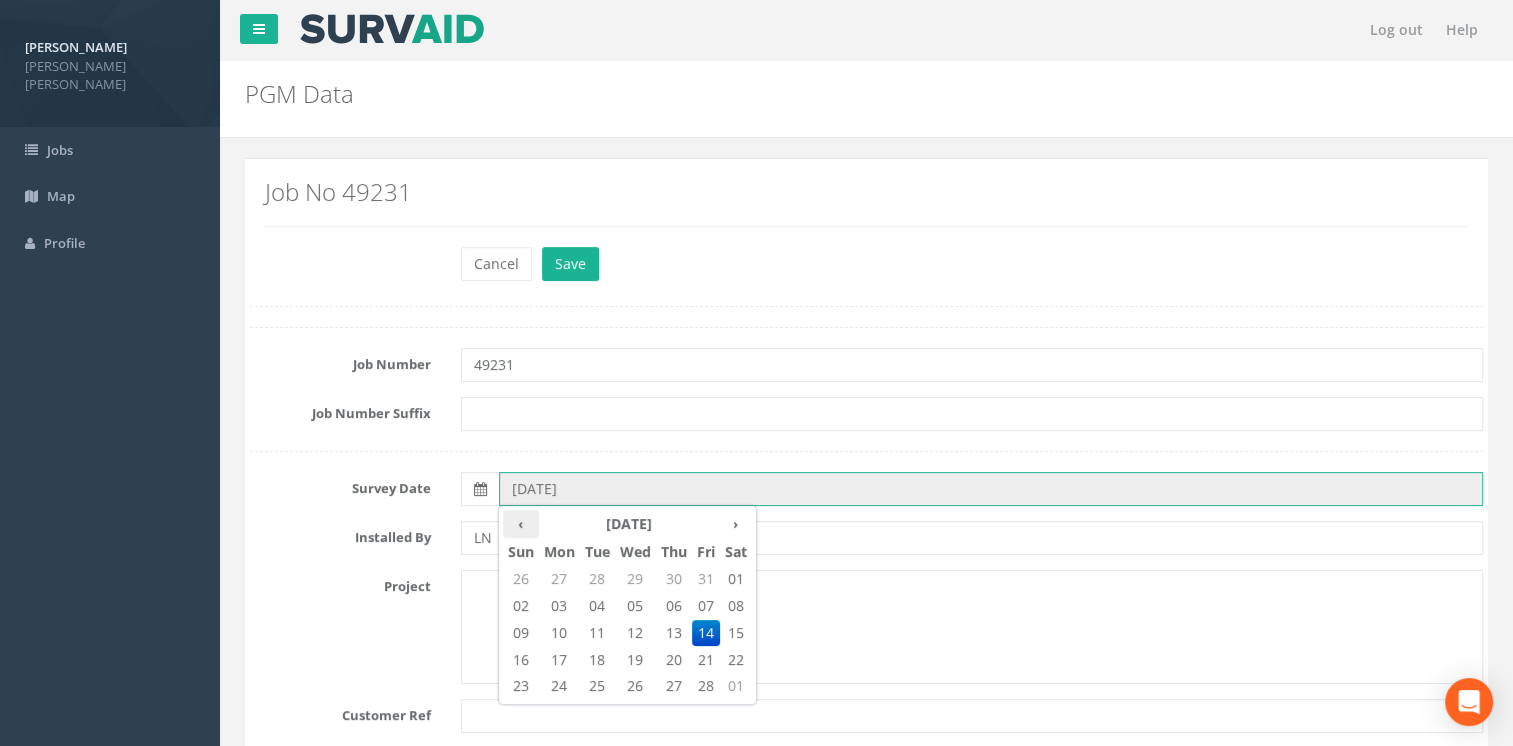 click on "‹" at bounding box center (521, 524) 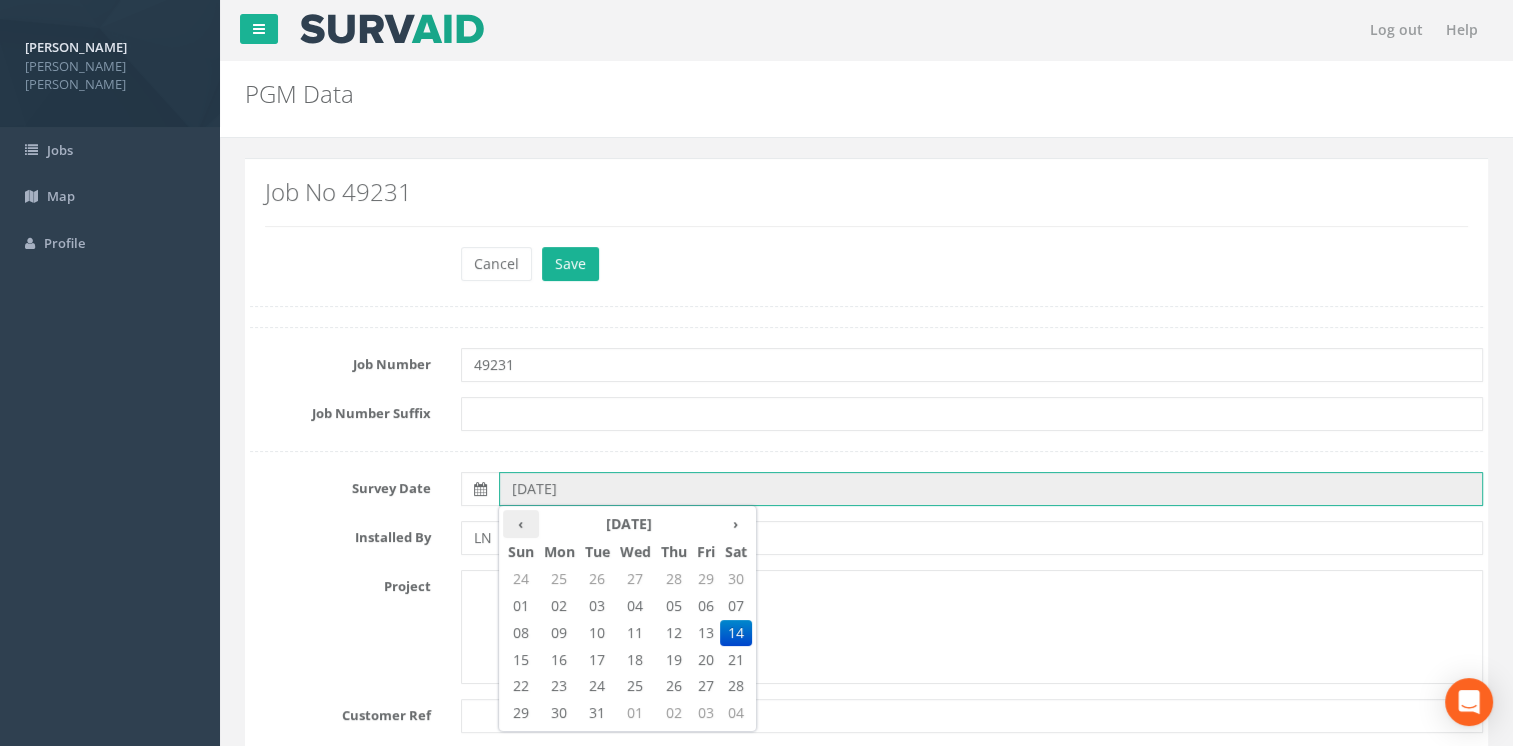 click on "‹" at bounding box center (521, 524) 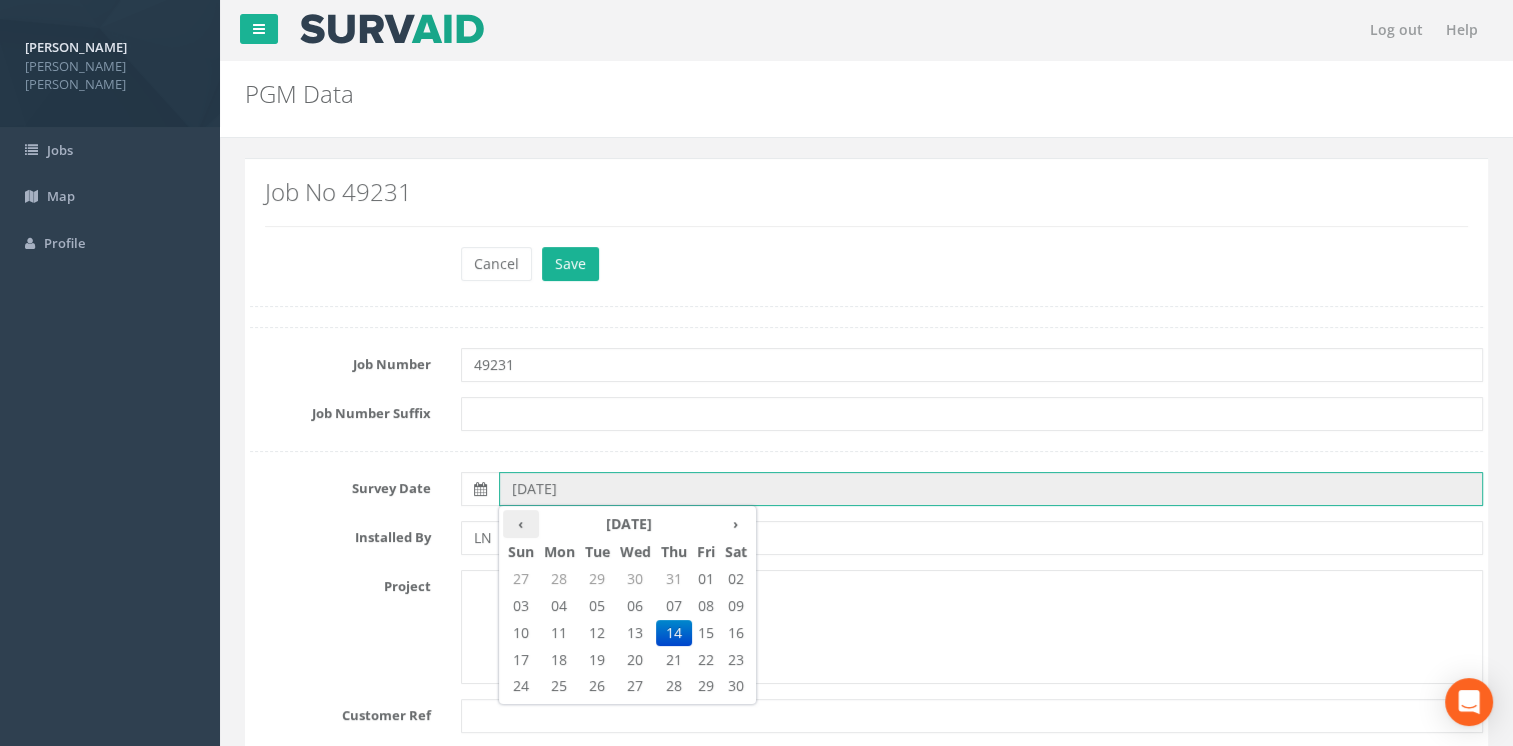 click on "‹" at bounding box center [521, 524] 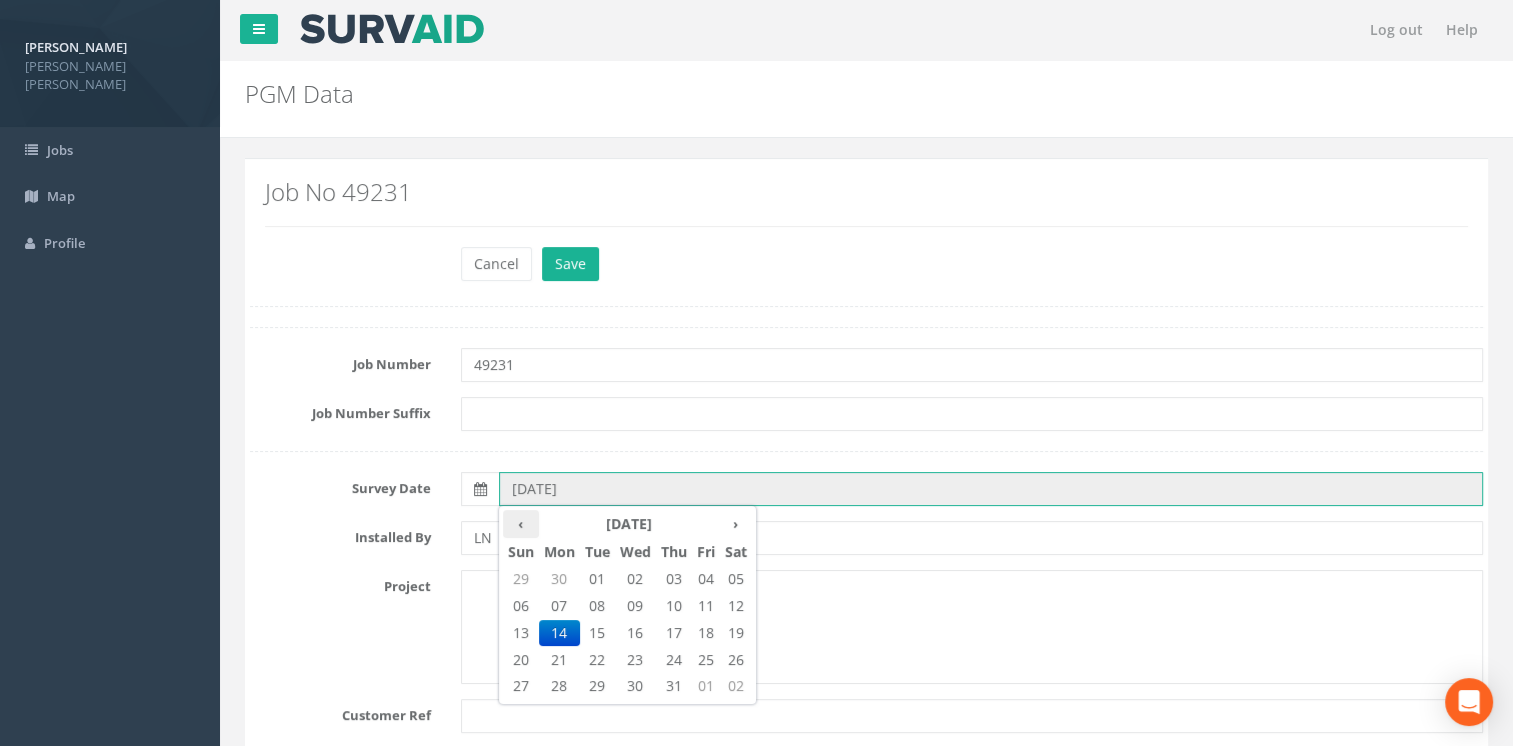 click on "‹" at bounding box center (521, 524) 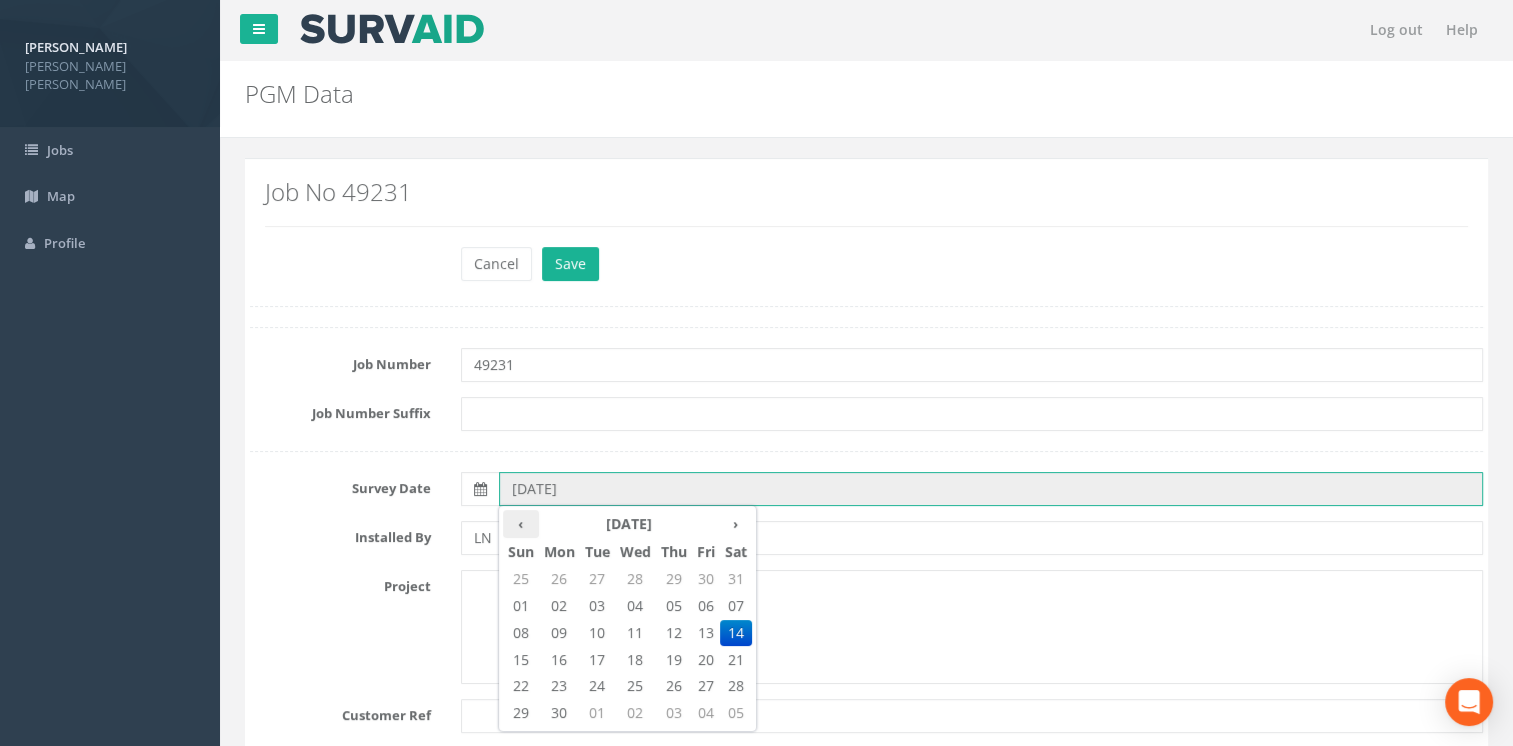 click on "‹" at bounding box center [521, 524] 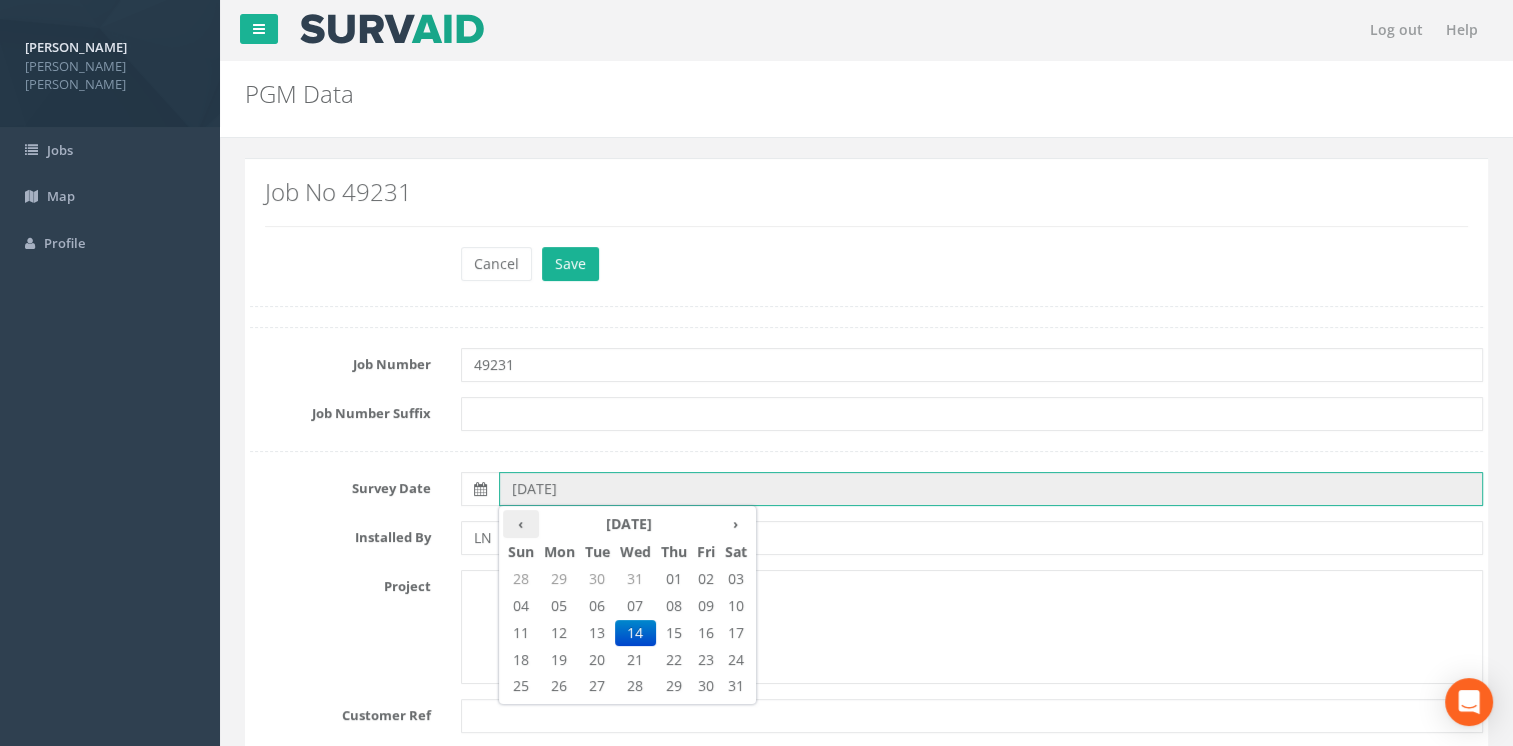 click on "‹" at bounding box center [521, 524] 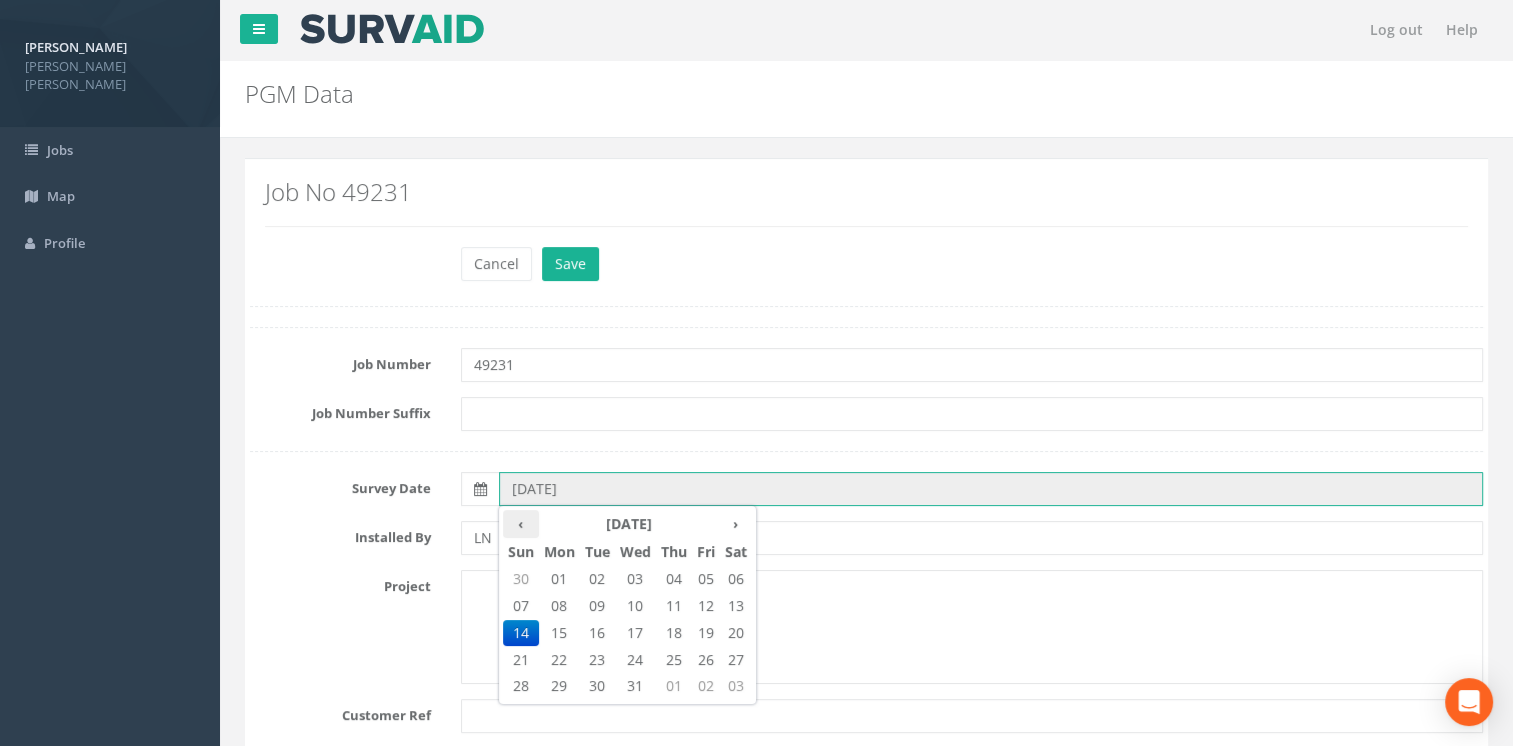 click on "‹" at bounding box center [521, 524] 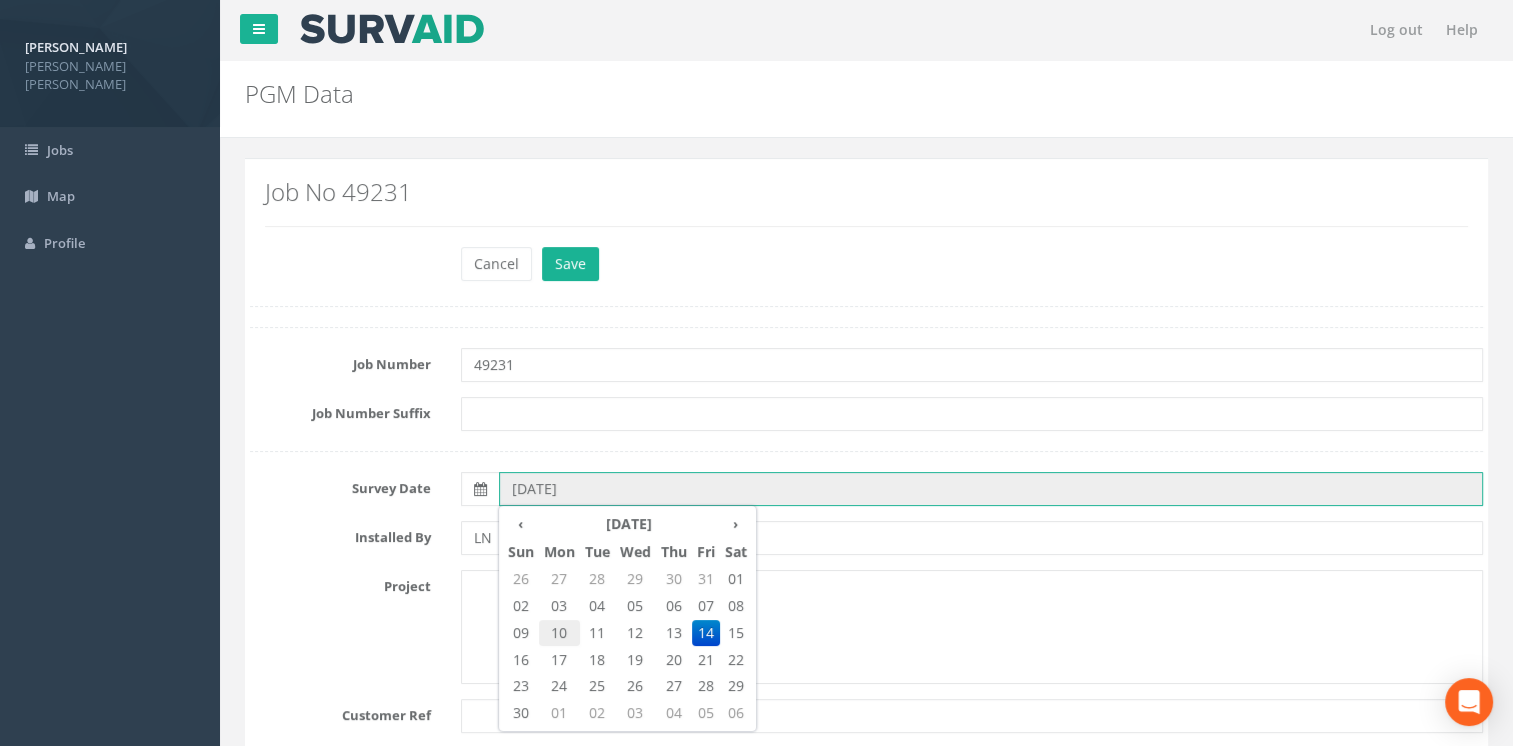 click on "10" at bounding box center (559, 633) 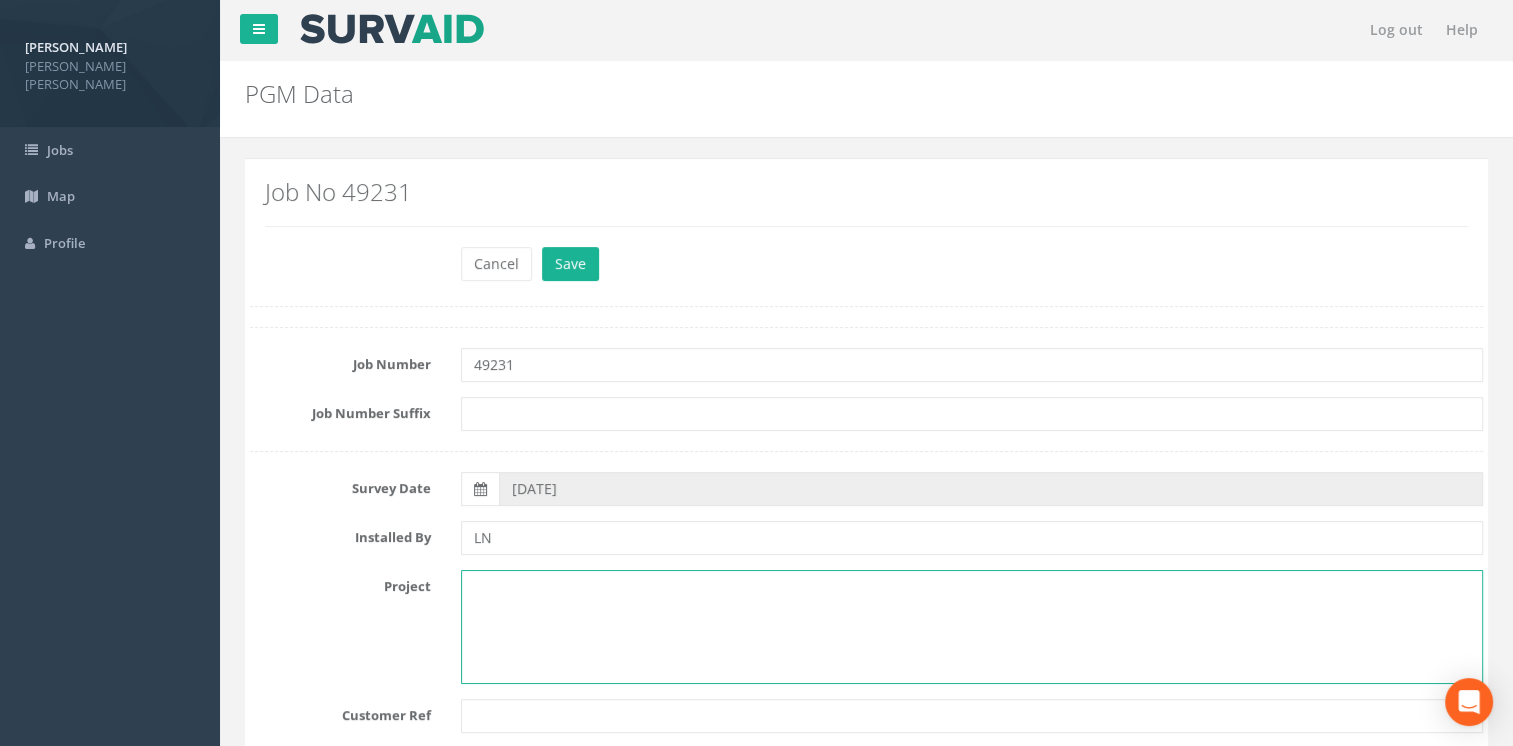 click at bounding box center (972, 627) 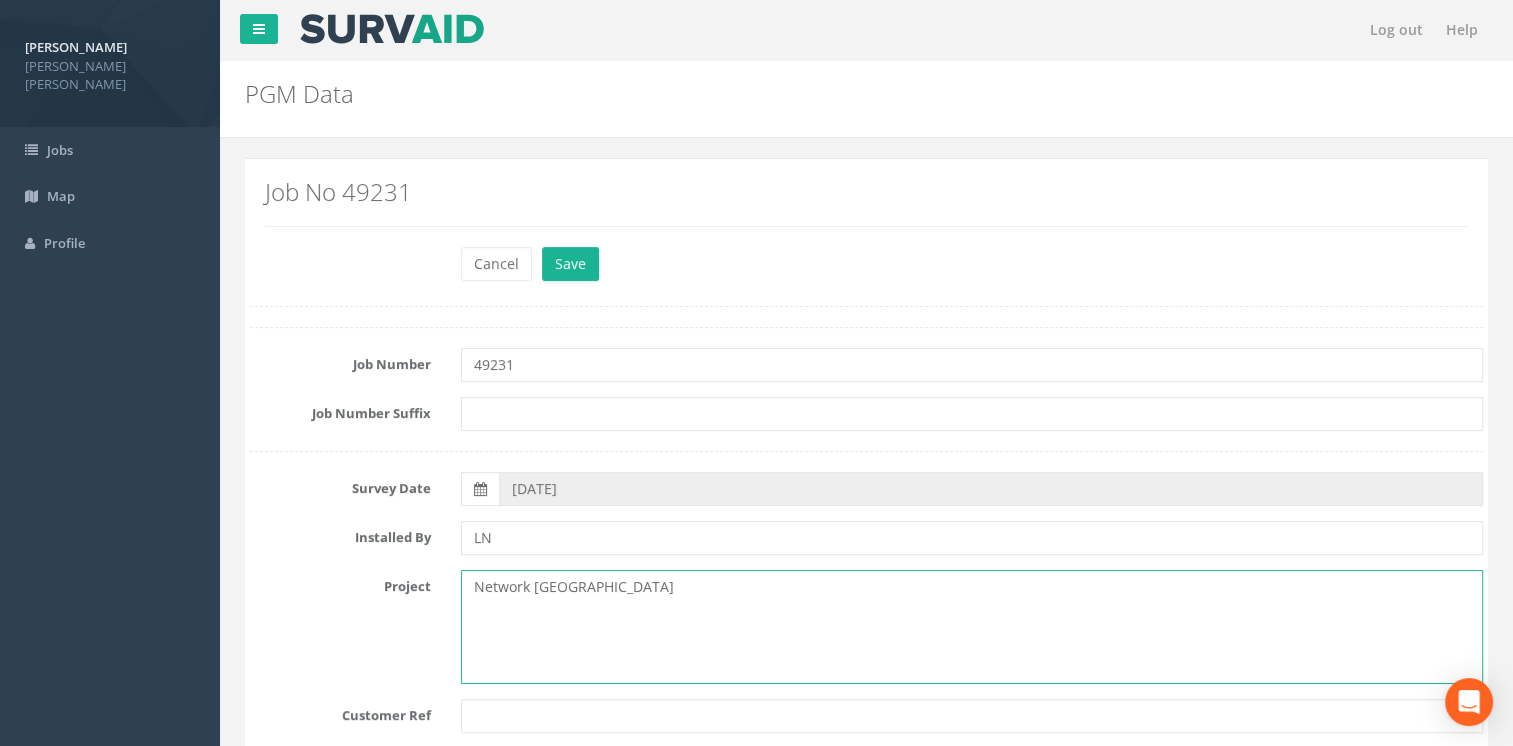 type on "Network [GEOGRAPHIC_DATA]" 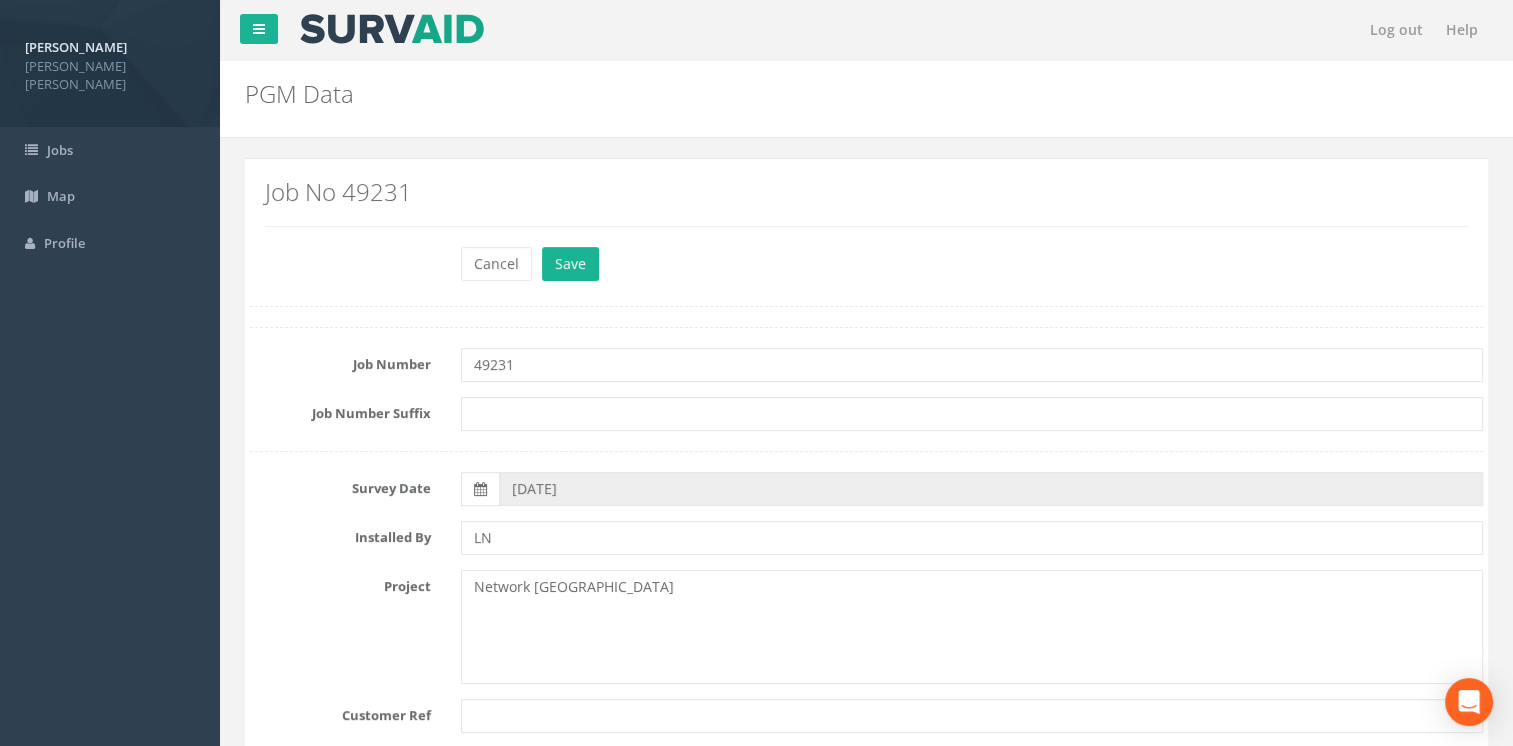 click on "Project   Network [GEOGRAPHIC_DATA]" at bounding box center [866, 627] 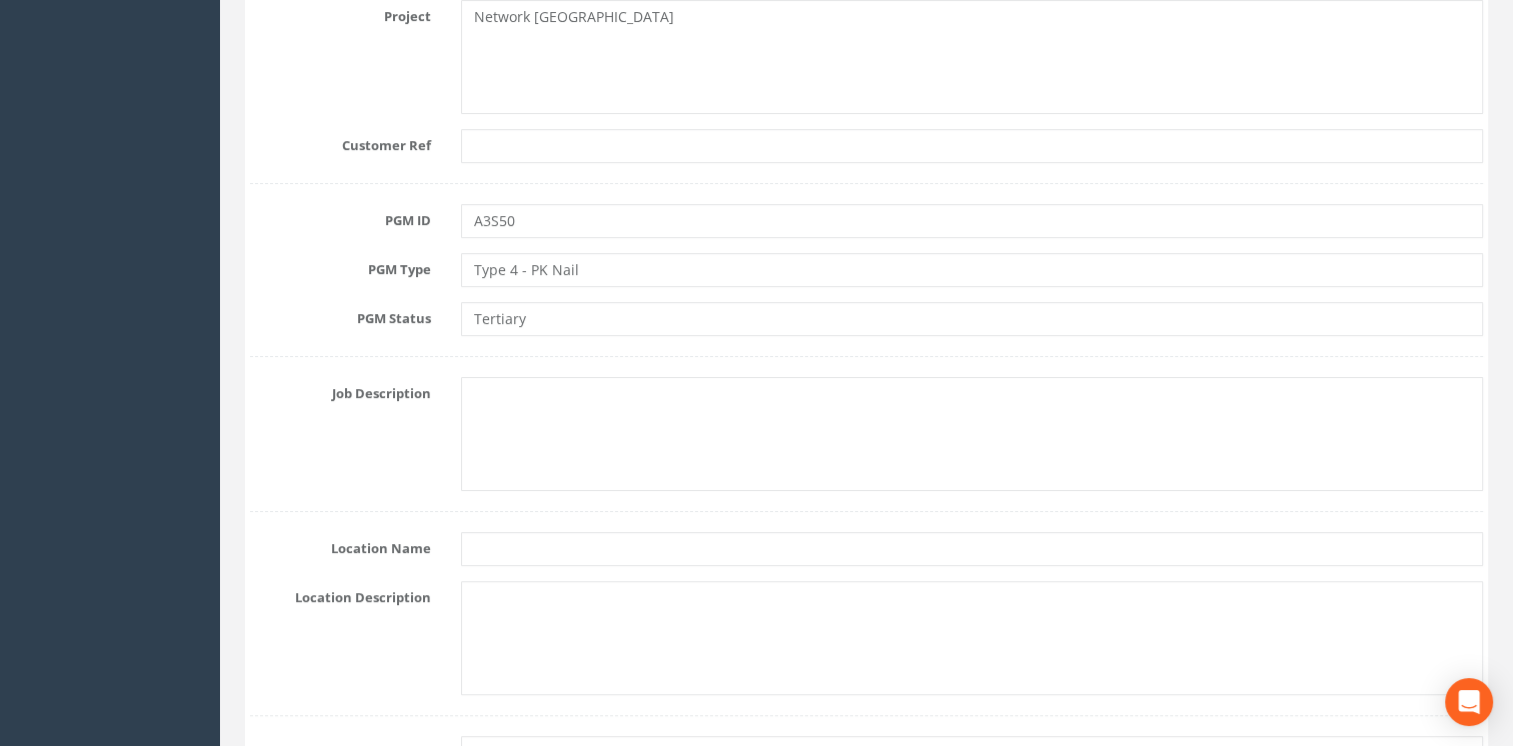 scroll, scrollTop: 600, scrollLeft: 0, axis: vertical 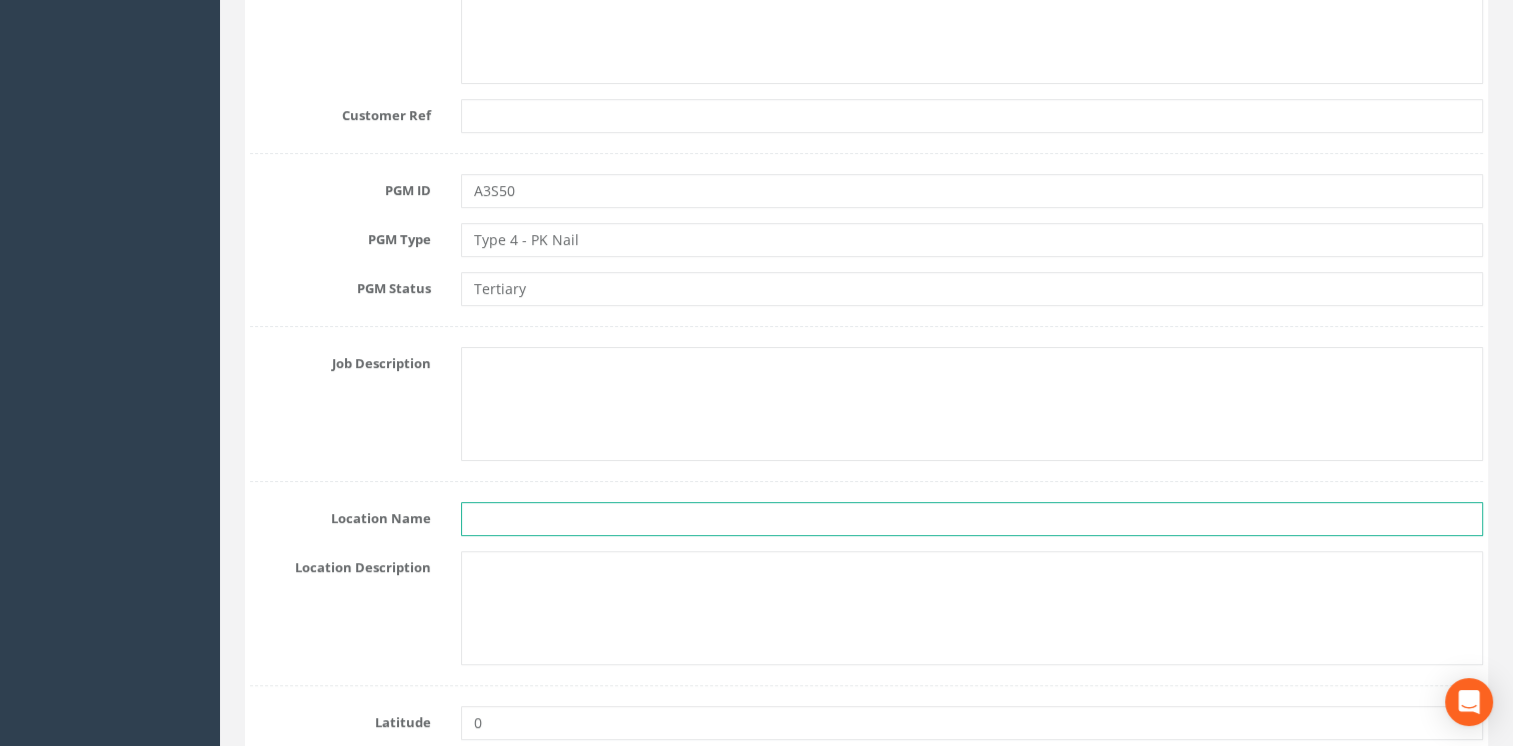 click at bounding box center [972, 519] 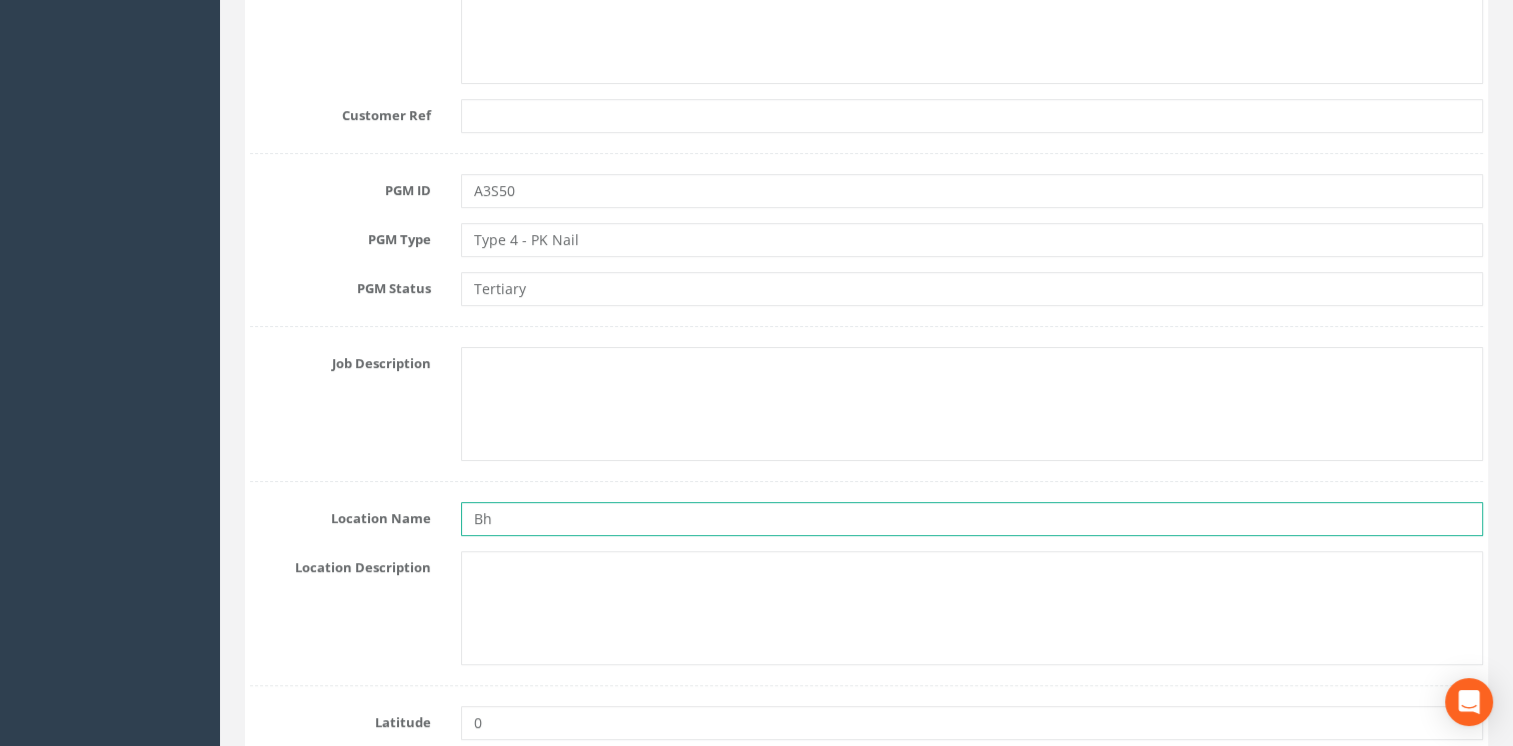 type on "B" 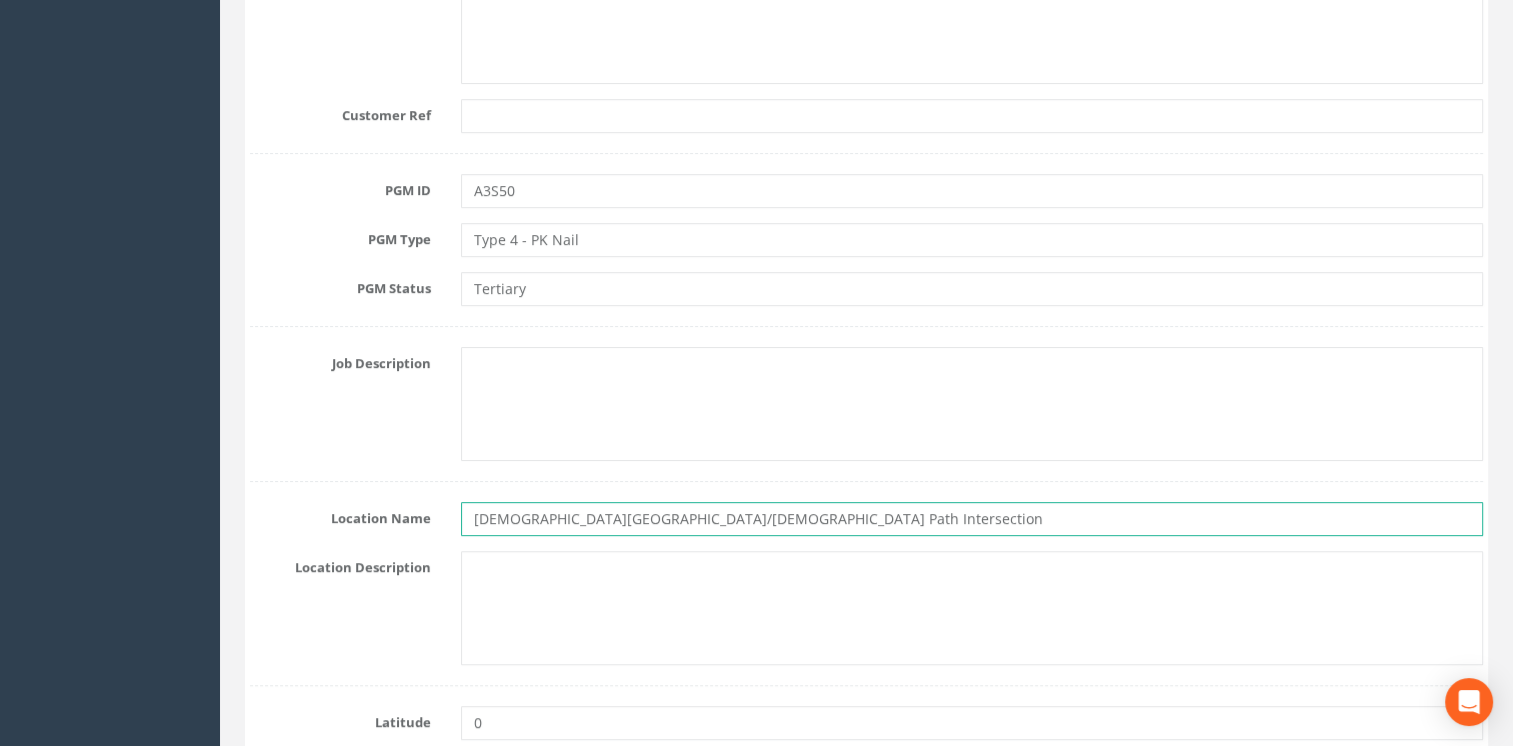 type on "[DEMOGRAPHIC_DATA][GEOGRAPHIC_DATA]/[DEMOGRAPHIC_DATA] Path Intersection" 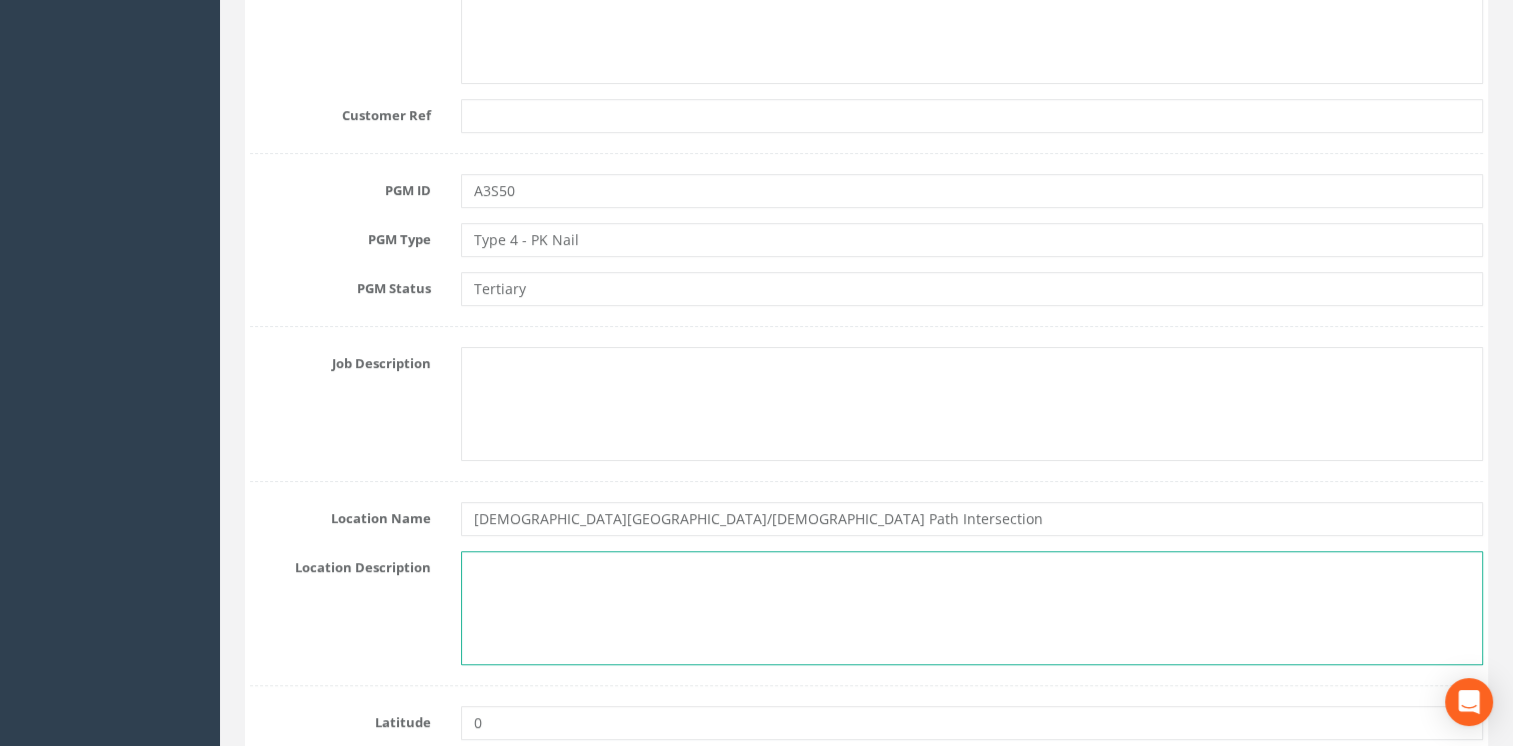click at bounding box center [972, 608] 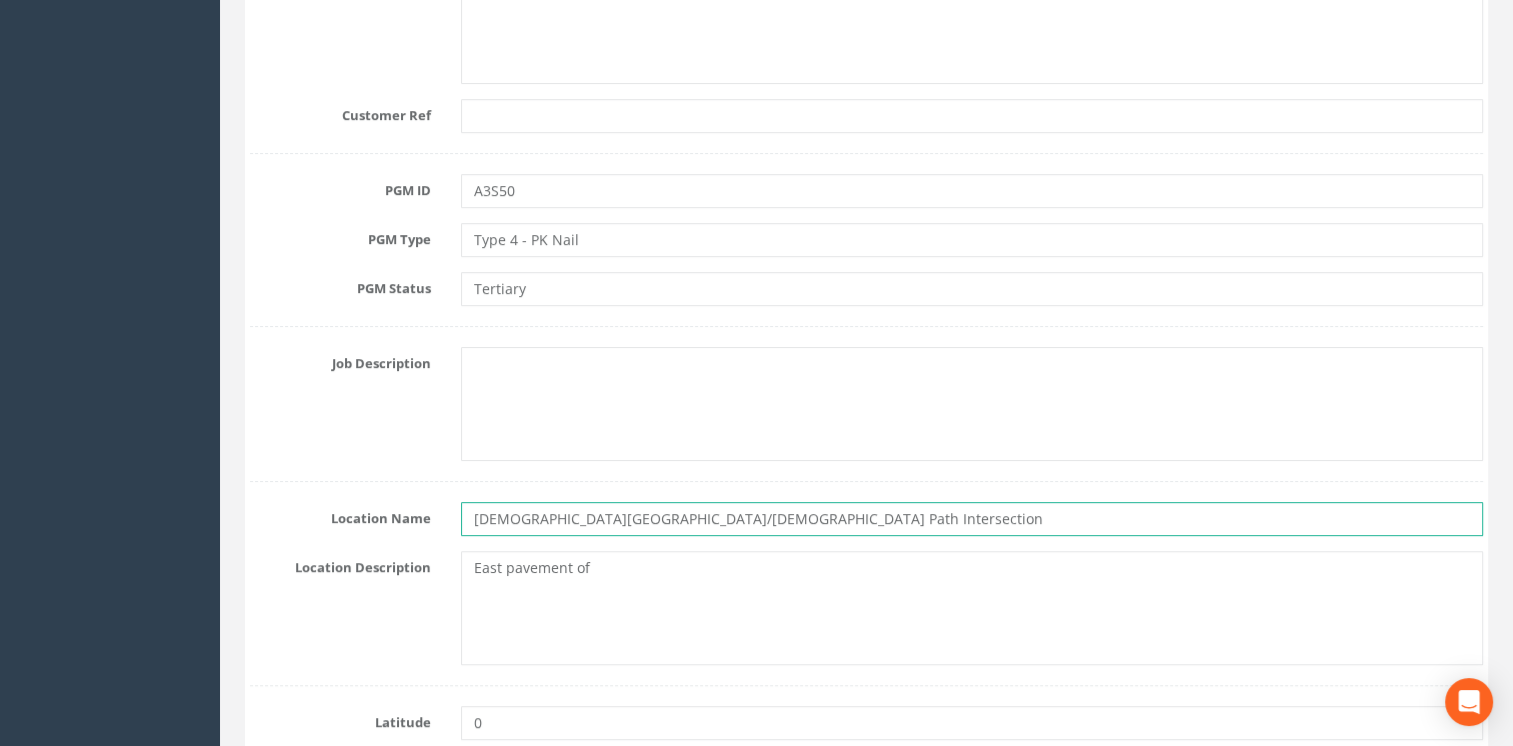 drag, startPoint x: 761, startPoint y: 519, endPoint x: 462, endPoint y: 507, distance: 299.2407 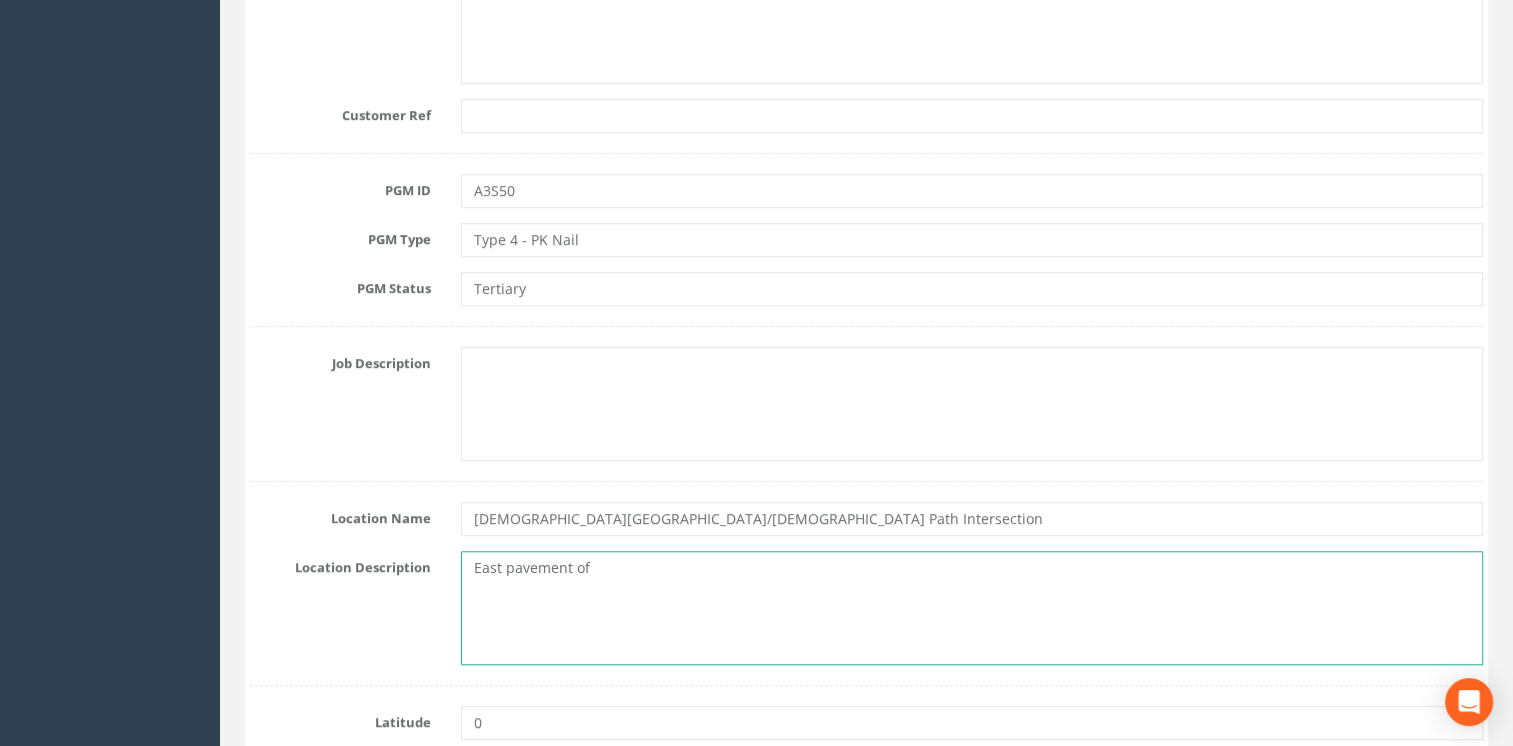 click on "East pavement of" at bounding box center [972, 608] 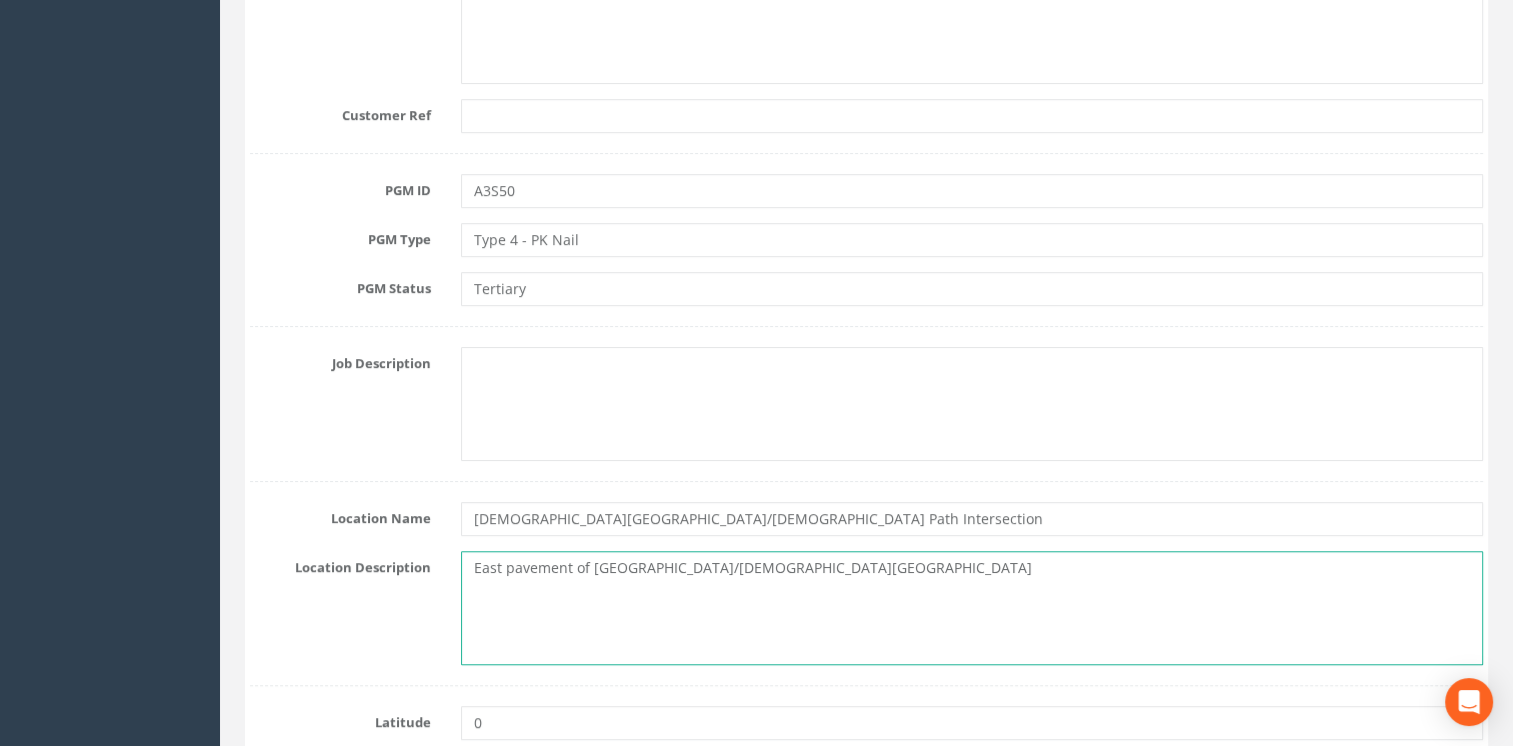 type on "East pavement of [GEOGRAPHIC_DATA]/[DEMOGRAPHIC_DATA][GEOGRAPHIC_DATA]" 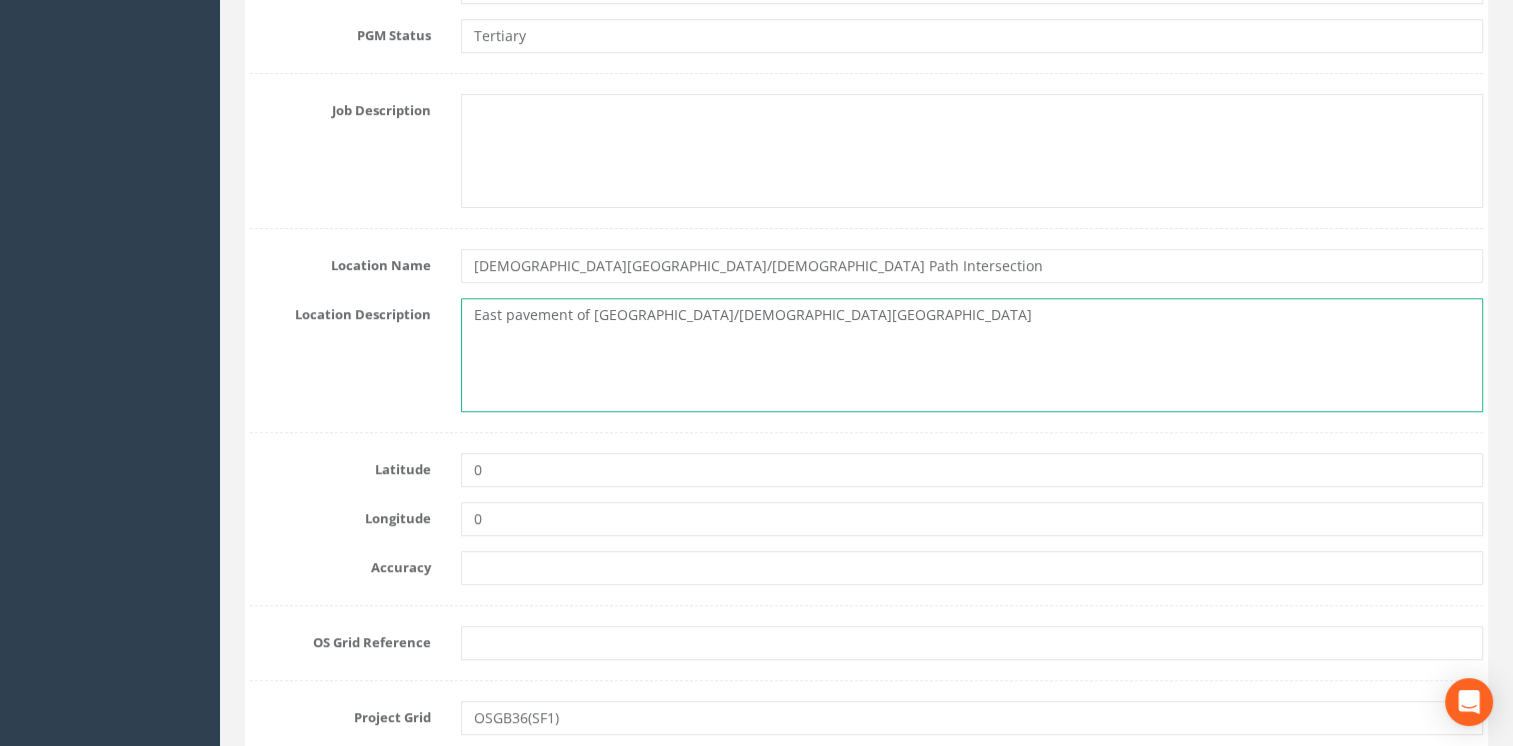 scroll, scrollTop: 900, scrollLeft: 0, axis: vertical 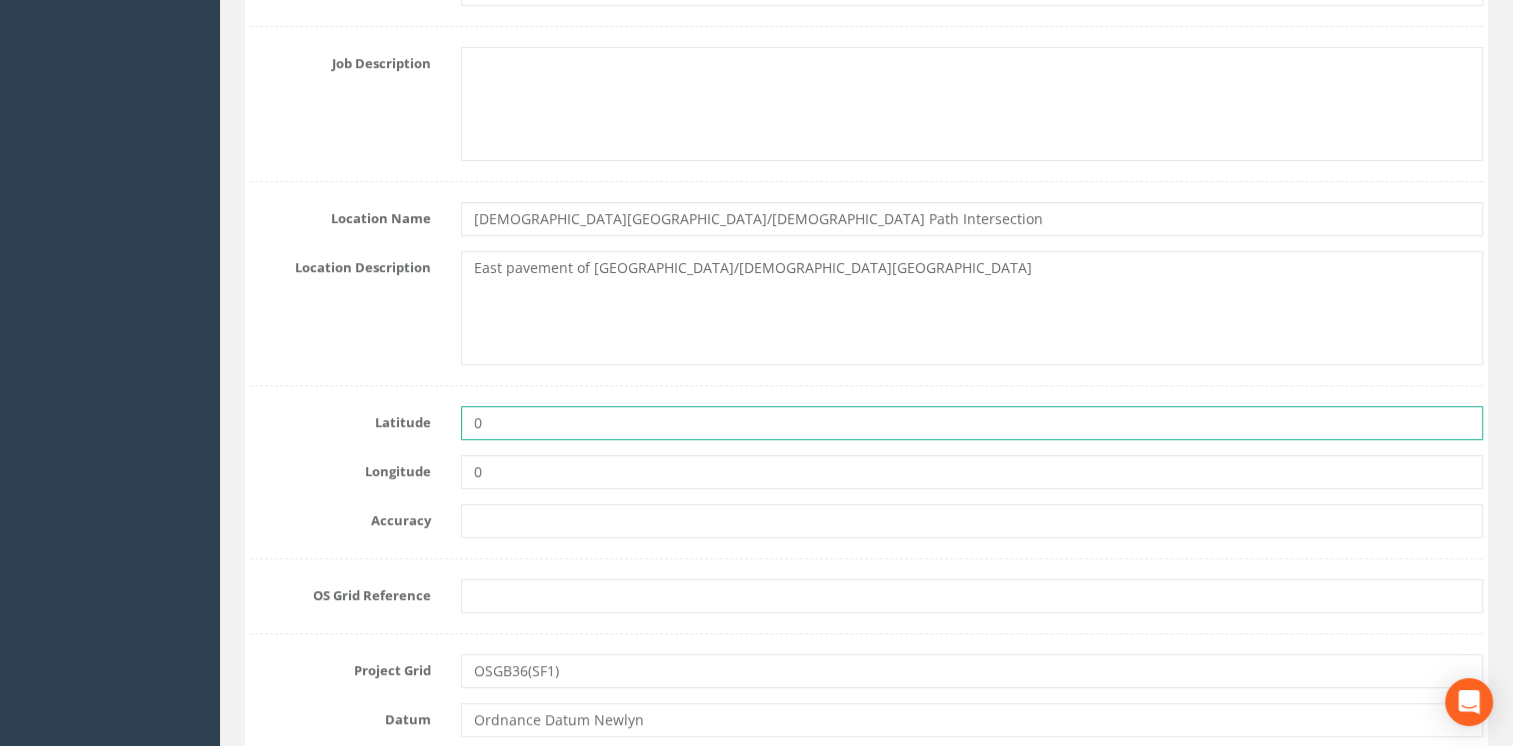 drag, startPoint x: 492, startPoint y: 426, endPoint x: 380, endPoint y: 425, distance: 112.00446 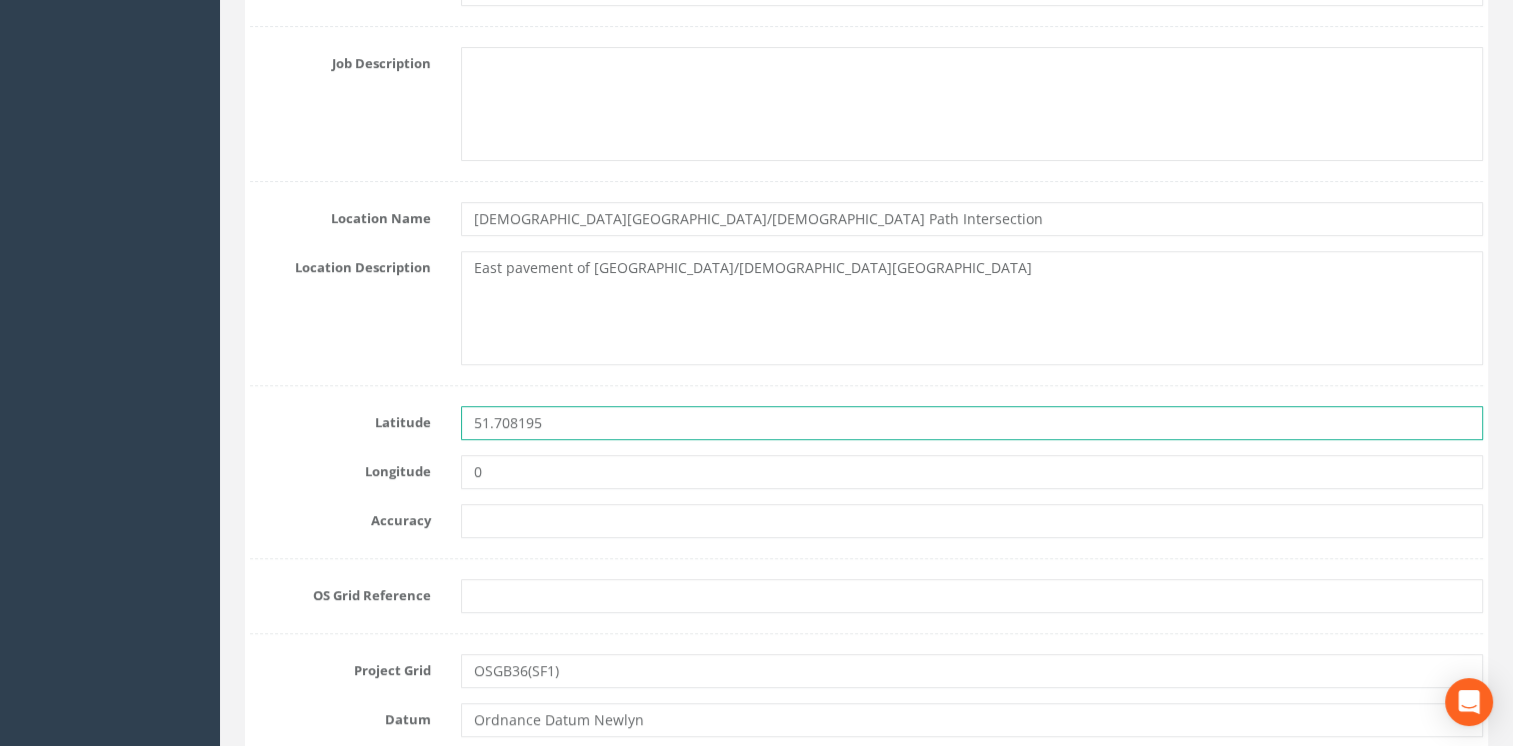 type on "51.708195" 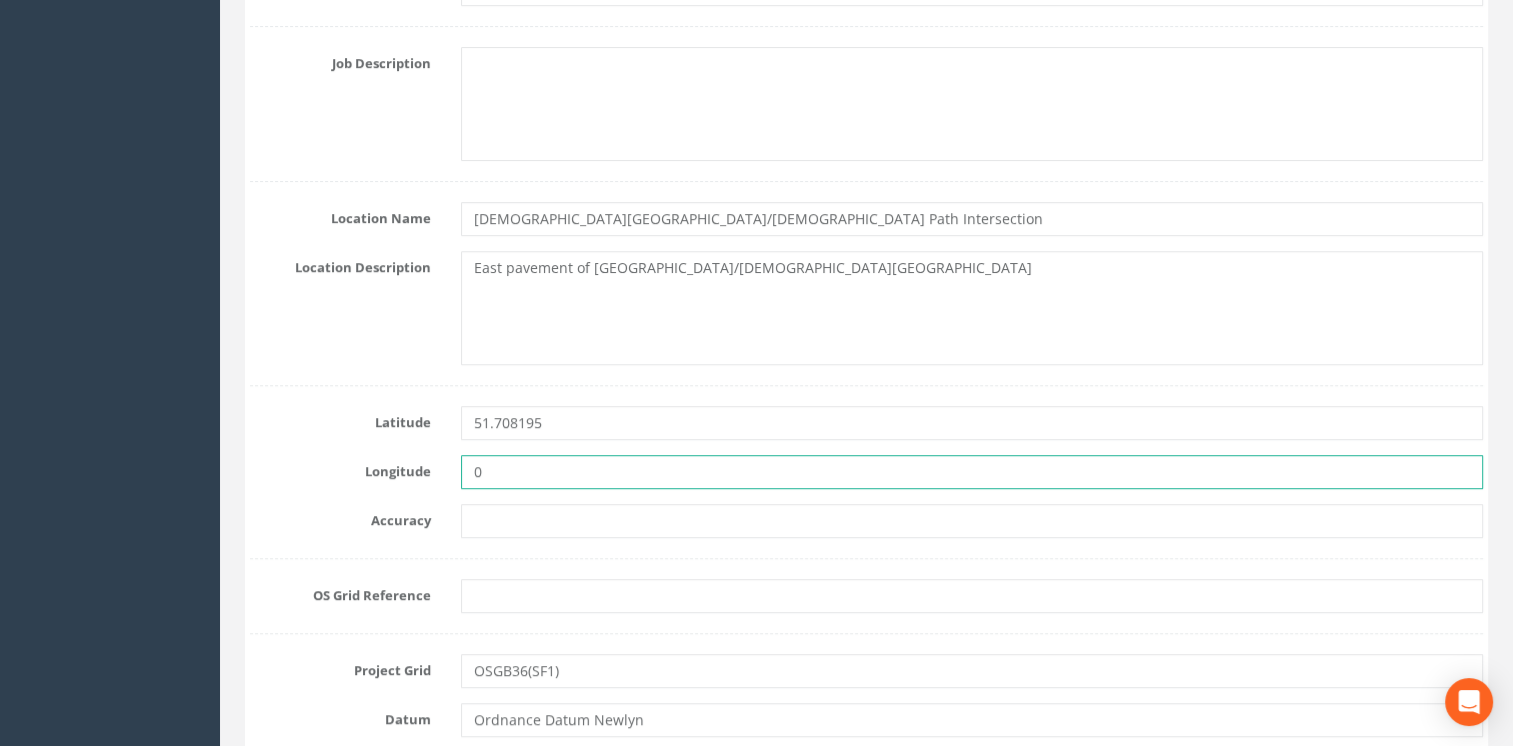 drag, startPoint x: 514, startPoint y: 470, endPoint x: 394, endPoint y: 460, distance: 120.41595 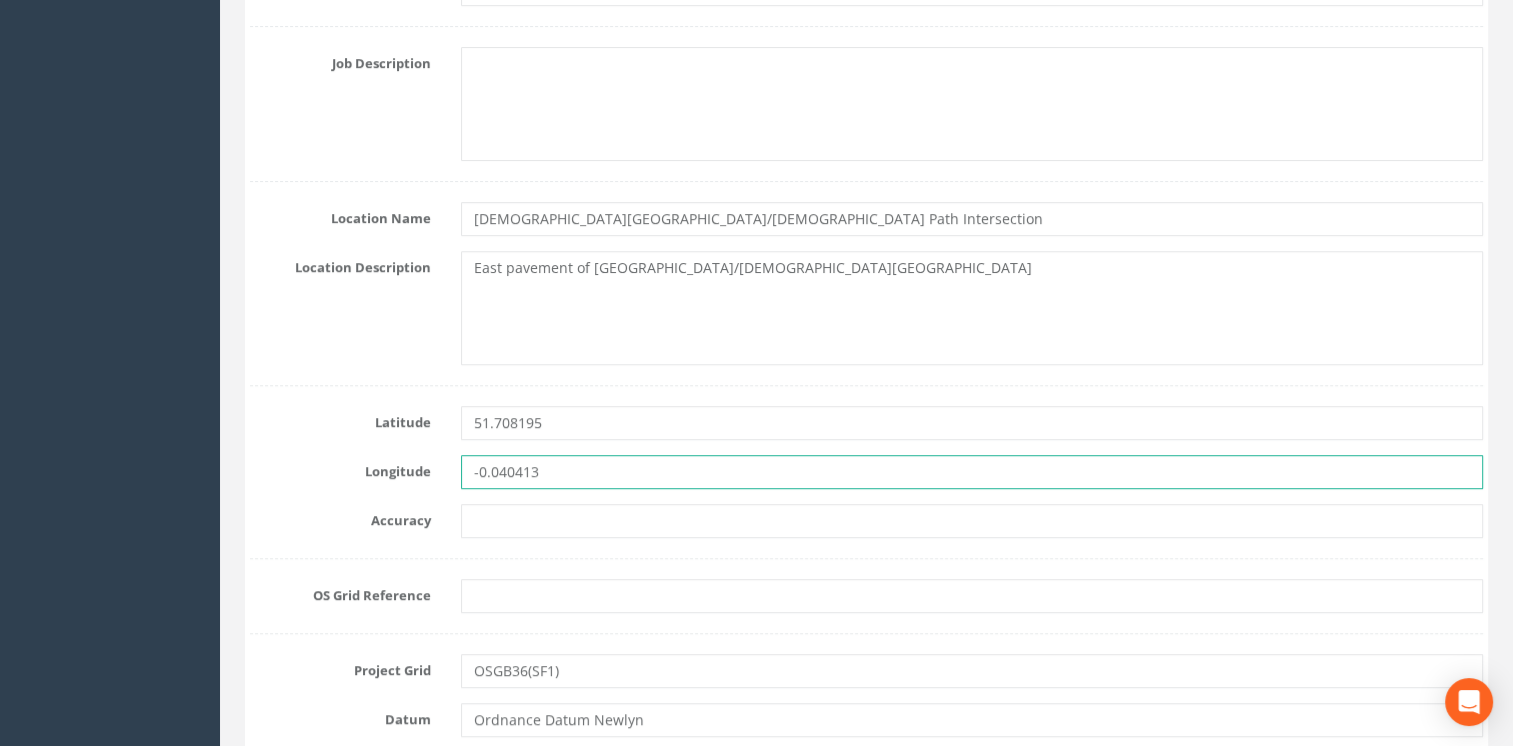 click on "-0.040413" at bounding box center (972, 472) 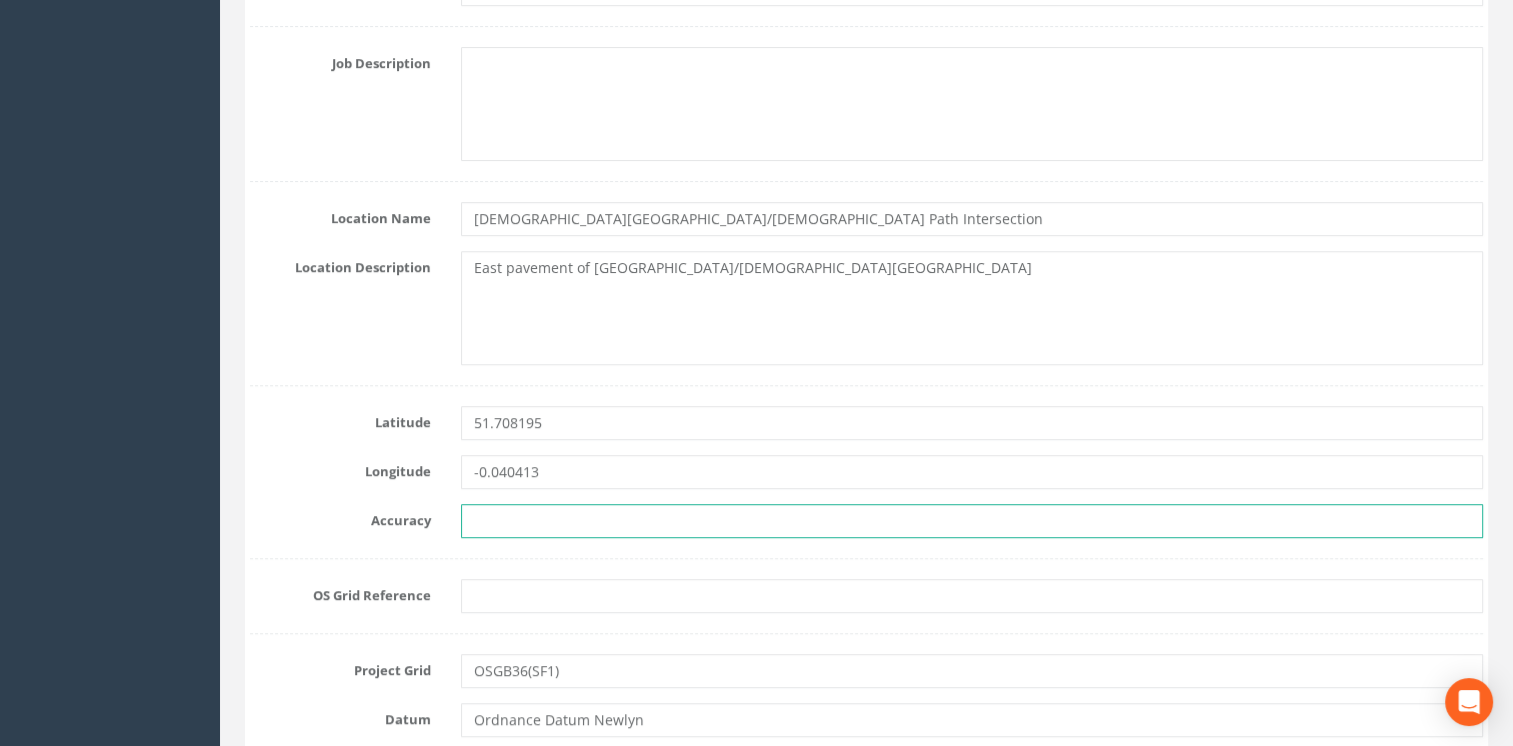 click at bounding box center [972, 521] 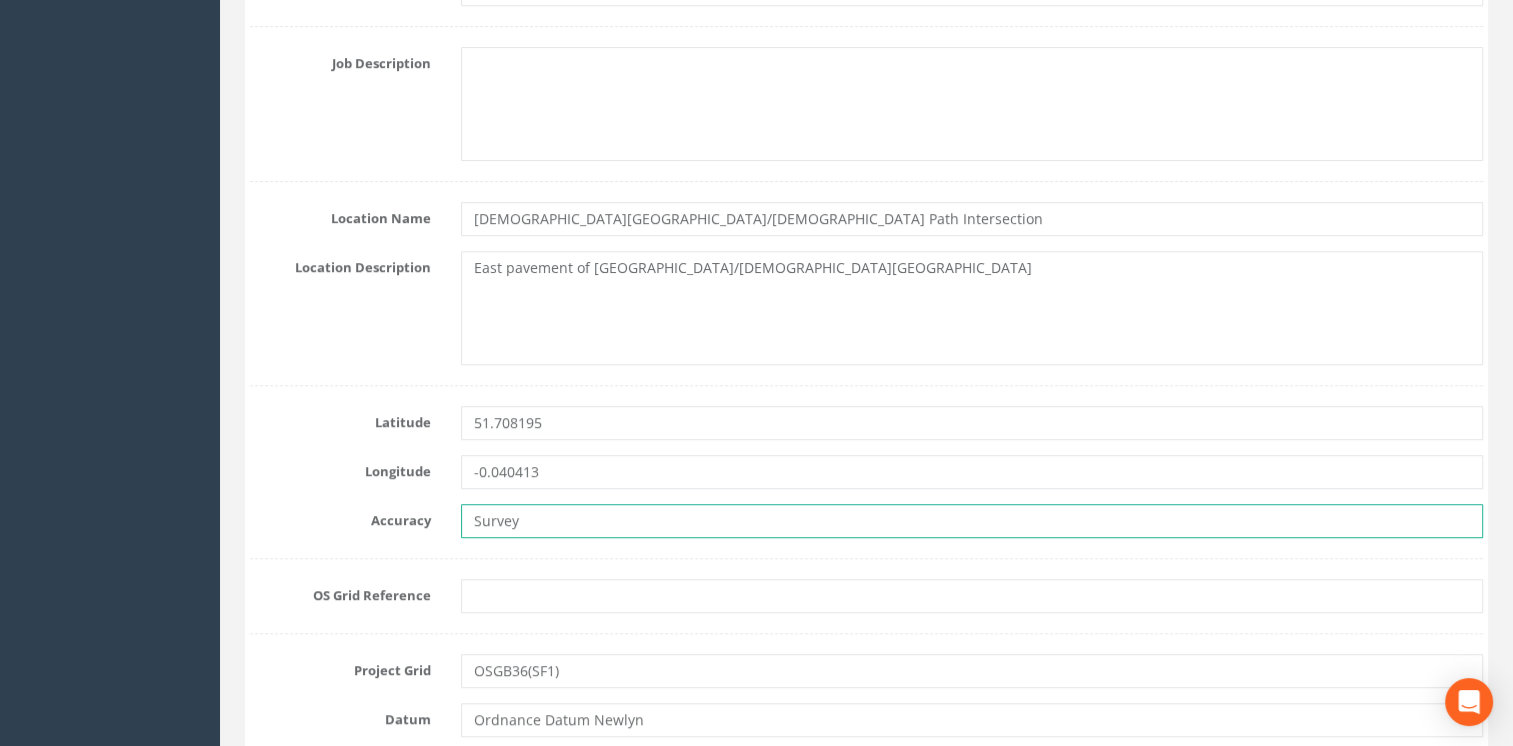 type on "Survey" 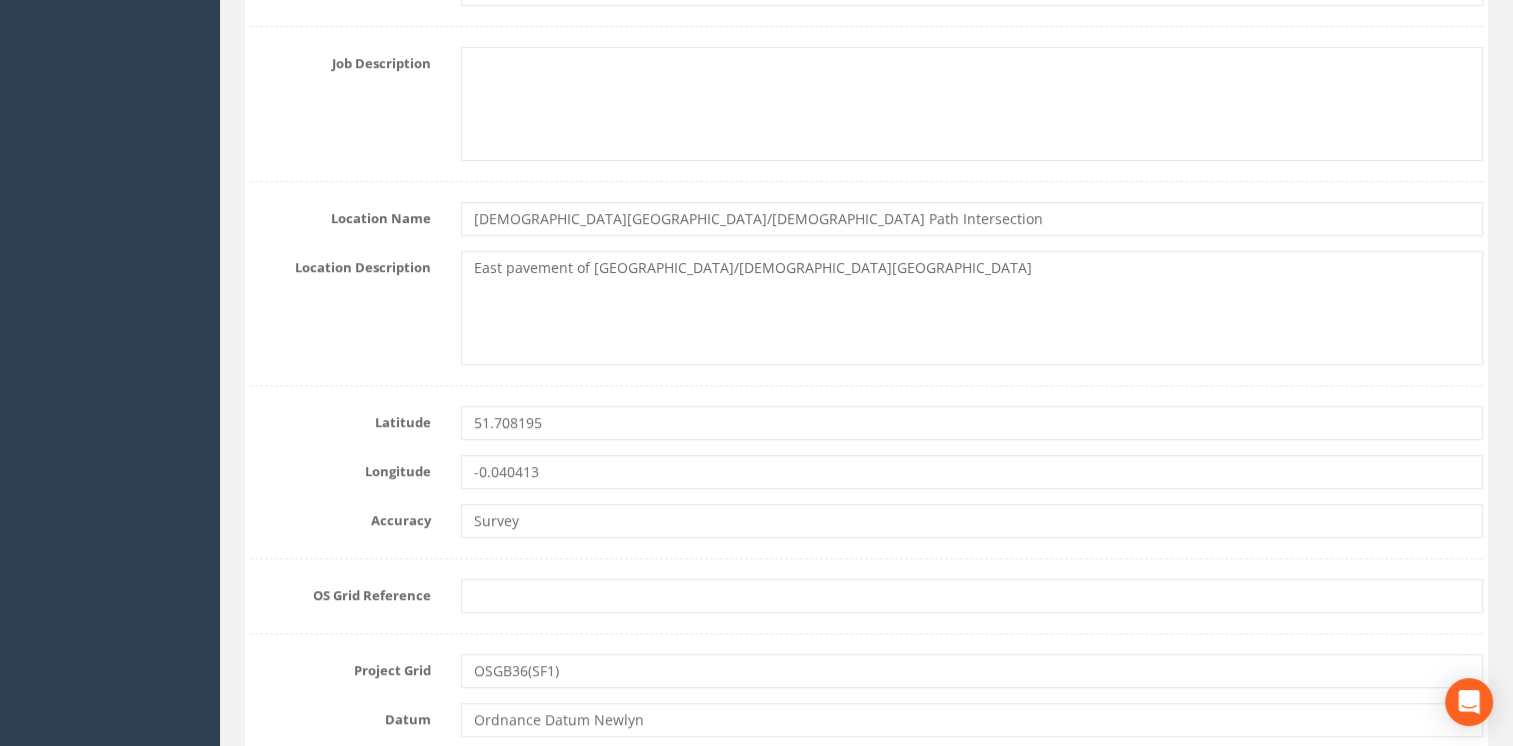 click on "Cancel      Save       Delete                Job Number   49231       Job Number Suffix             Survey Date         [DATE]           Installed By   LN       Project   Network Broxbourne       Customer Ref           PGM ID   A3S50       PGM Type   Type 4 - PK Nail       PGM Status   Tertiary         Job Description           Location Name   [GEOGRAPHIC_DATA]/Churchfield Path Intersection       Location Description   East pavement of [GEOGRAPHIC_DATA]/[GEOGRAPHIC_DATA]         [GEOGRAPHIC_DATA]       Accuracy   Survey         OS Grid Reference           Project Grid   OSGB36(SF1)       Datum   Ordnance Datum Newlyn       Eastings         Northings           Elevation           Network Rail     Show         NR Department         NR Survey Team         NR ELR         NR Mileage         NR Access Point           Environment Agency     Show         EA Session Time         EA Altitude Derived         EA KM Square                         1         Type         ODN" at bounding box center (866, 840) 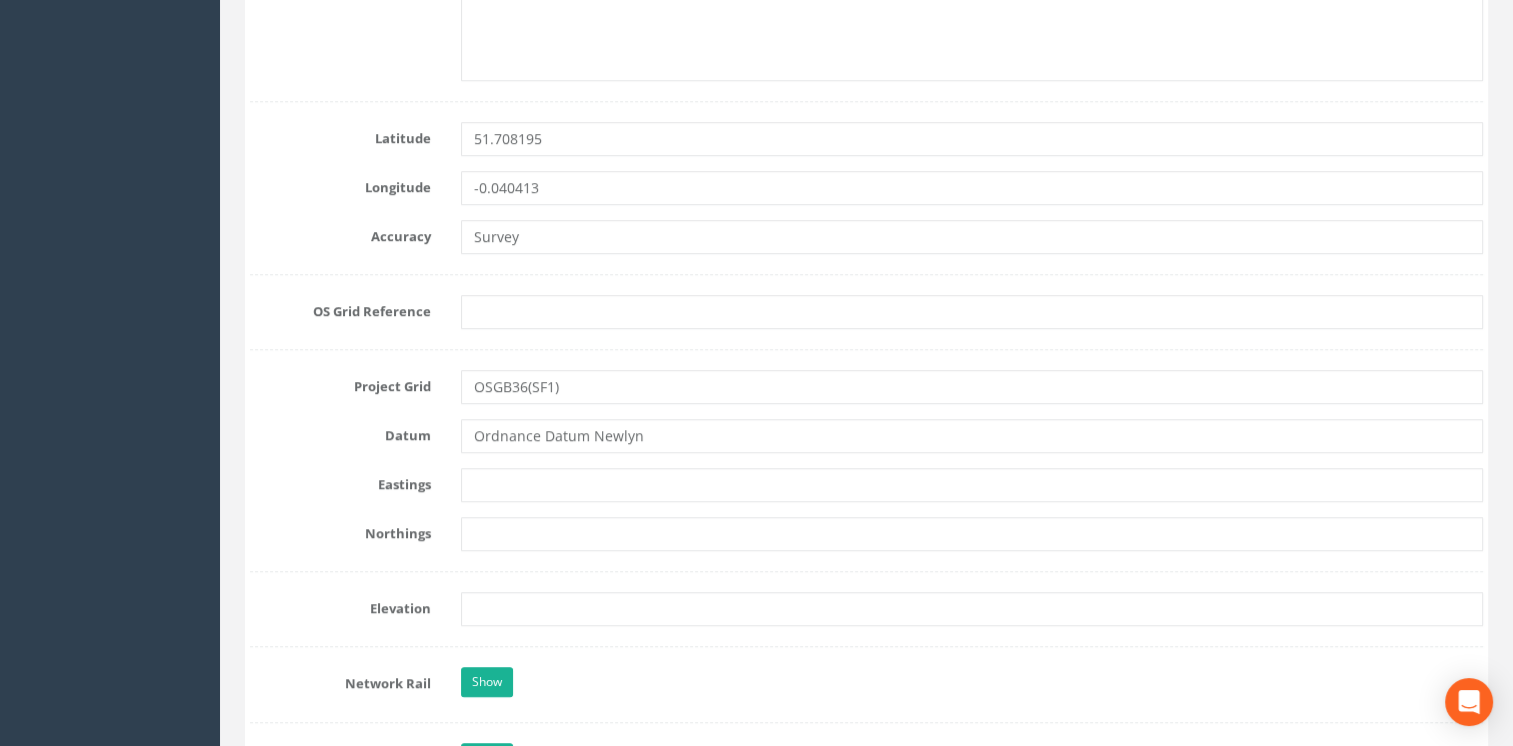 scroll, scrollTop: 1200, scrollLeft: 0, axis: vertical 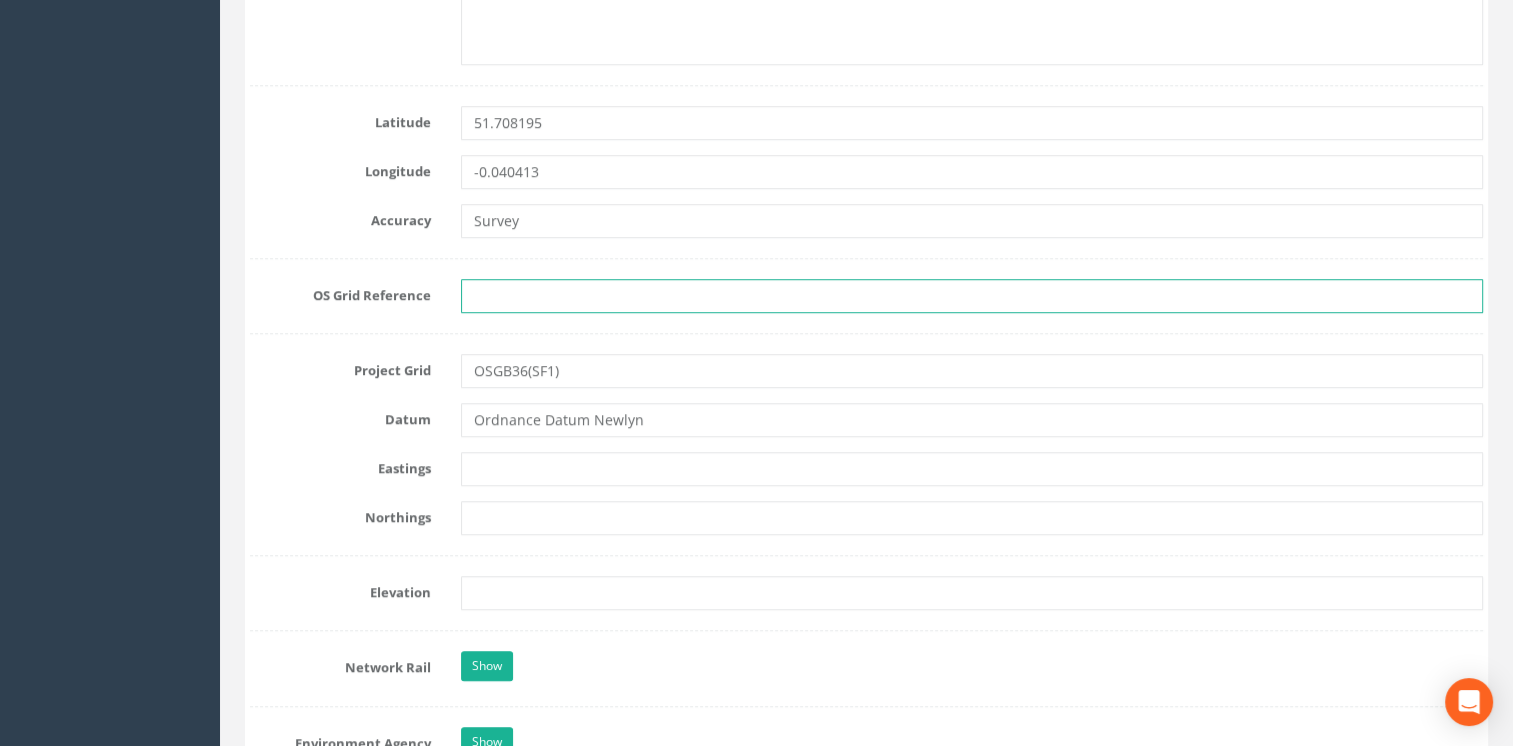 click at bounding box center (972, 296) 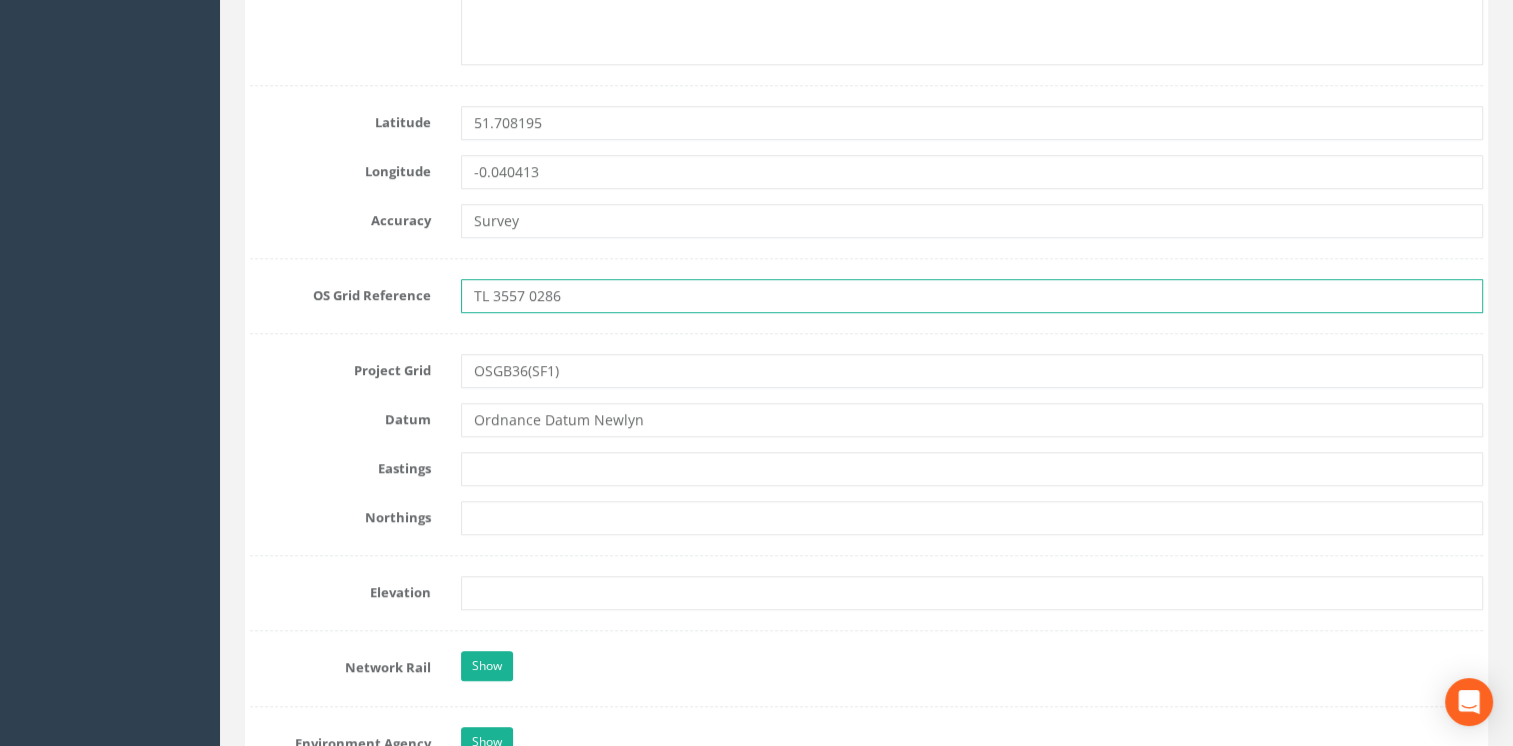 type on "TL 3557 0286" 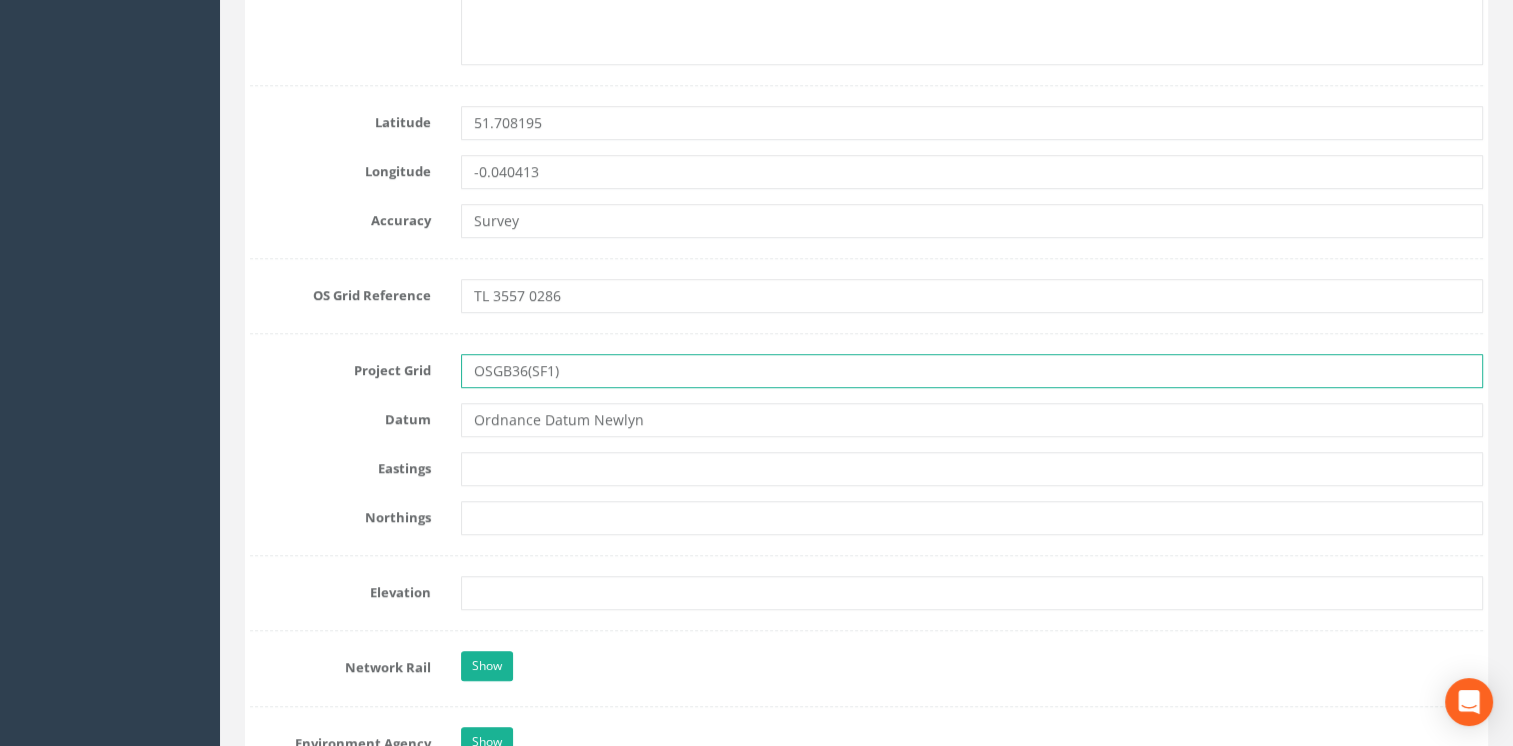 click on "OSGB36(SF1)" at bounding box center [972, 371] 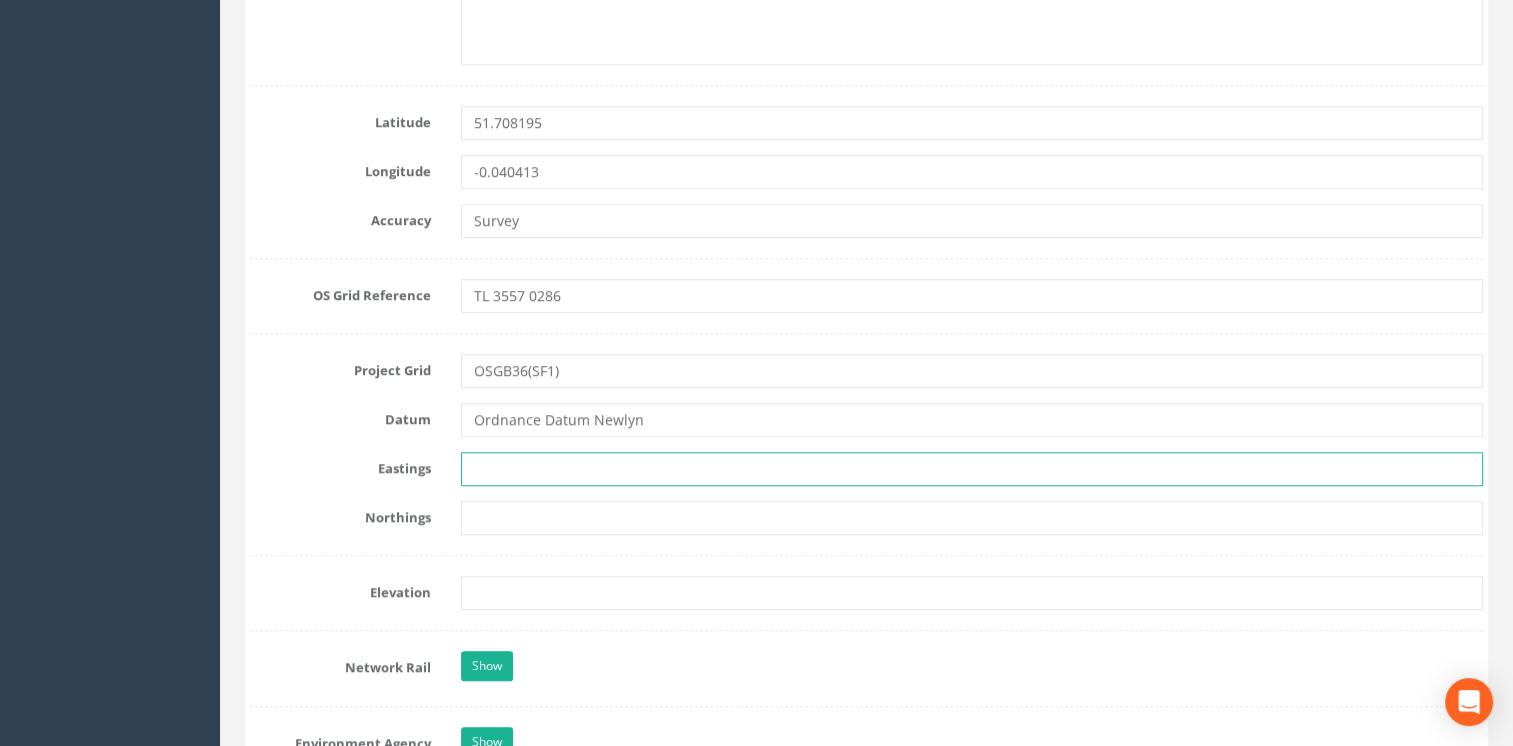 click at bounding box center [972, 469] 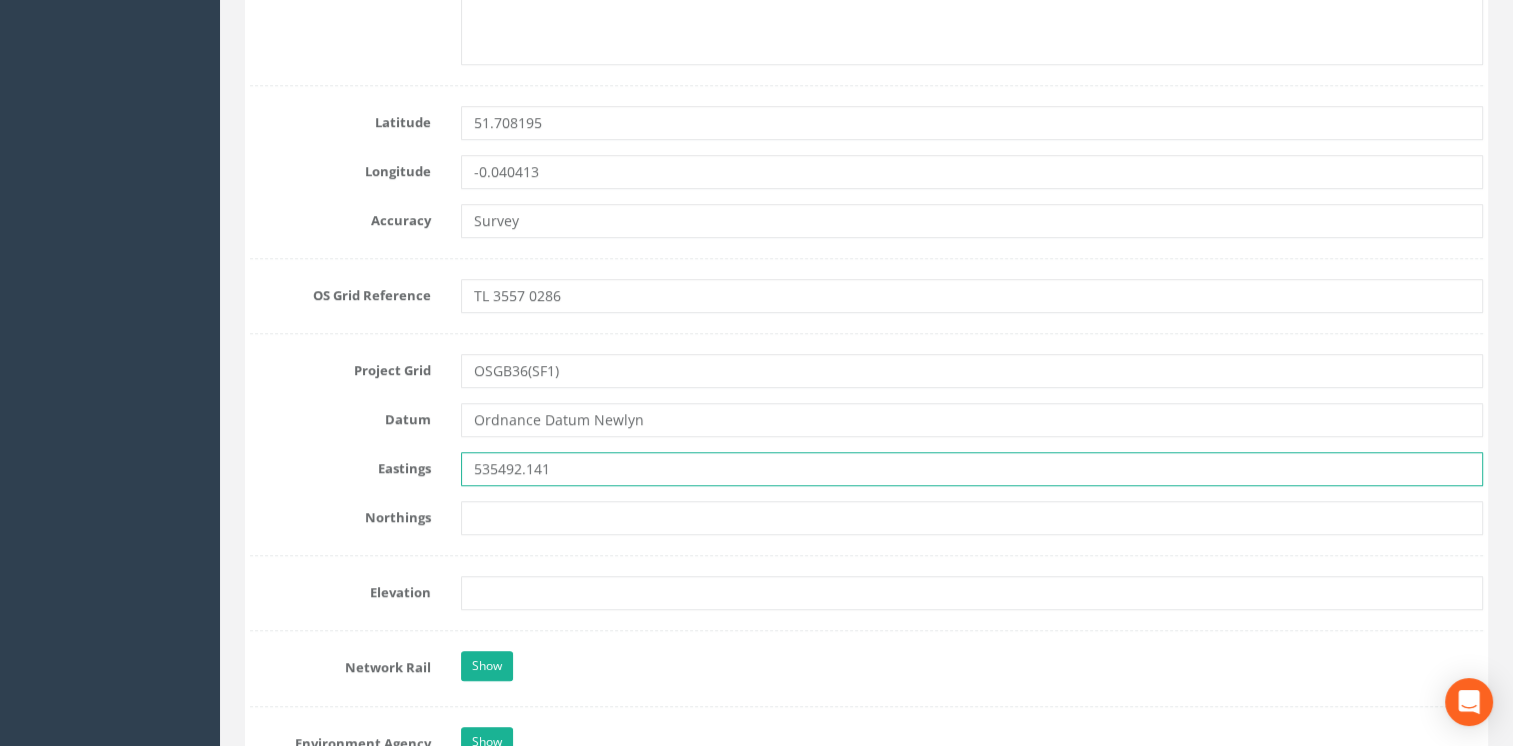 type on "535492.141" 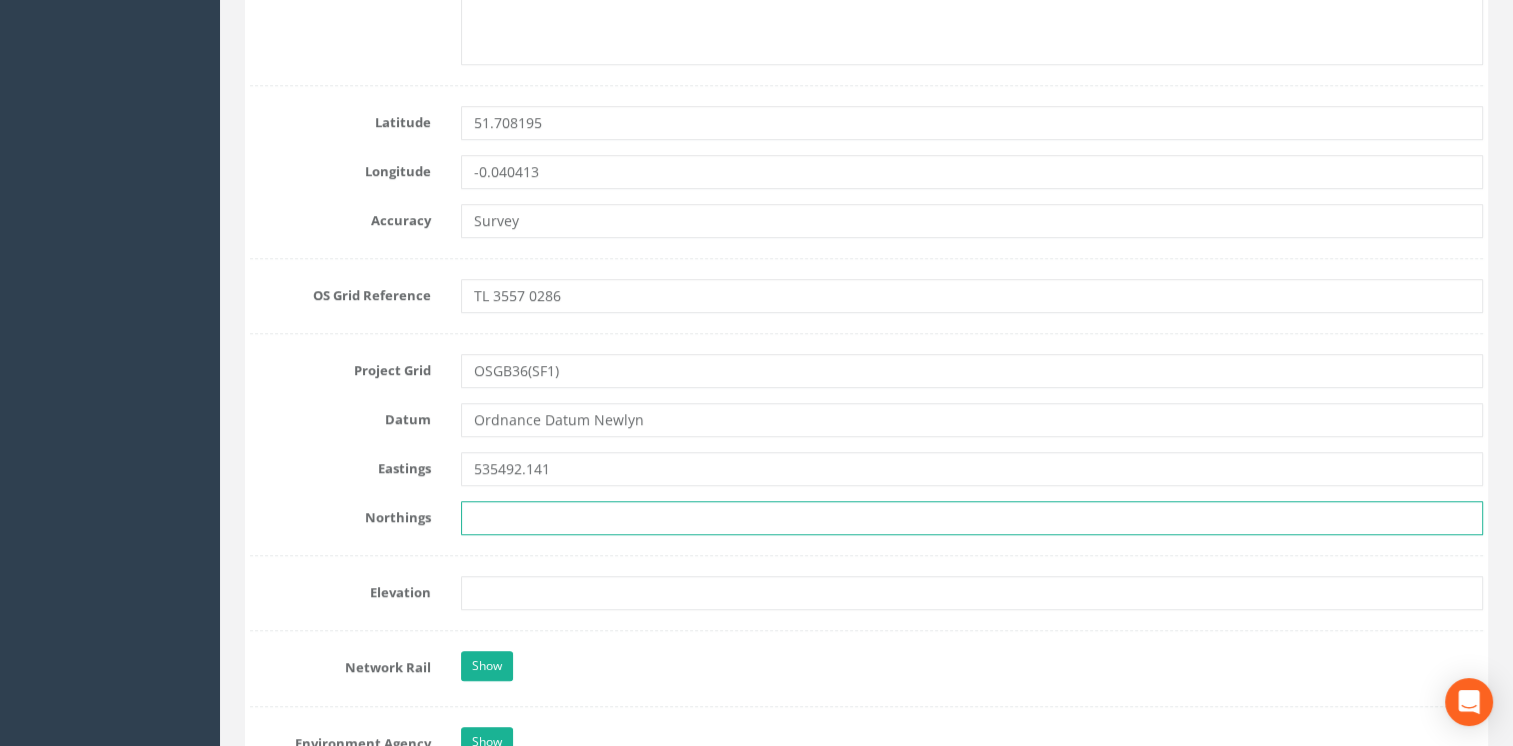 click at bounding box center [972, 518] 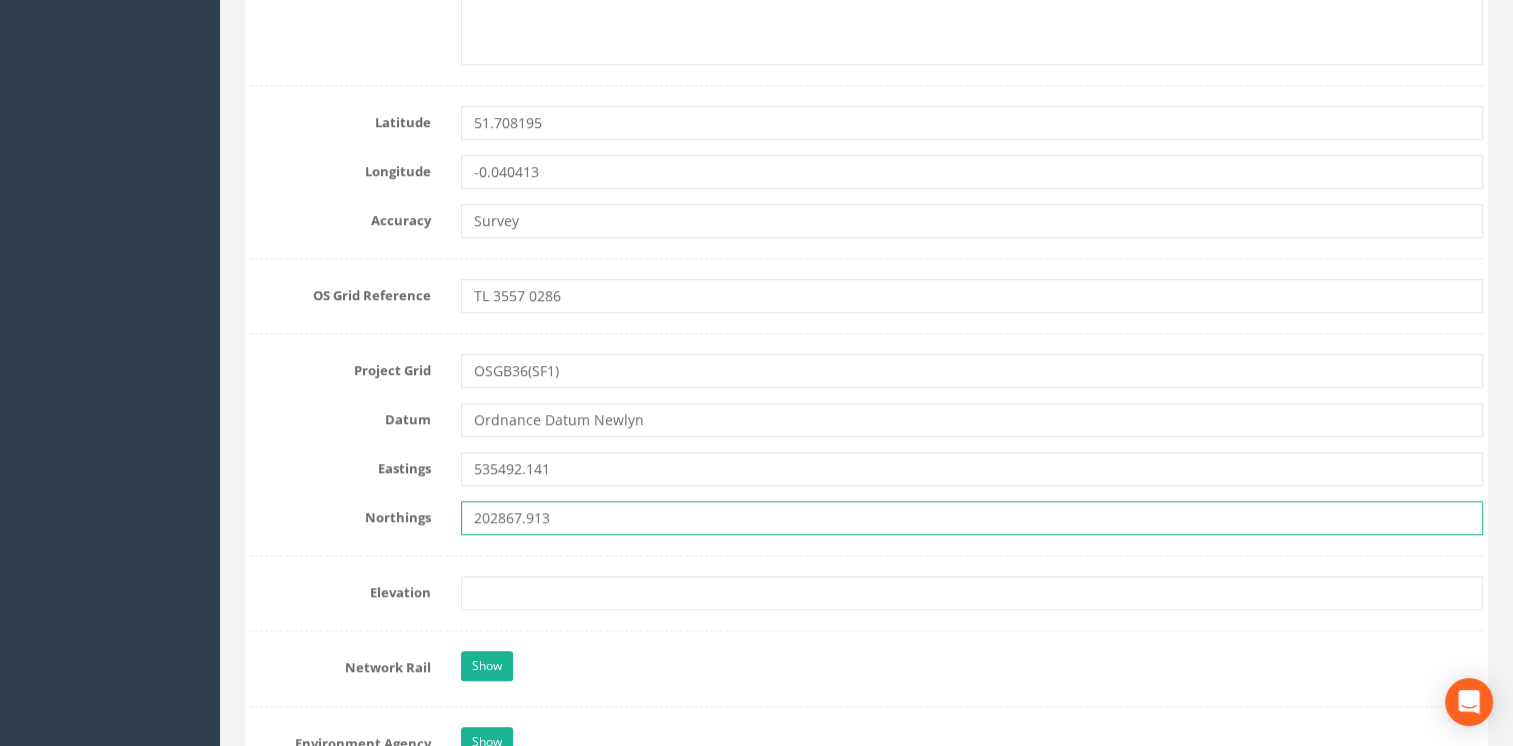 type on "202867.913" 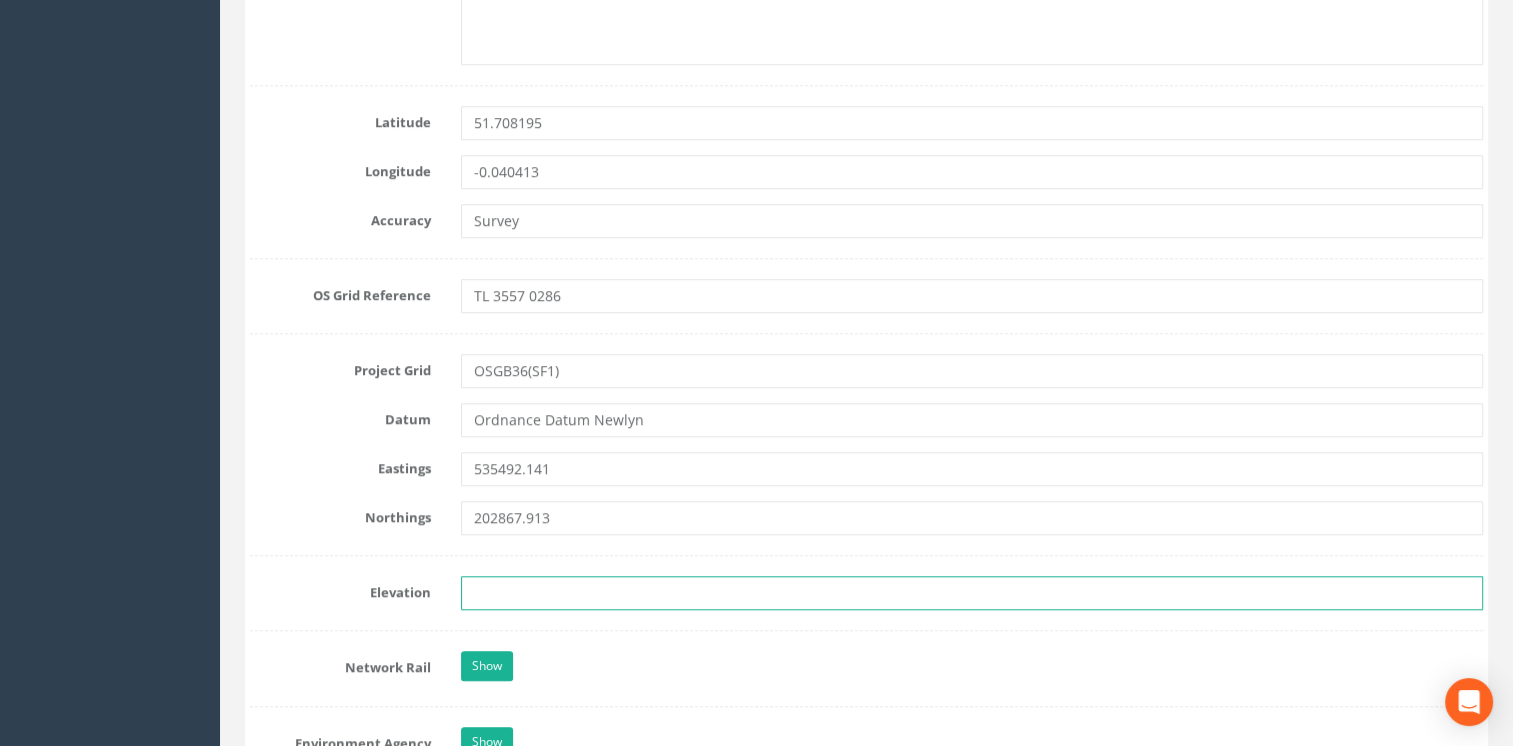 click at bounding box center [972, 593] 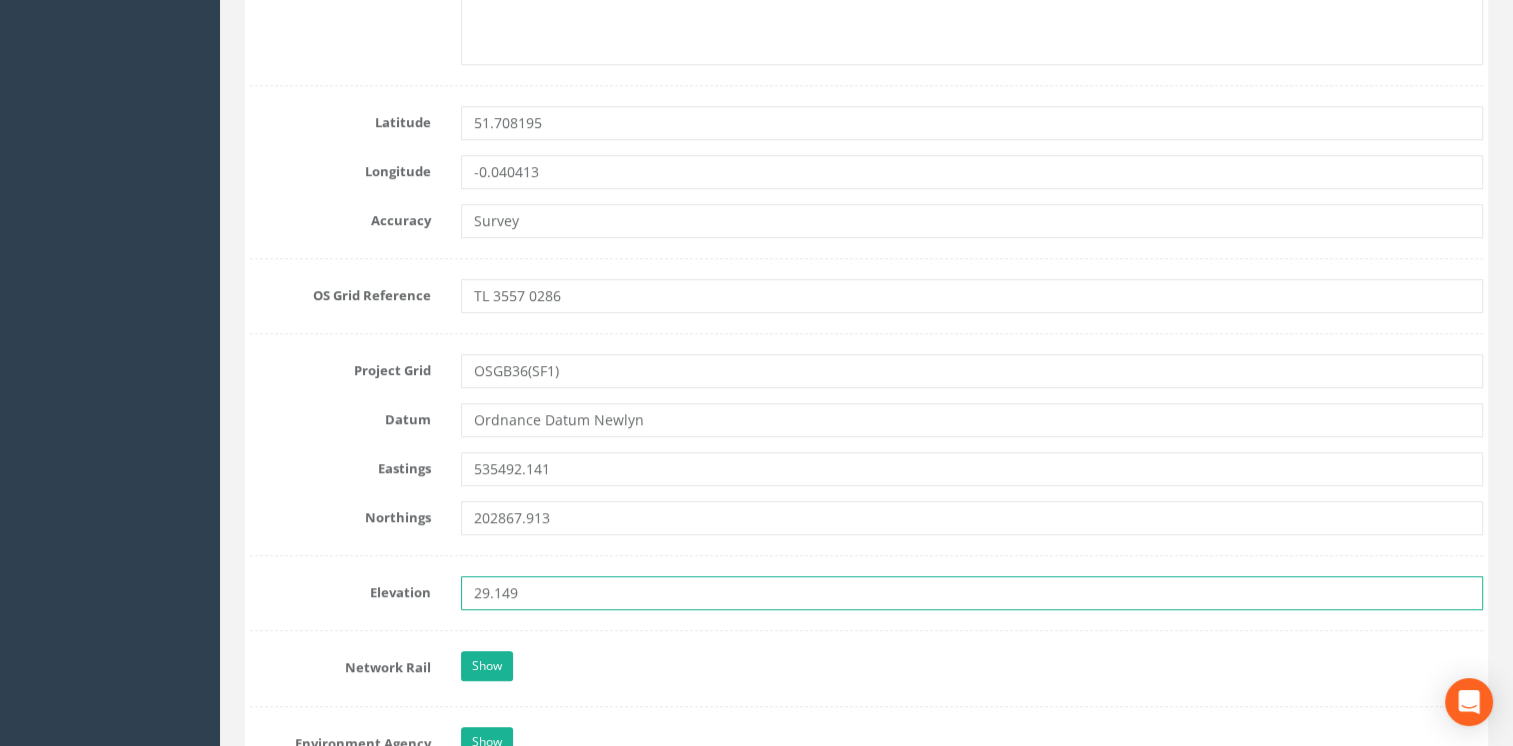 type on "29.149" 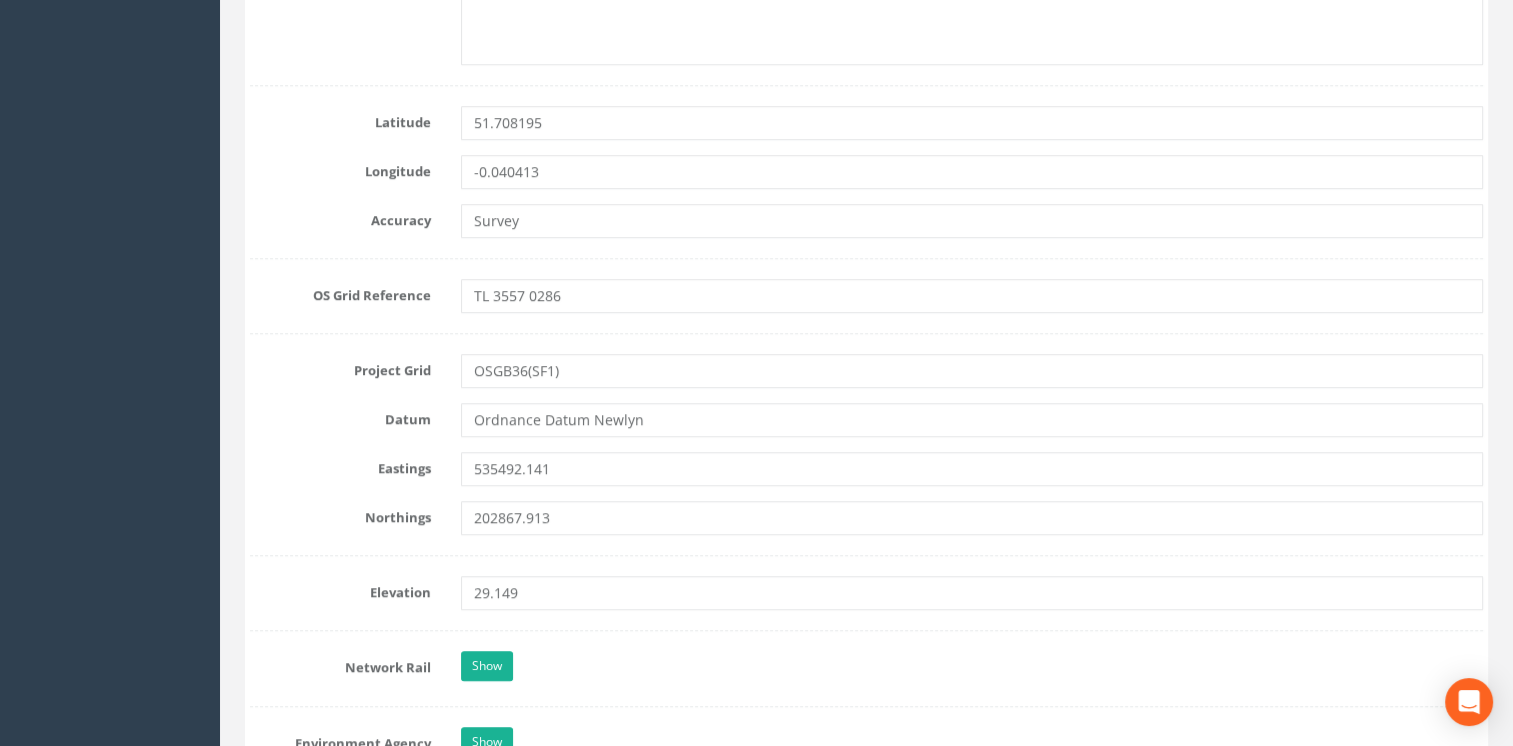 click on "Cancel      Save       Delete                Job Number   49231       Job Number Suffix             Survey Date         [DATE]           Installed By   LN       Project   Network Broxbourne       Customer Ref           PGM ID   A3S50       PGM Type   Type 4 - PK Nail       PGM Status   Tertiary         Job Description           Location Name   [GEOGRAPHIC_DATA]/Churchfield Path Intersection       Location Description   East pavement of [GEOGRAPHIC_DATA]/[GEOGRAPHIC_DATA]         [GEOGRAPHIC_DATA]       Accuracy   Survey         OS Grid Reference   TL 3557 0286         Project Grid   OSGB36(SF1)       Datum   Ordnance Datum [GEOGRAPHIC_DATA]       Northings   202867.913         Elevation   29.149         Network Rail     Show         NR Department         NR Survey Team         NR ELR         NR Mileage         NR Access Point           Environment Agency     Show         EA Session Time         EA Altitude Derived         EA KM Square" at bounding box center [866, 540] 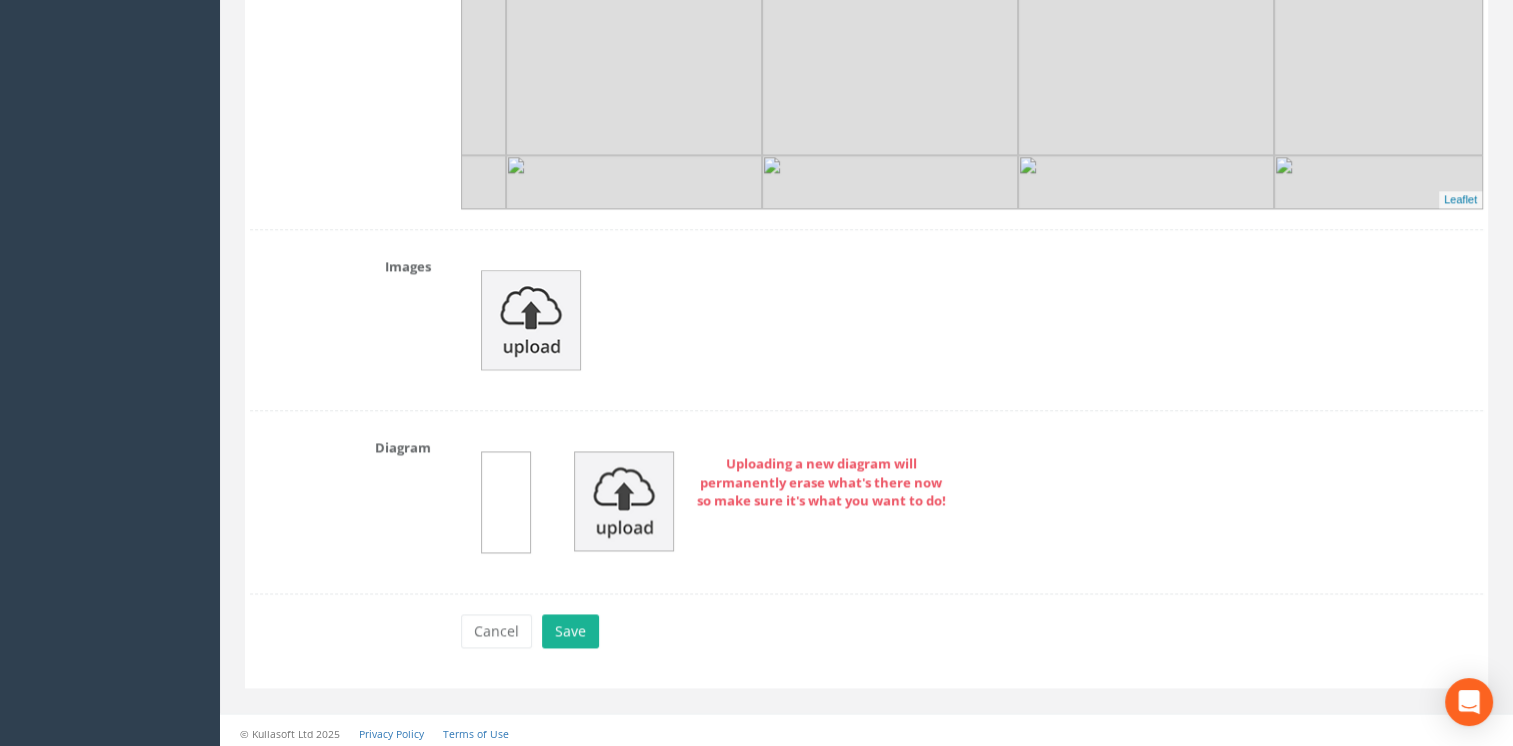 scroll, scrollTop: 2581, scrollLeft: 0, axis: vertical 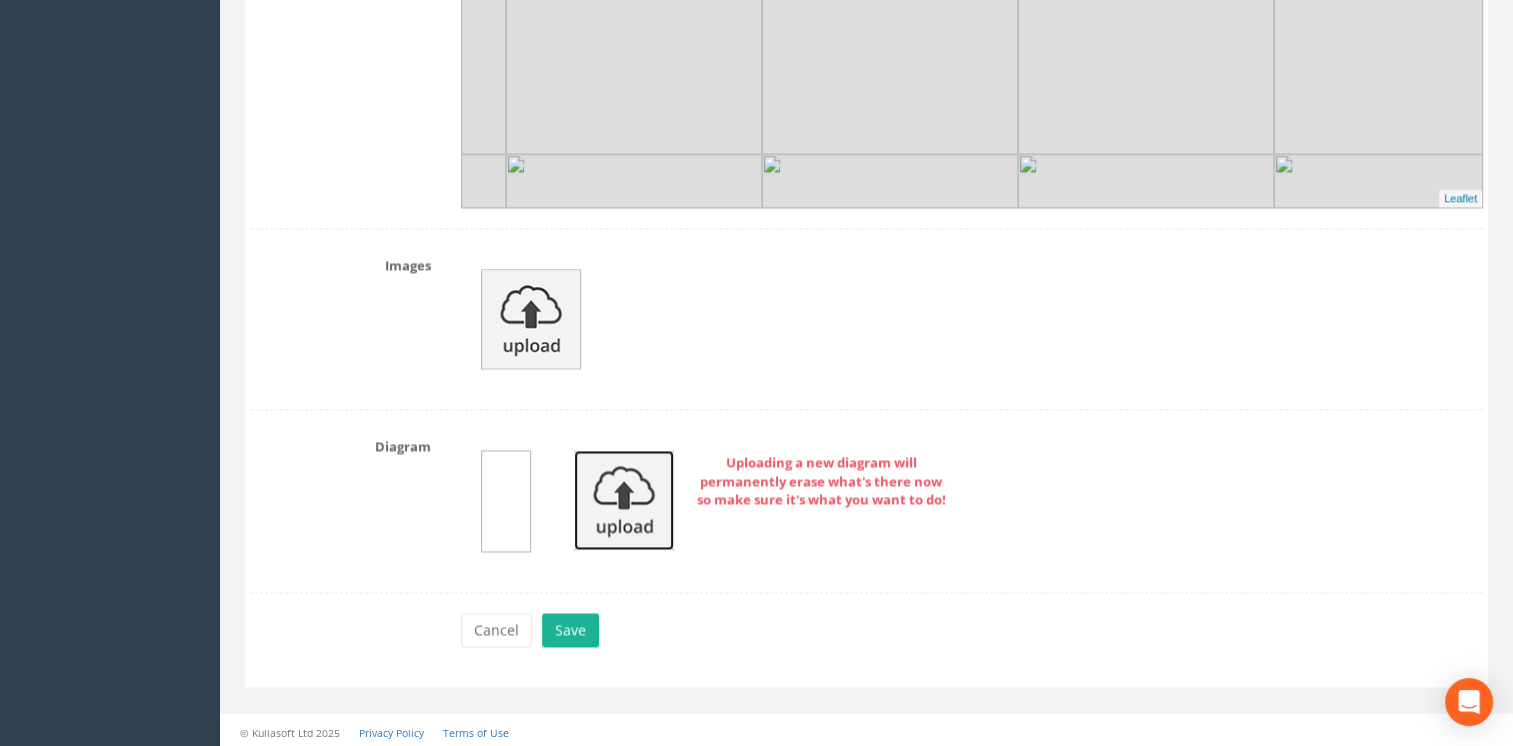 click at bounding box center [624, 500] 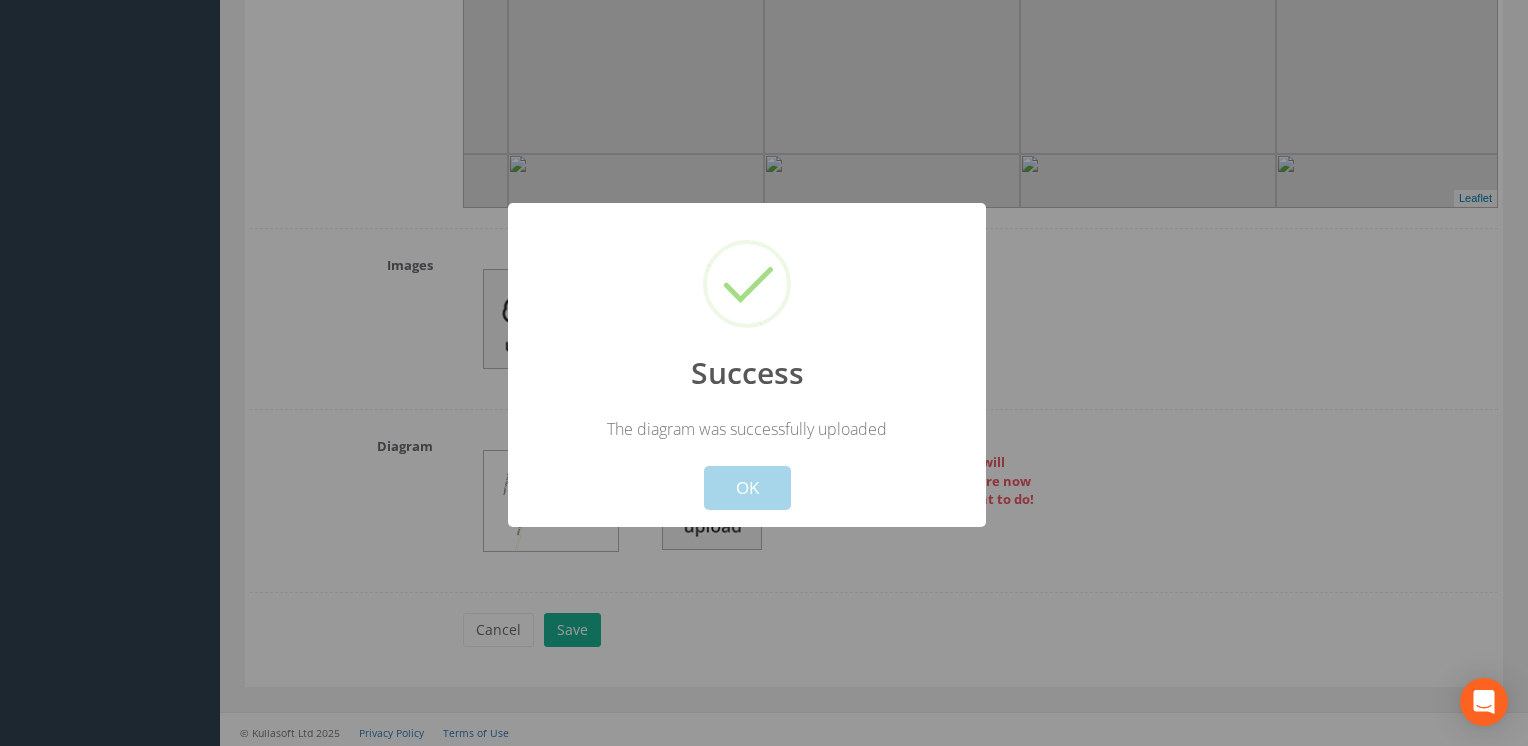 click on "OK" at bounding box center (747, 488) 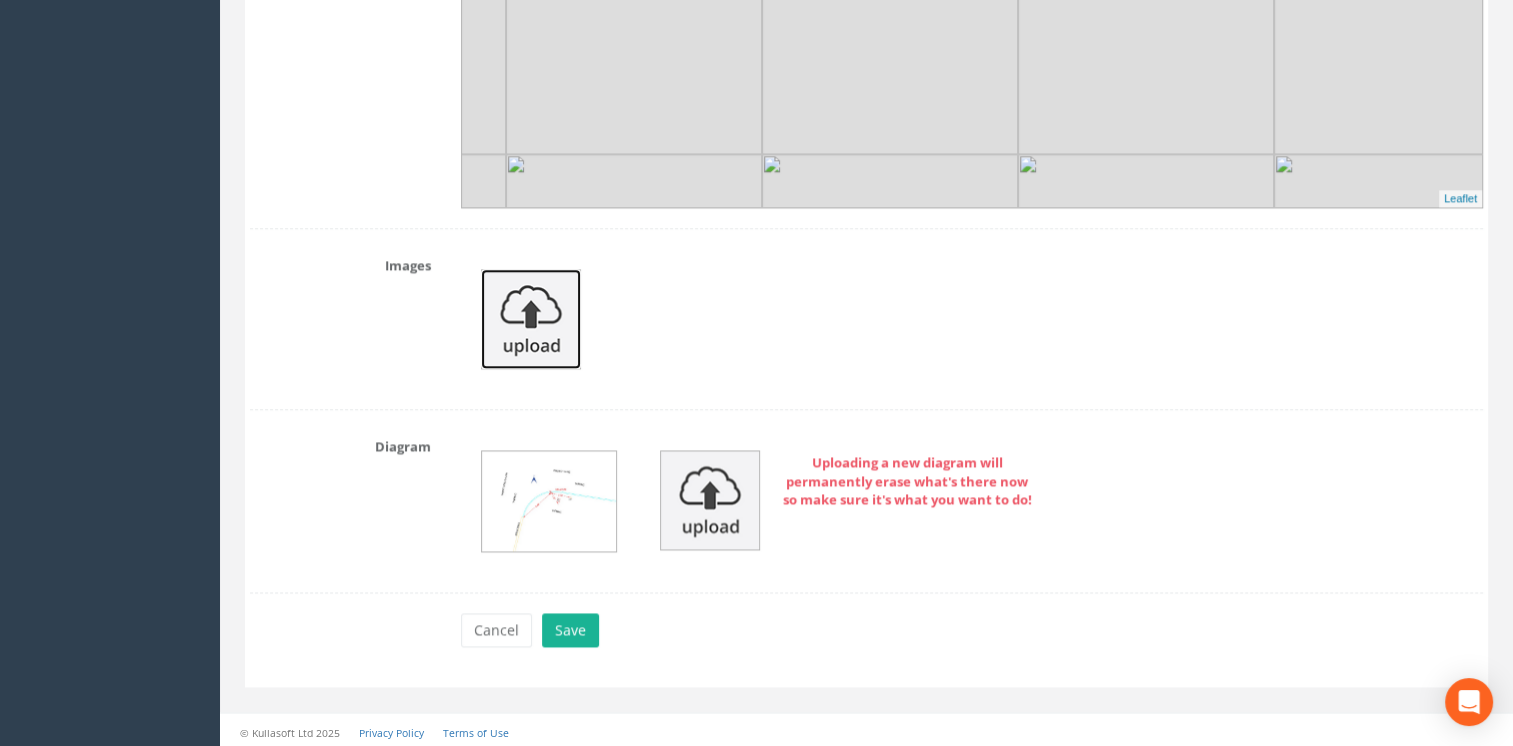 click at bounding box center (531, 319) 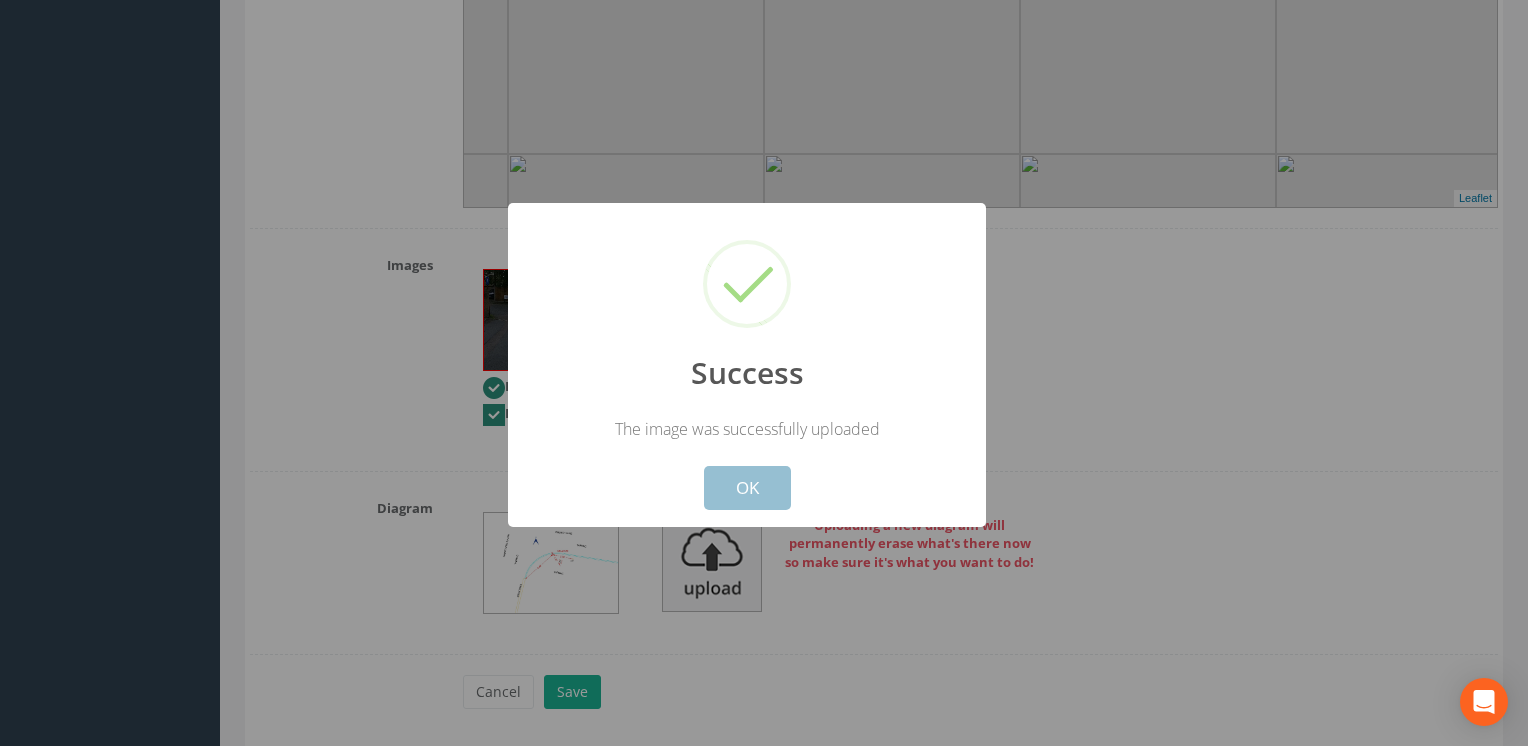 click on "OK" at bounding box center (747, 488) 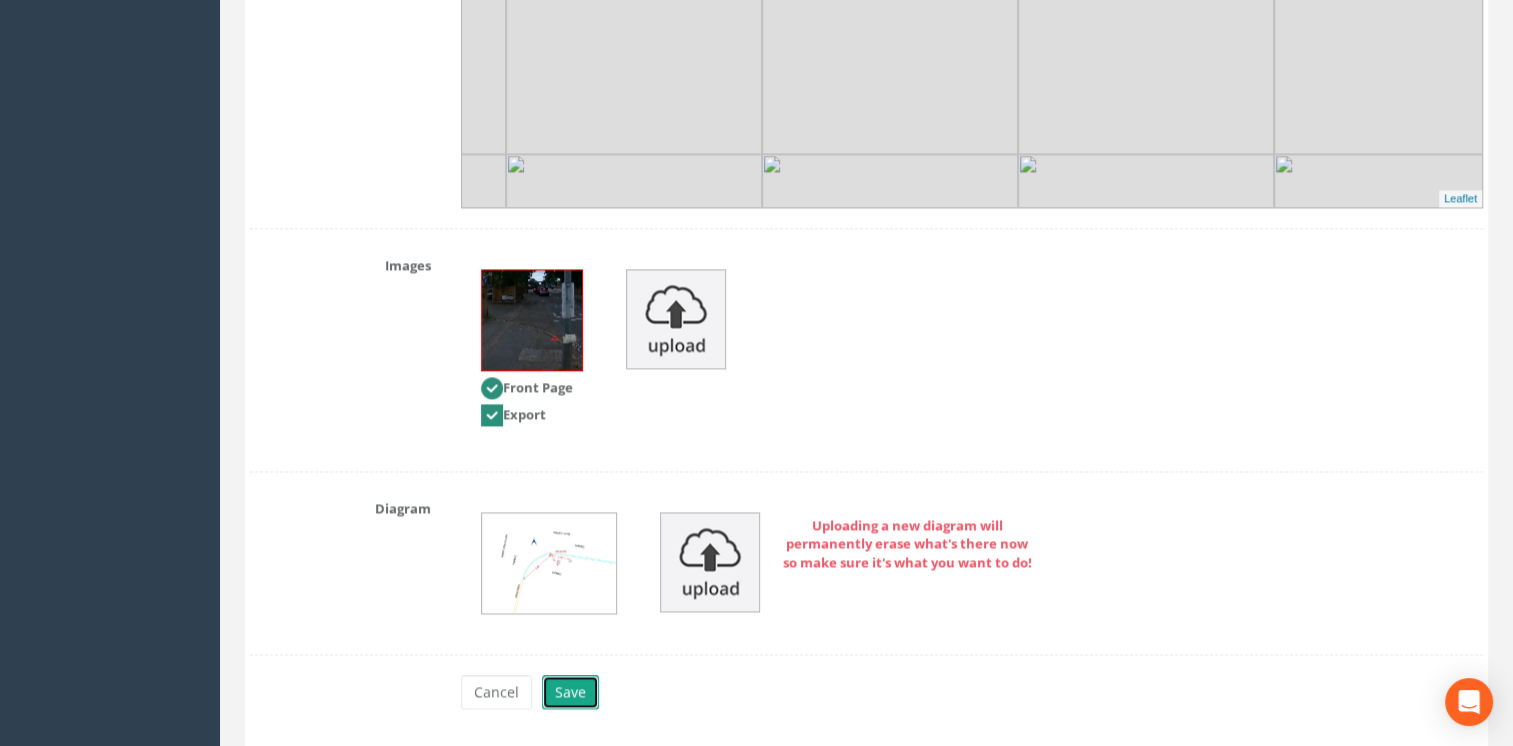 click on "Save" at bounding box center [570, 692] 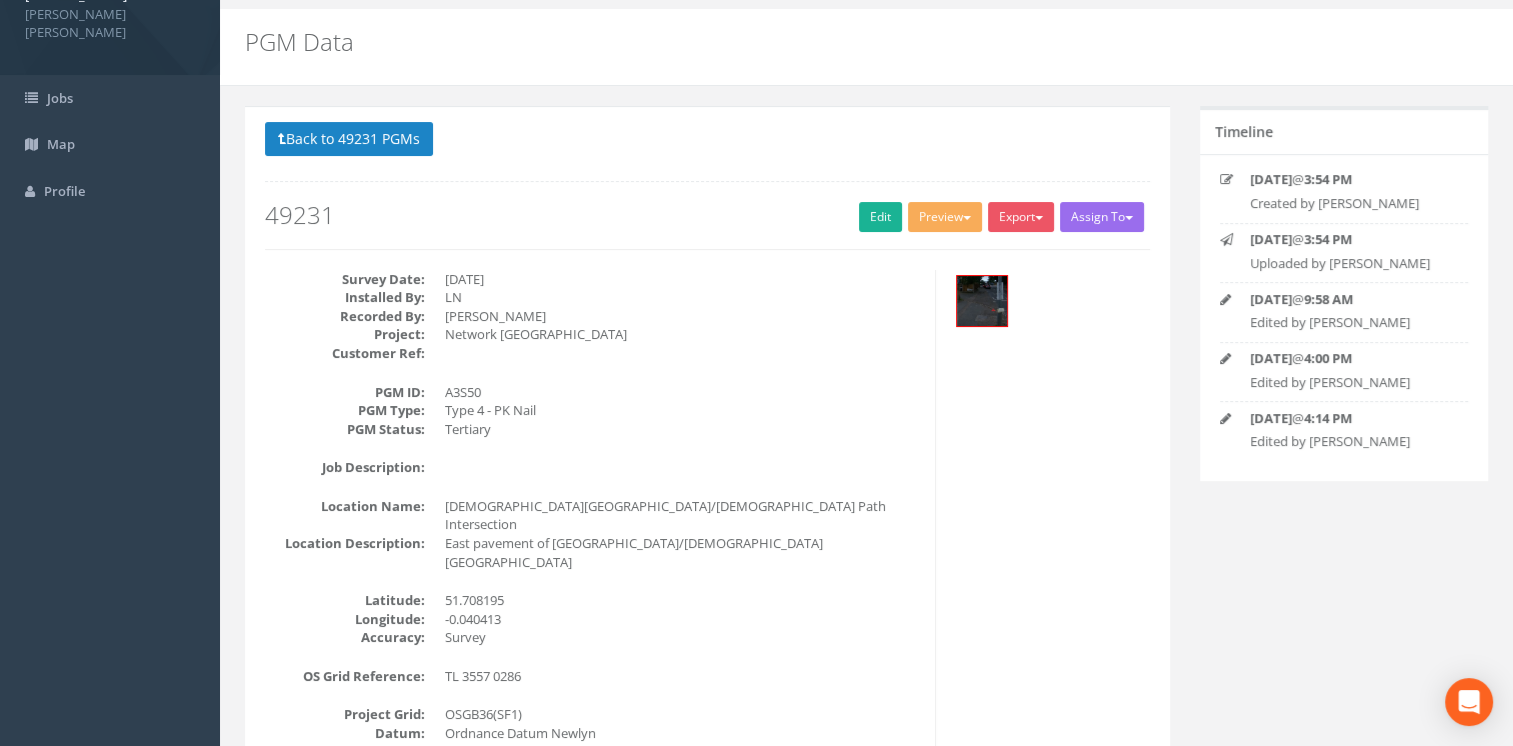 scroll, scrollTop: 18, scrollLeft: 0, axis: vertical 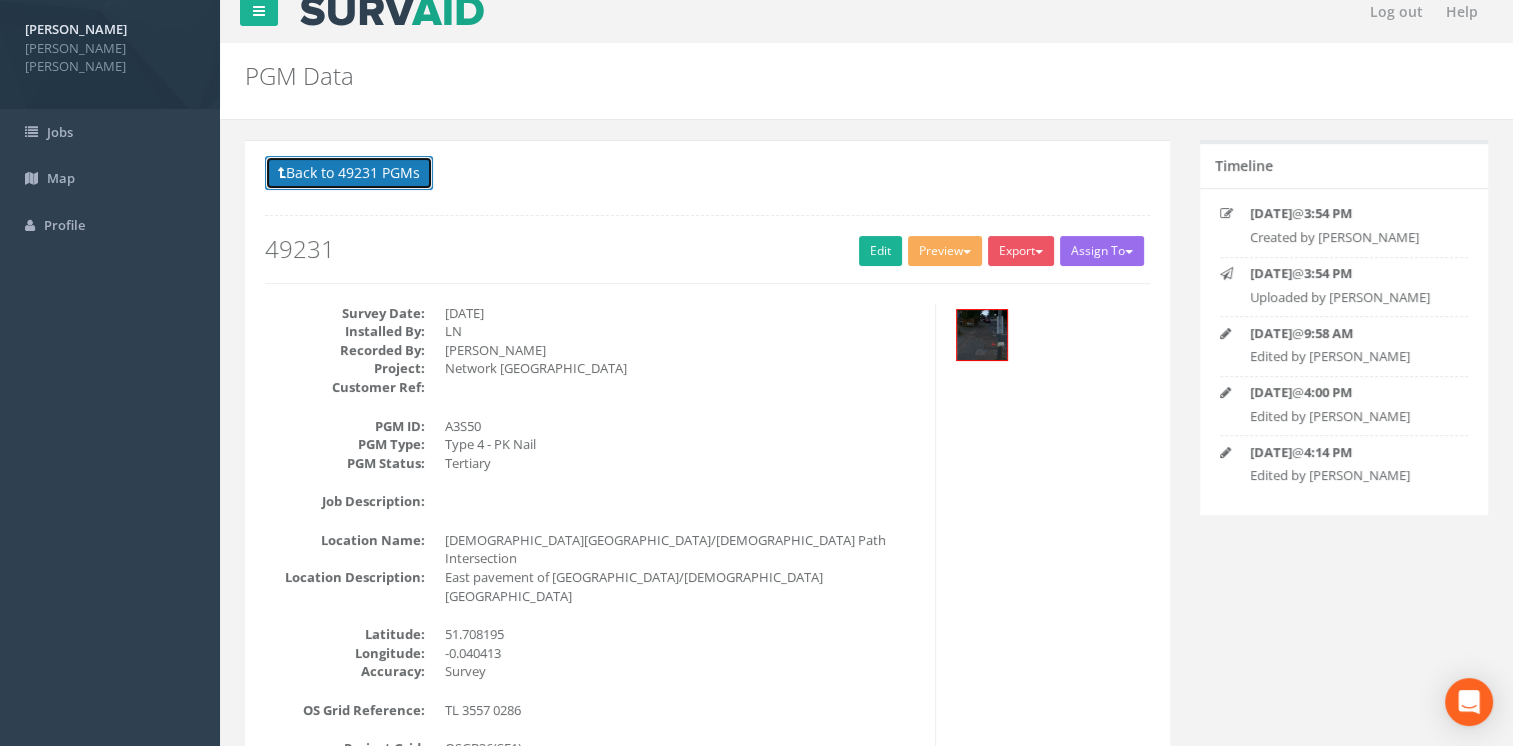 click on "Back to 49231 PGMs" at bounding box center (349, 173) 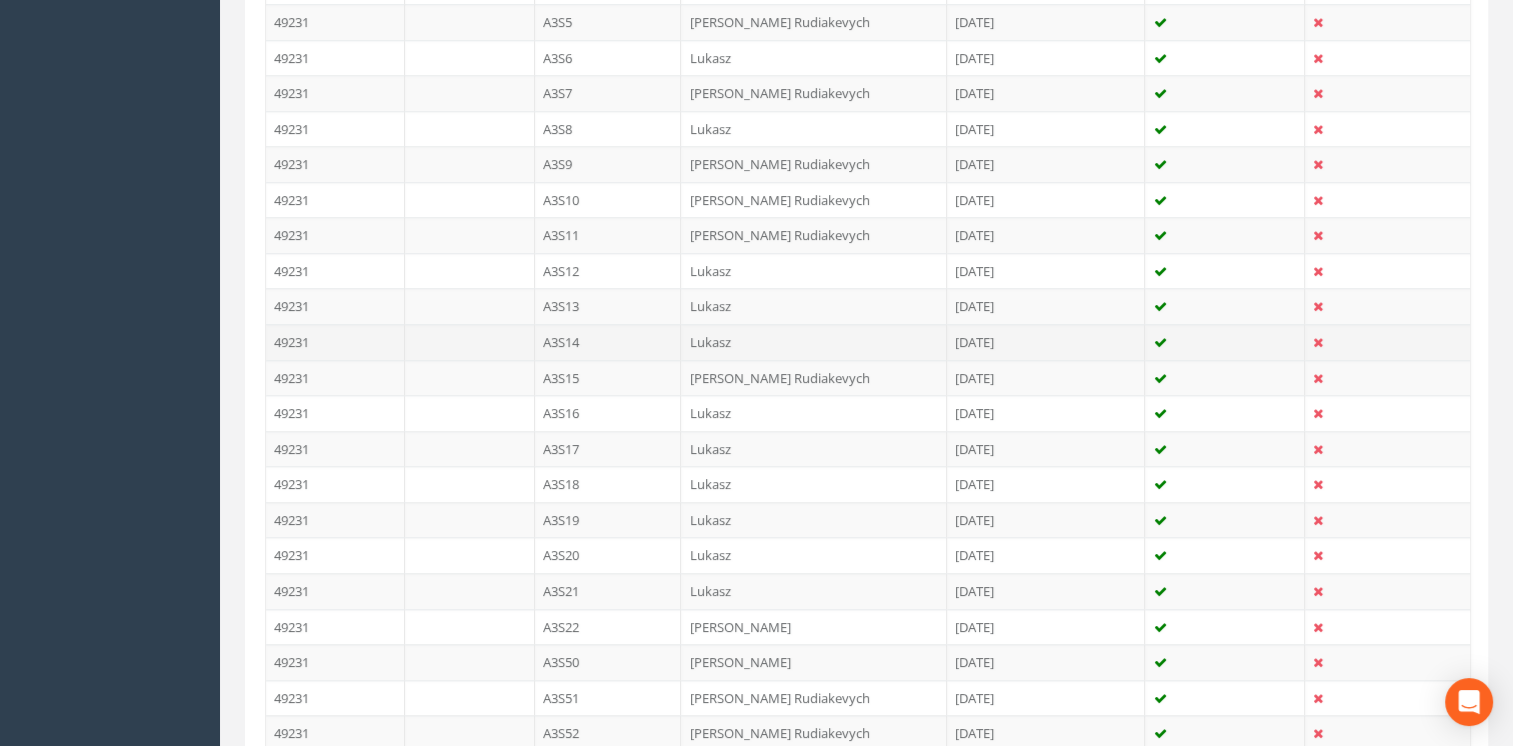 scroll, scrollTop: 2218, scrollLeft: 0, axis: vertical 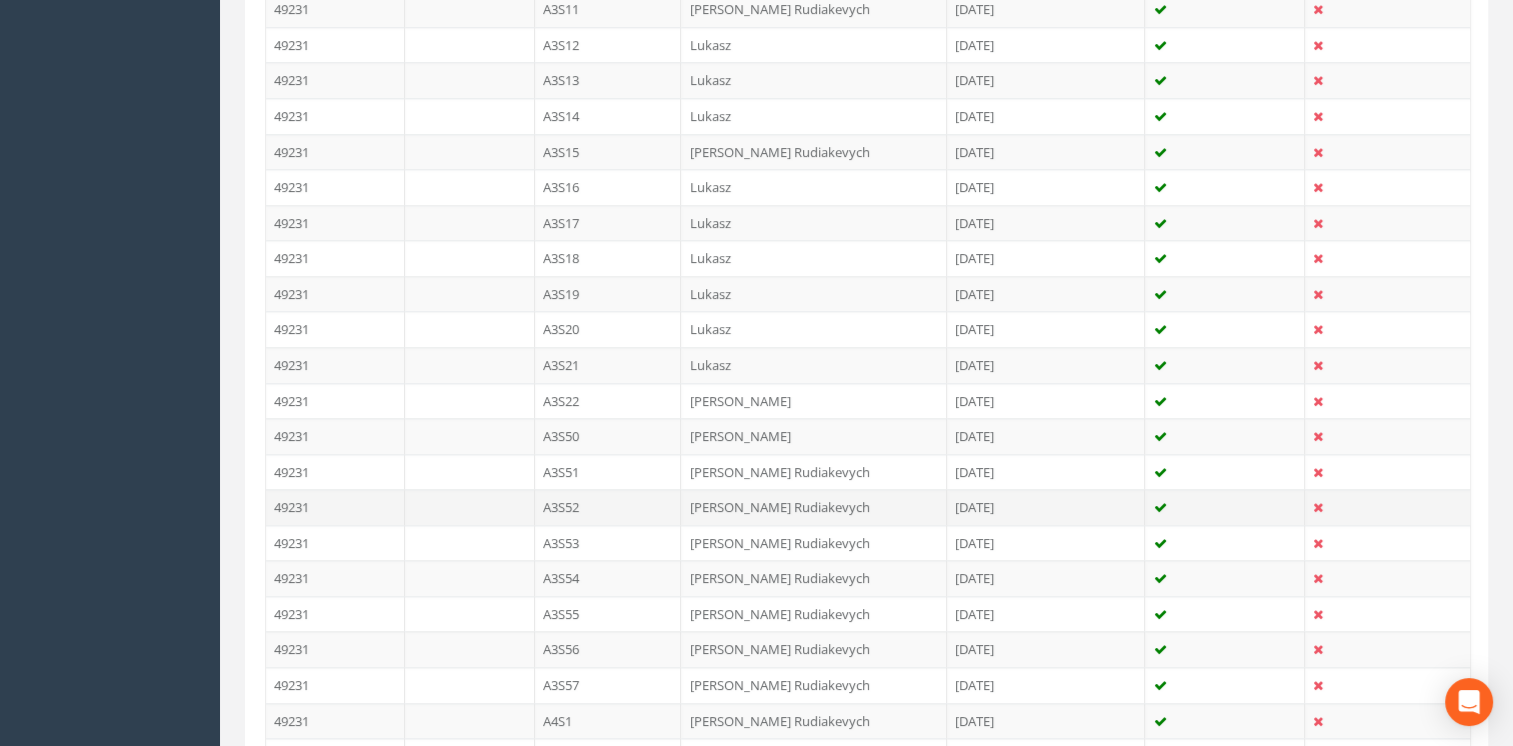 click on "A3S52" at bounding box center (608, 507) 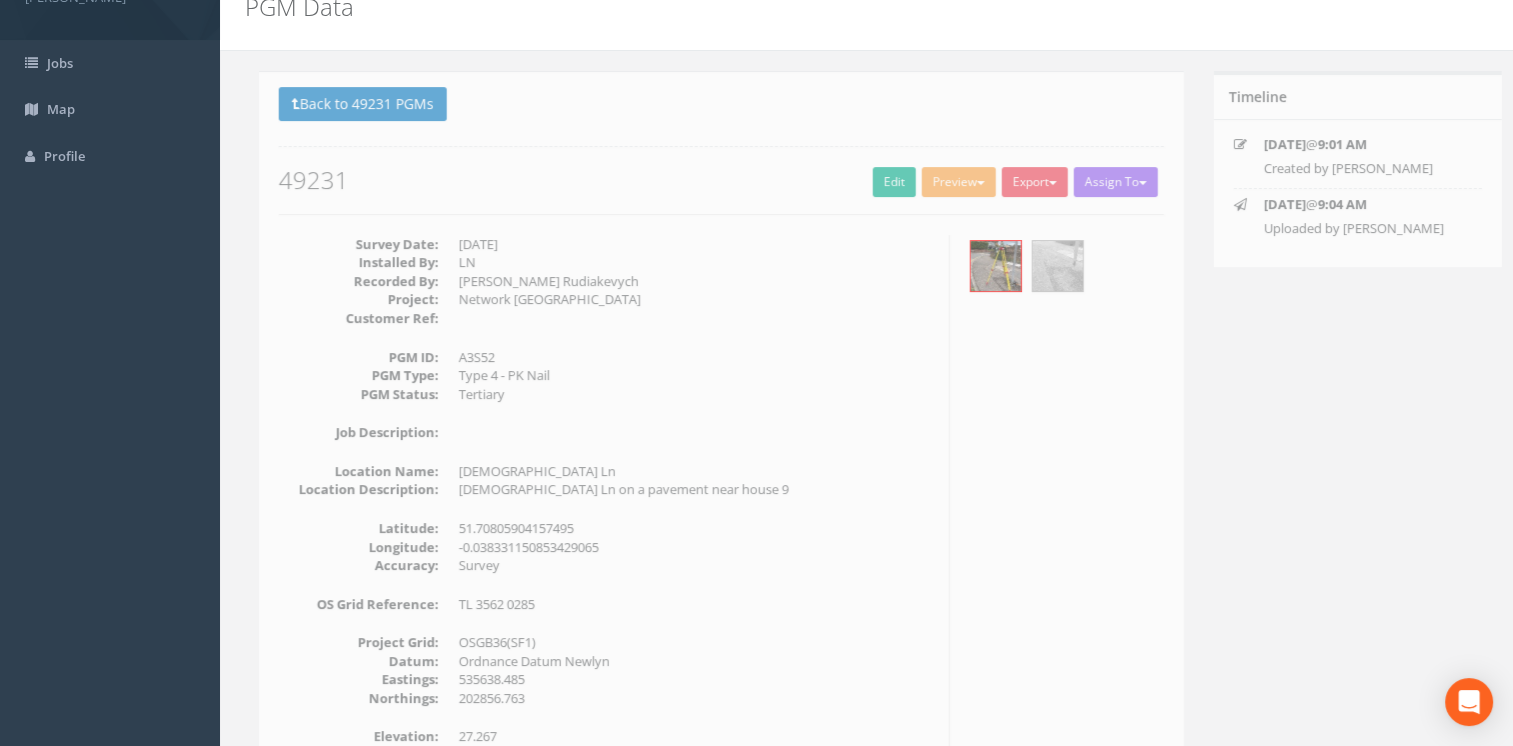 scroll, scrollTop: 0, scrollLeft: 0, axis: both 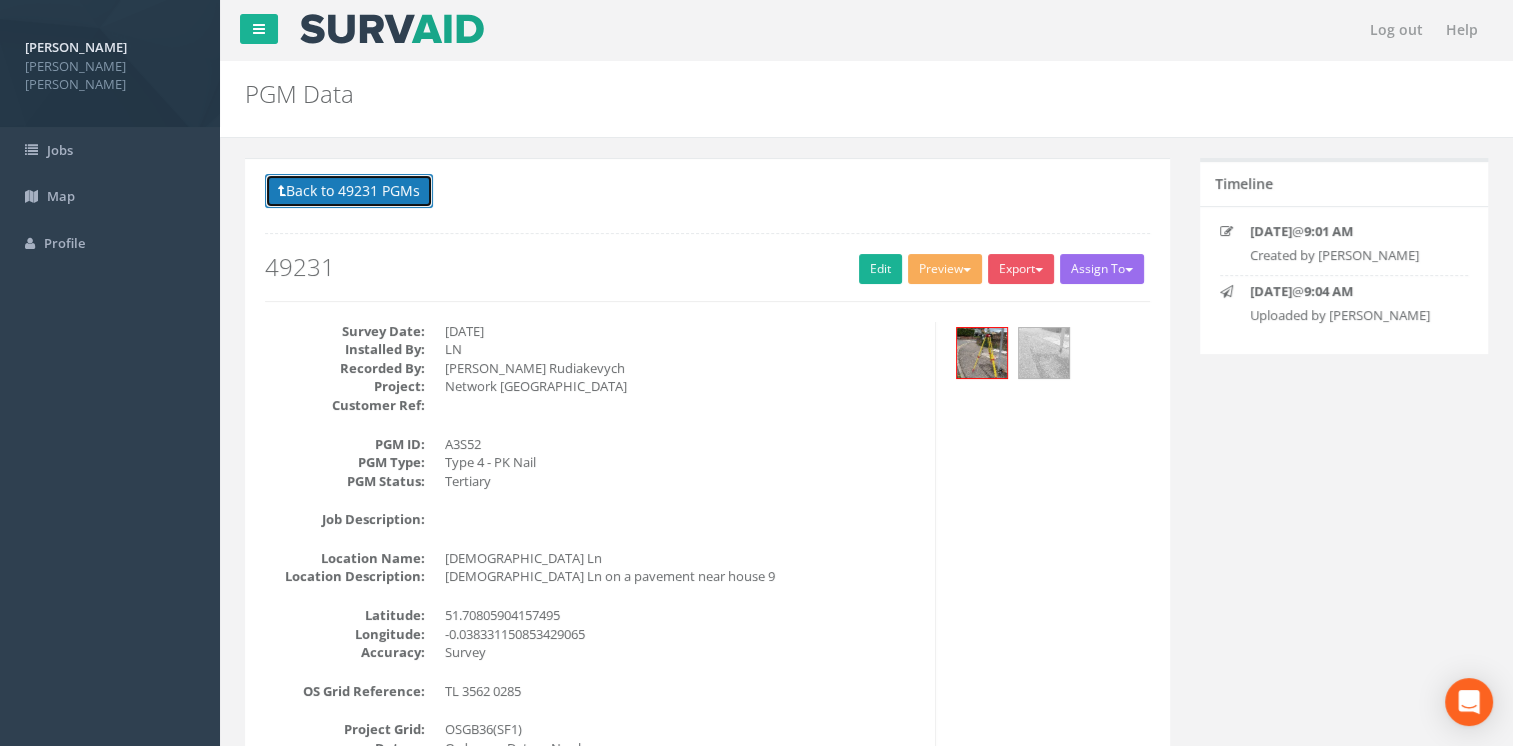 click on "Back to 49231 PGMs" at bounding box center [349, 191] 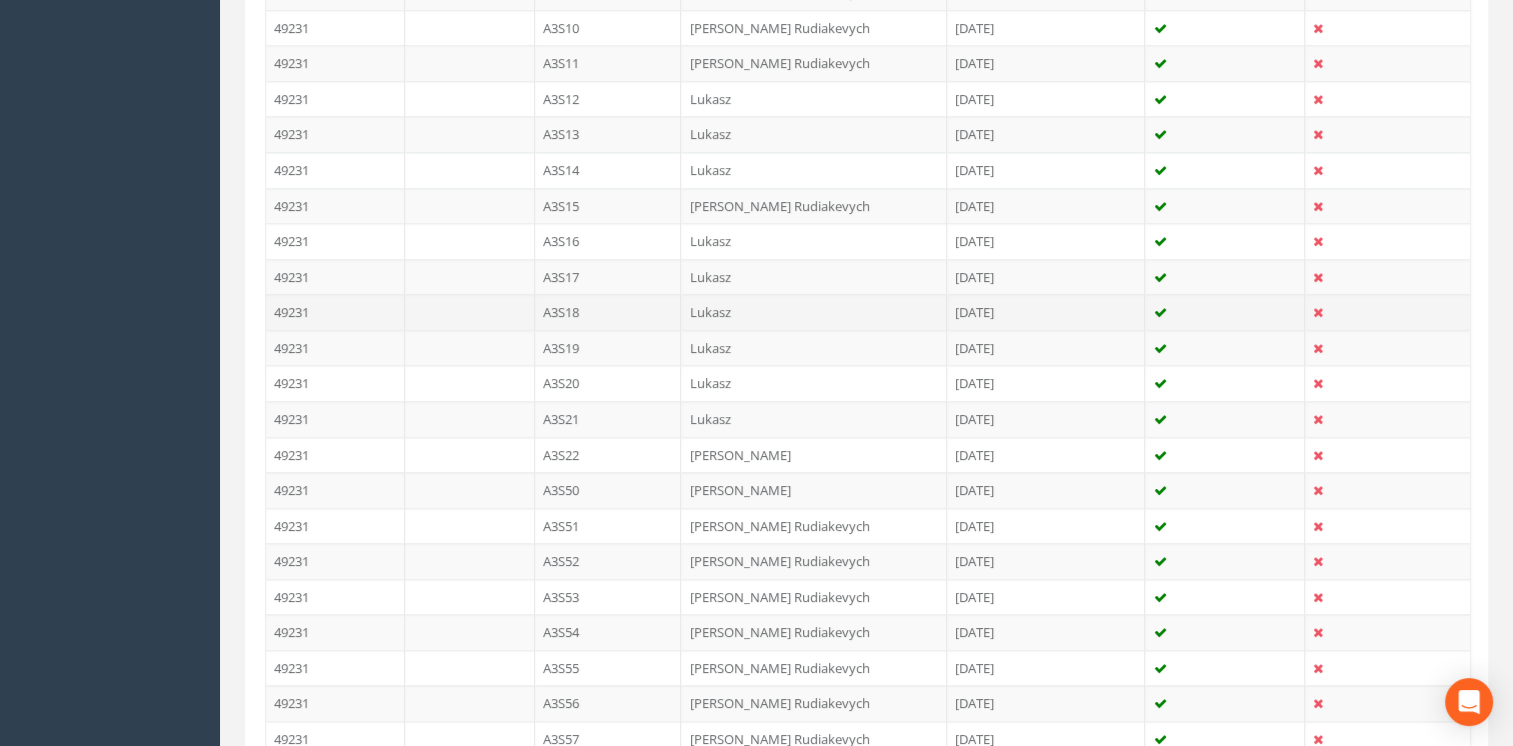 scroll, scrollTop: 2200, scrollLeft: 0, axis: vertical 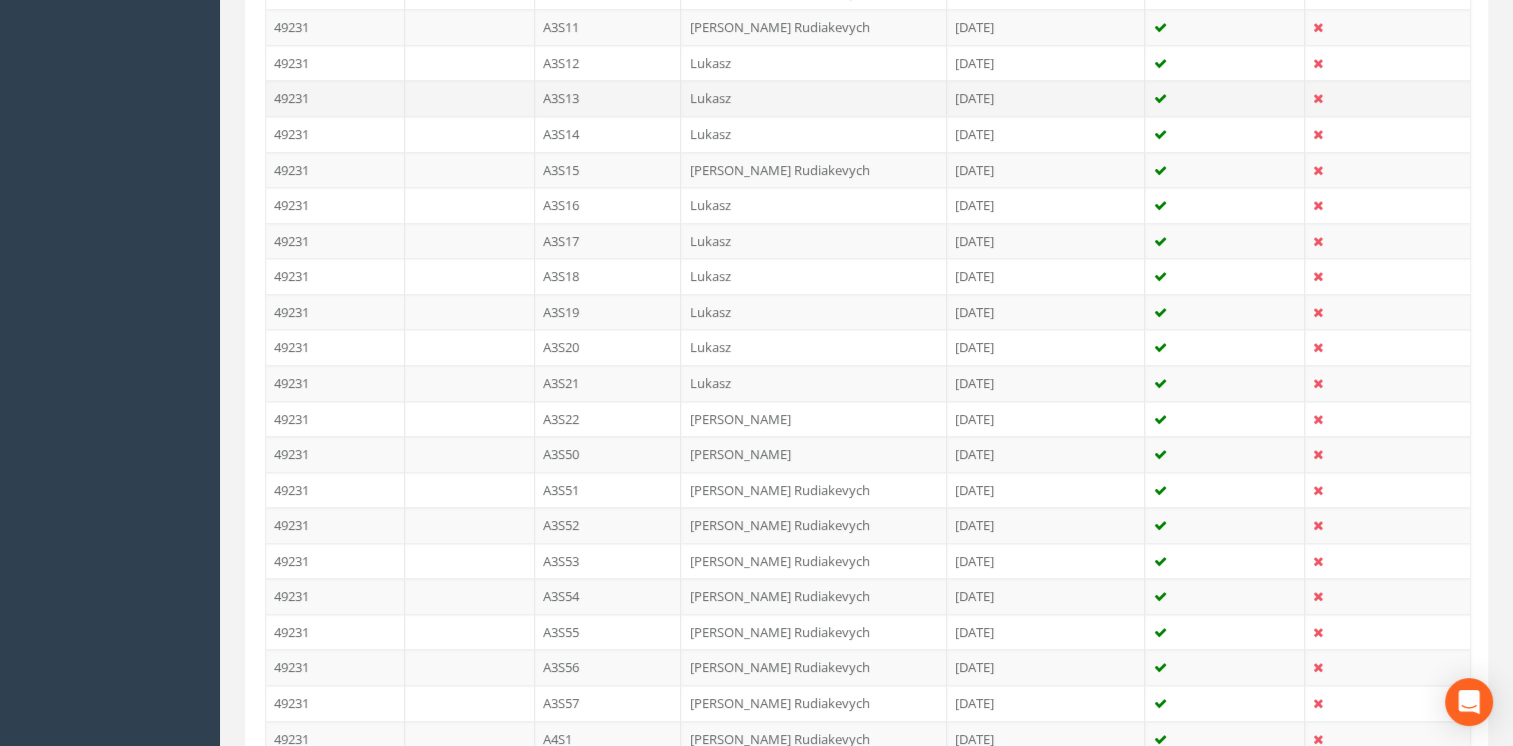 click on "A3S13" at bounding box center [608, 98] 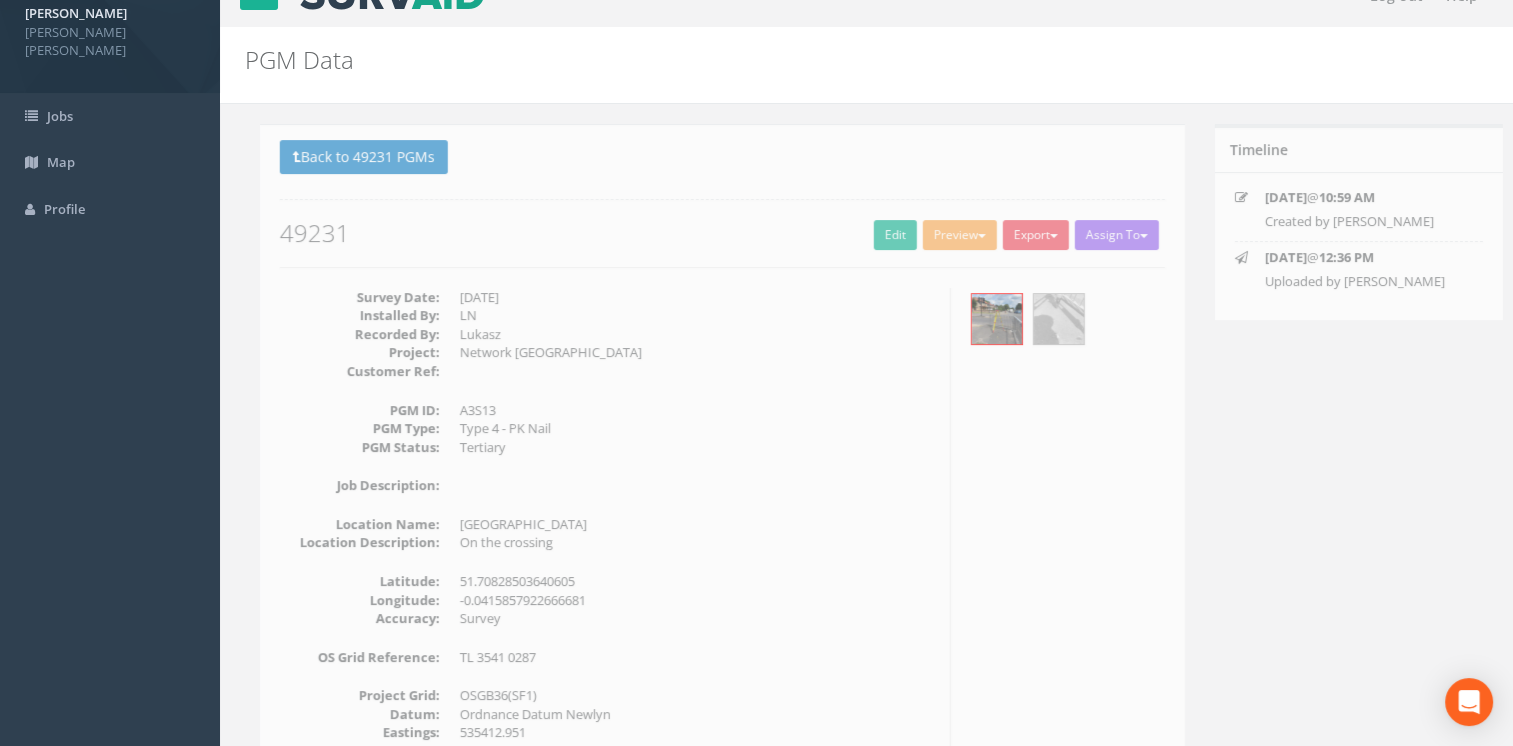 scroll, scrollTop: 0, scrollLeft: 0, axis: both 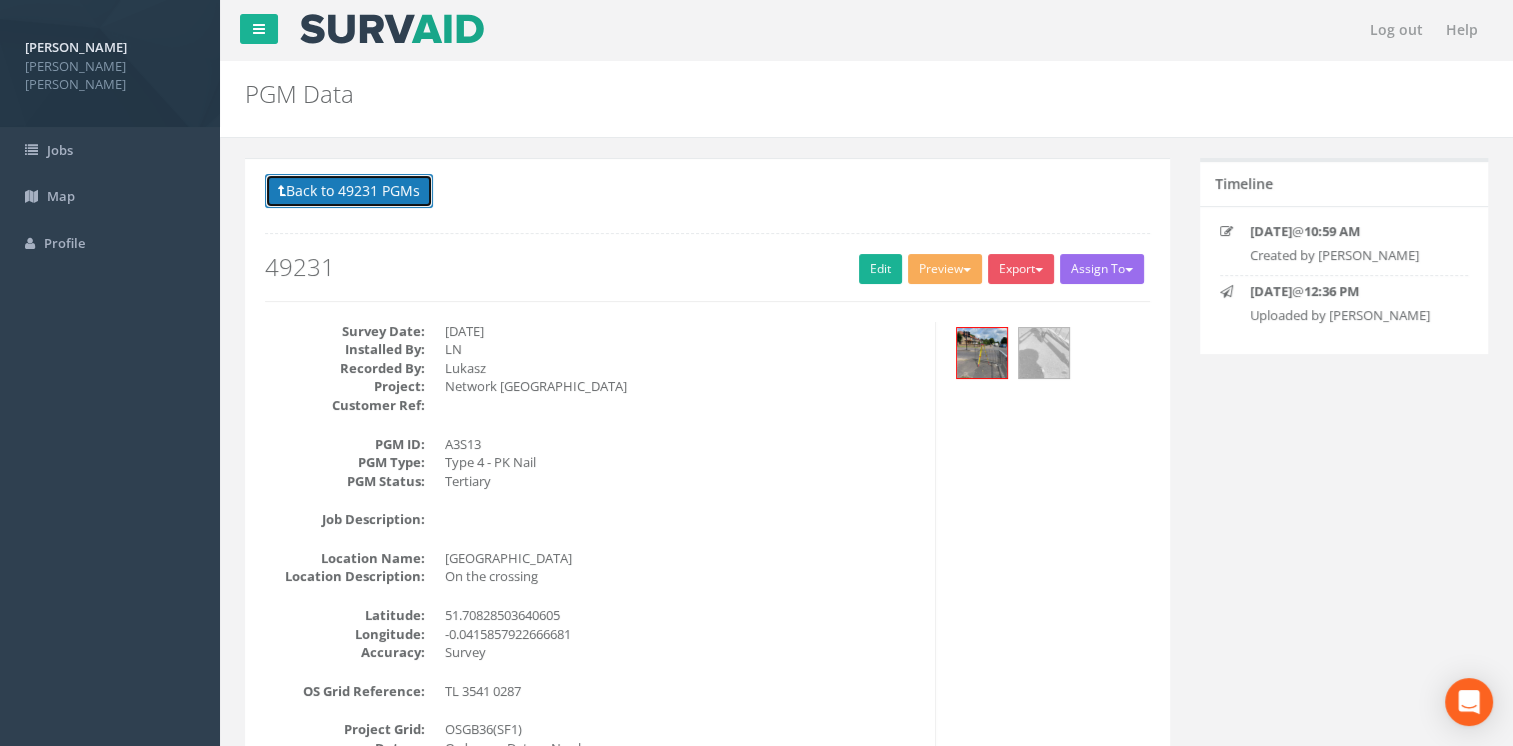 click on "Back to 49231 PGMs" at bounding box center (349, 191) 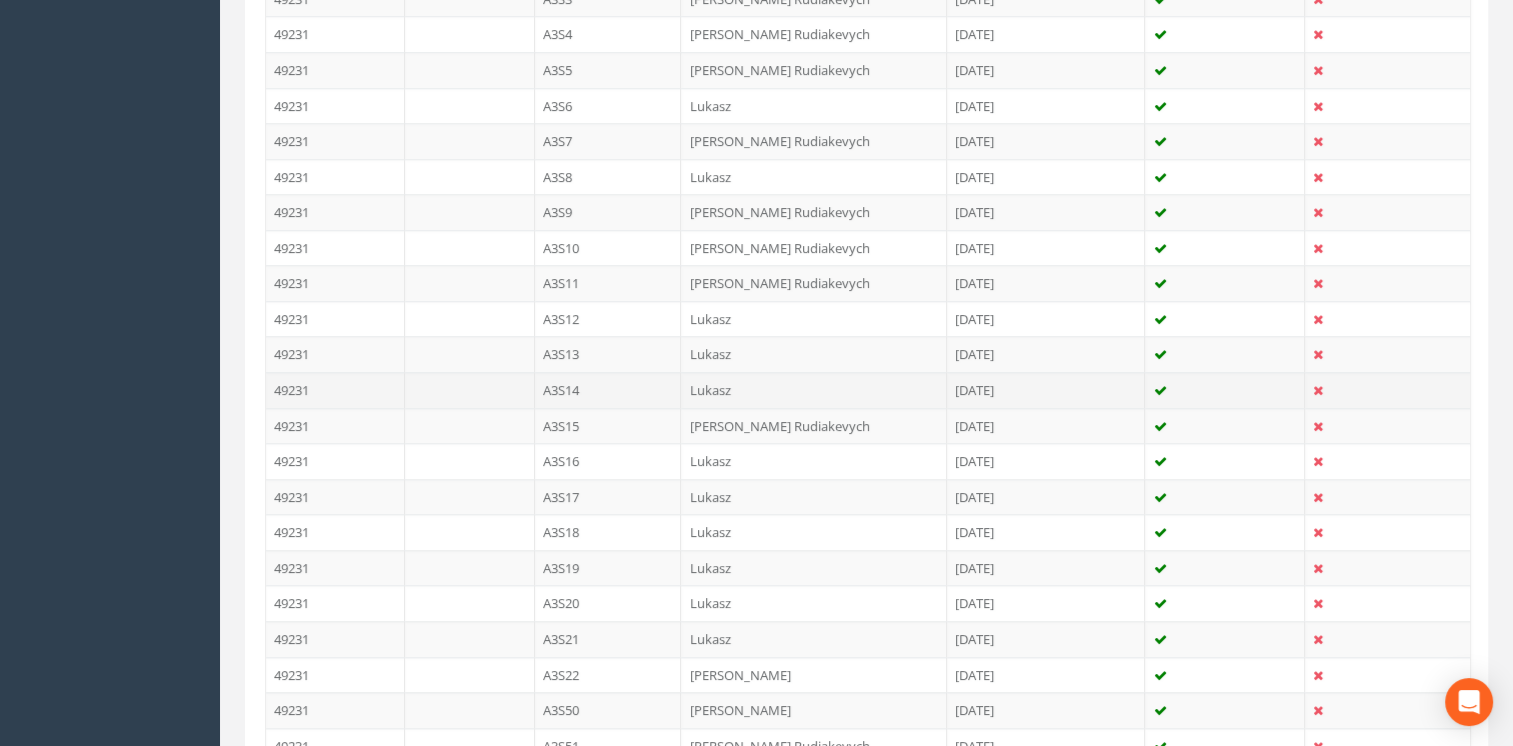 scroll, scrollTop: 2200, scrollLeft: 0, axis: vertical 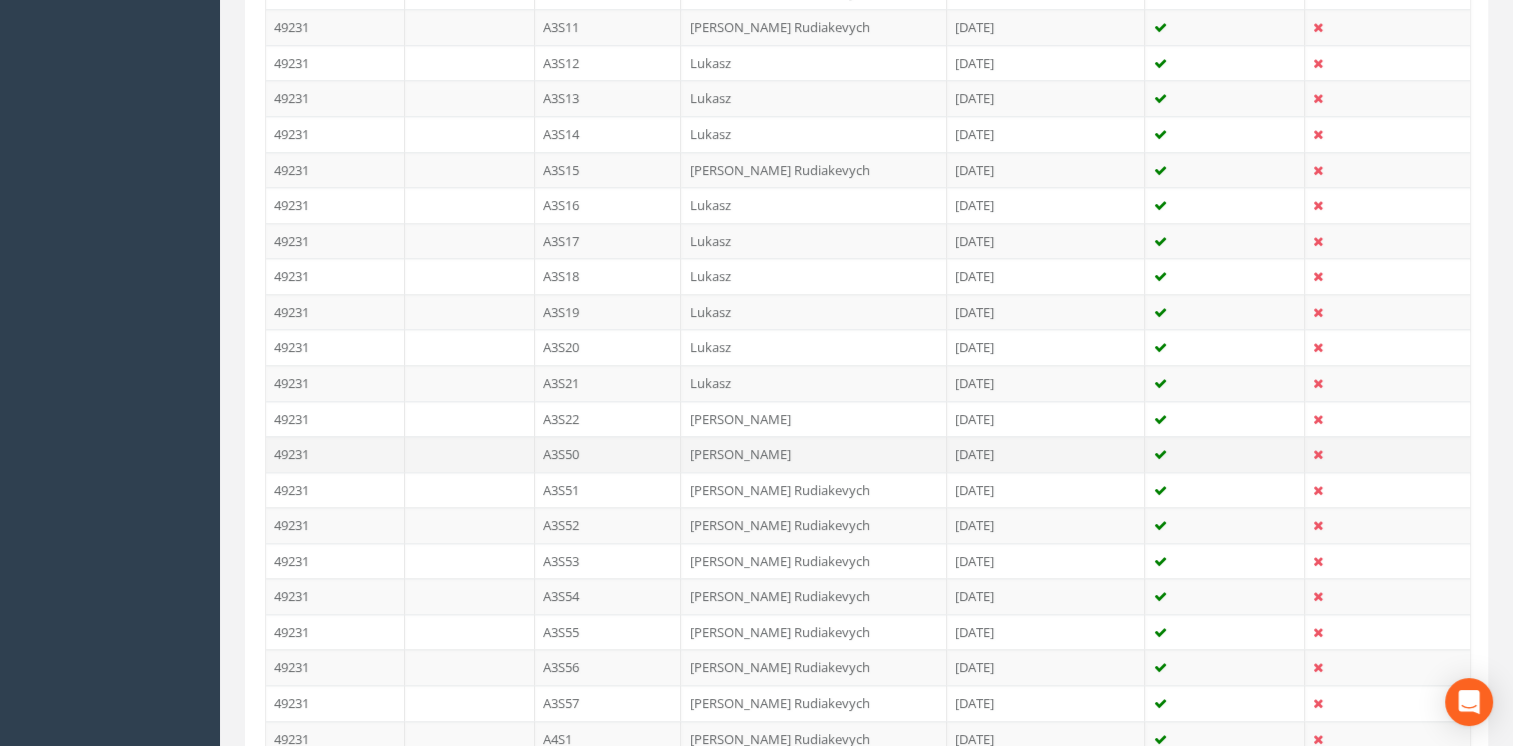 click on "A3S50" at bounding box center (608, 454) 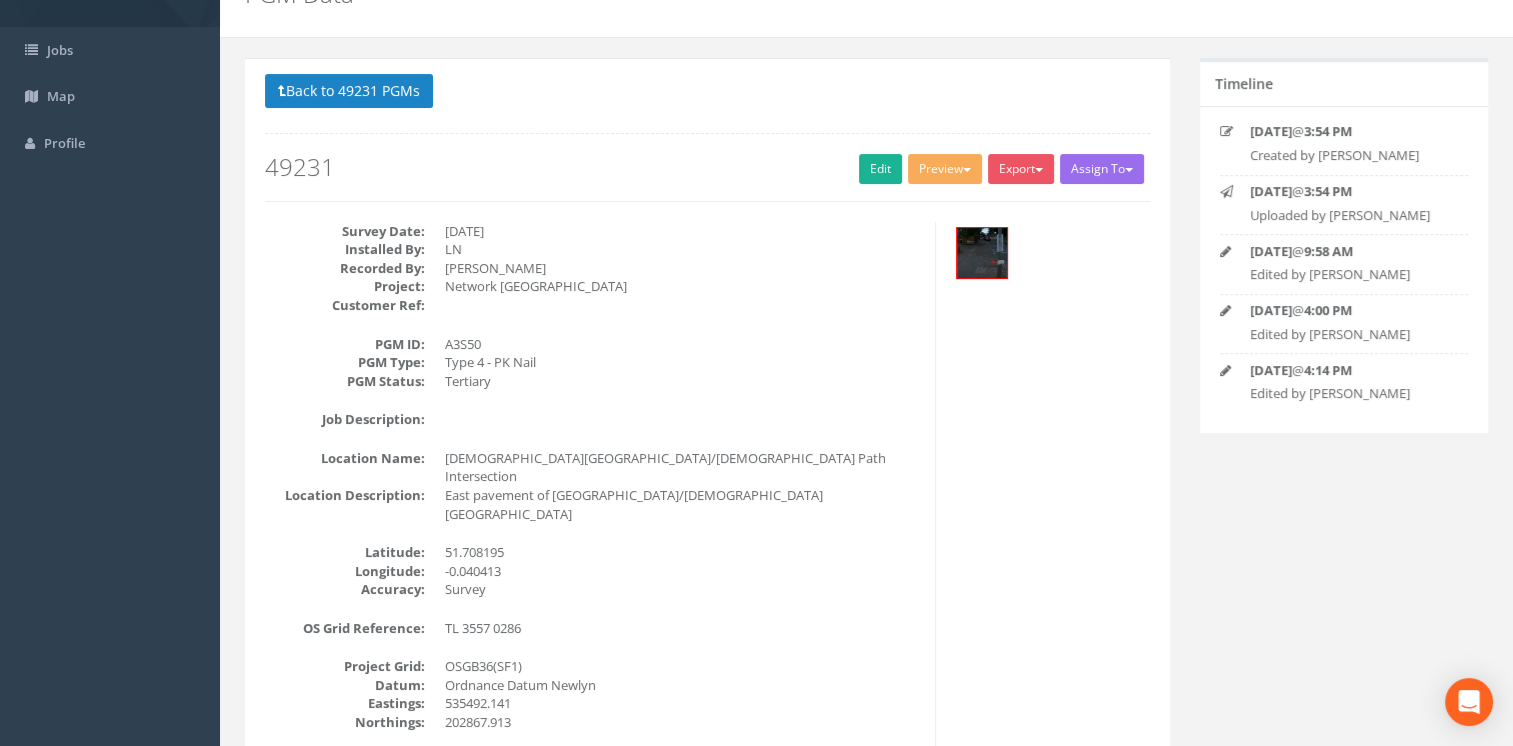 scroll, scrollTop: 100, scrollLeft: 0, axis: vertical 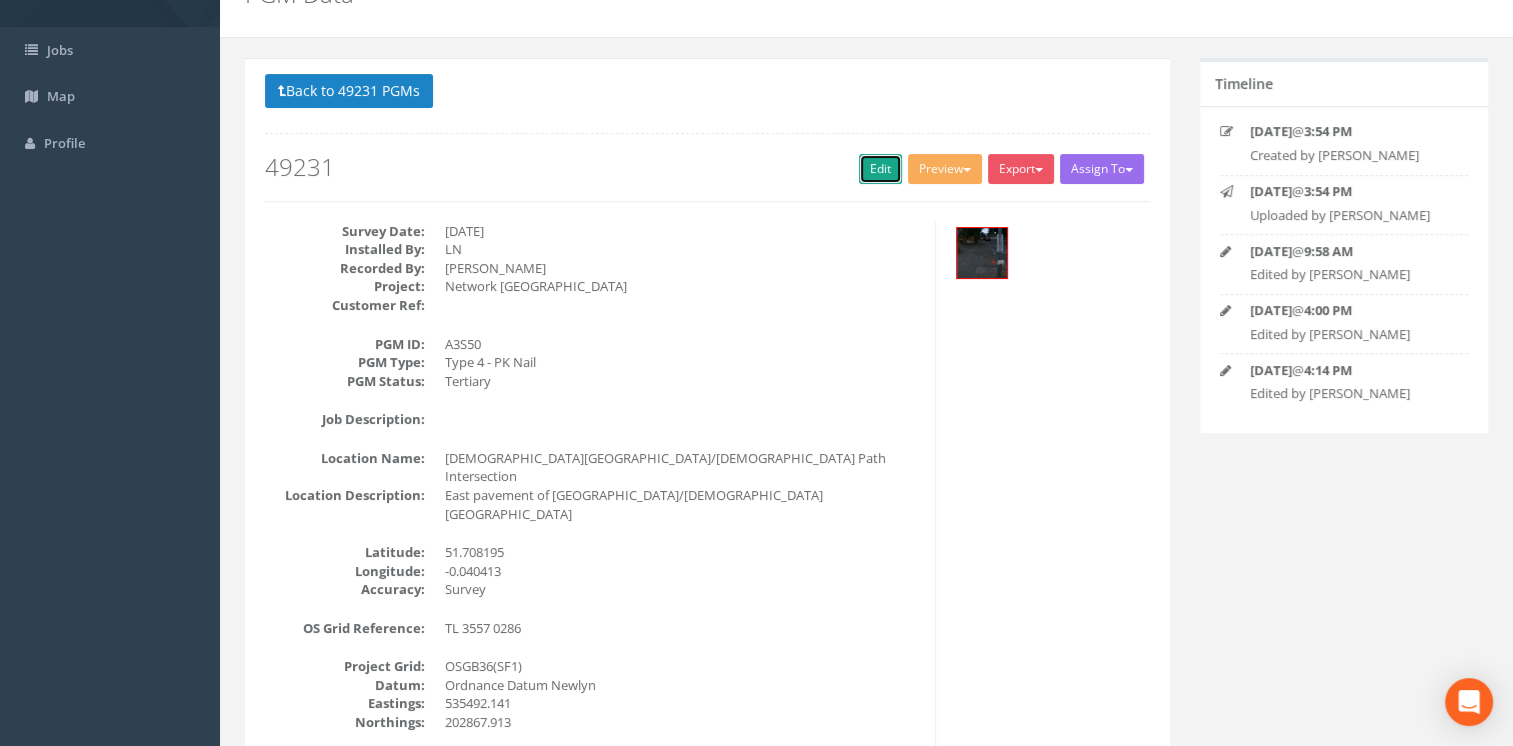 click on "Edit" at bounding box center (880, 169) 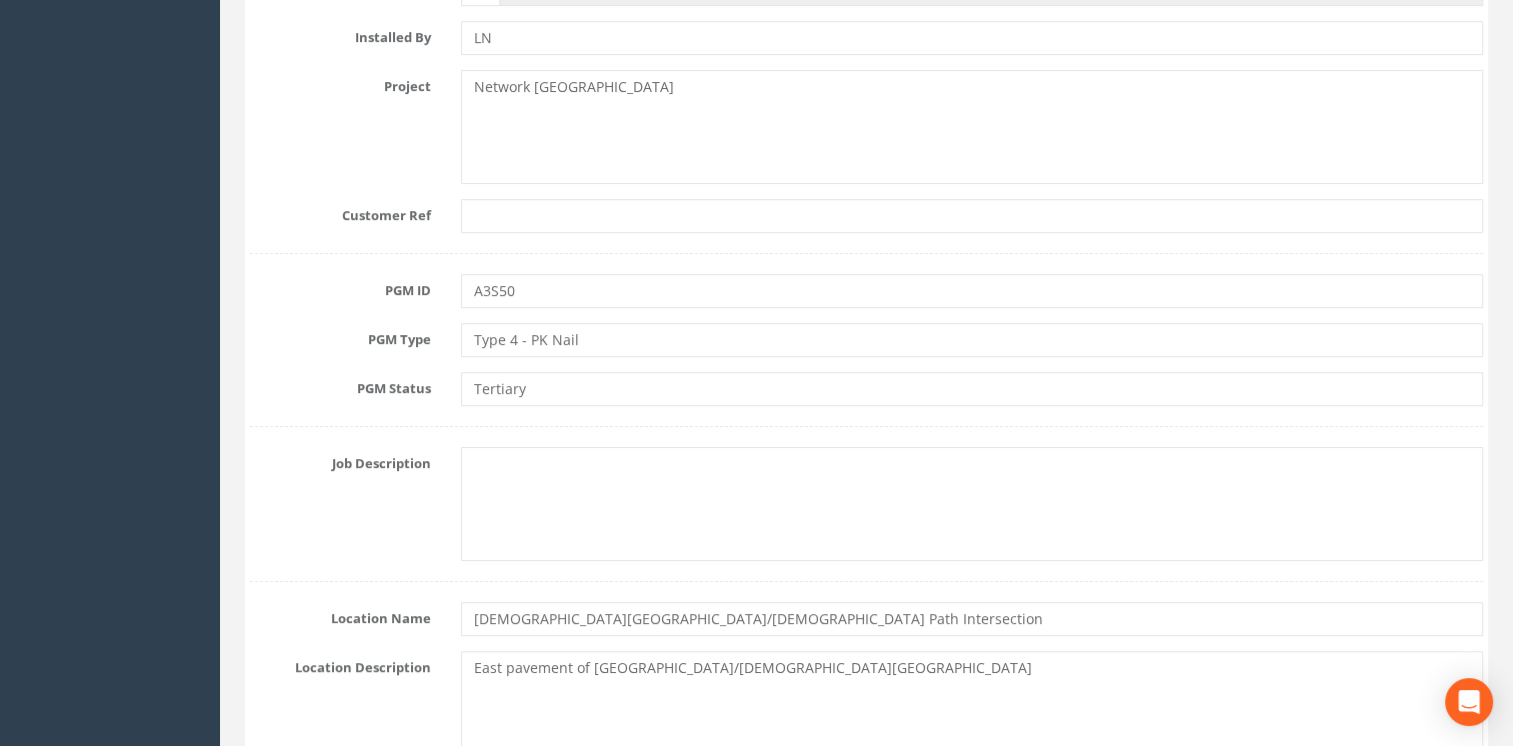 scroll, scrollTop: 600, scrollLeft: 0, axis: vertical 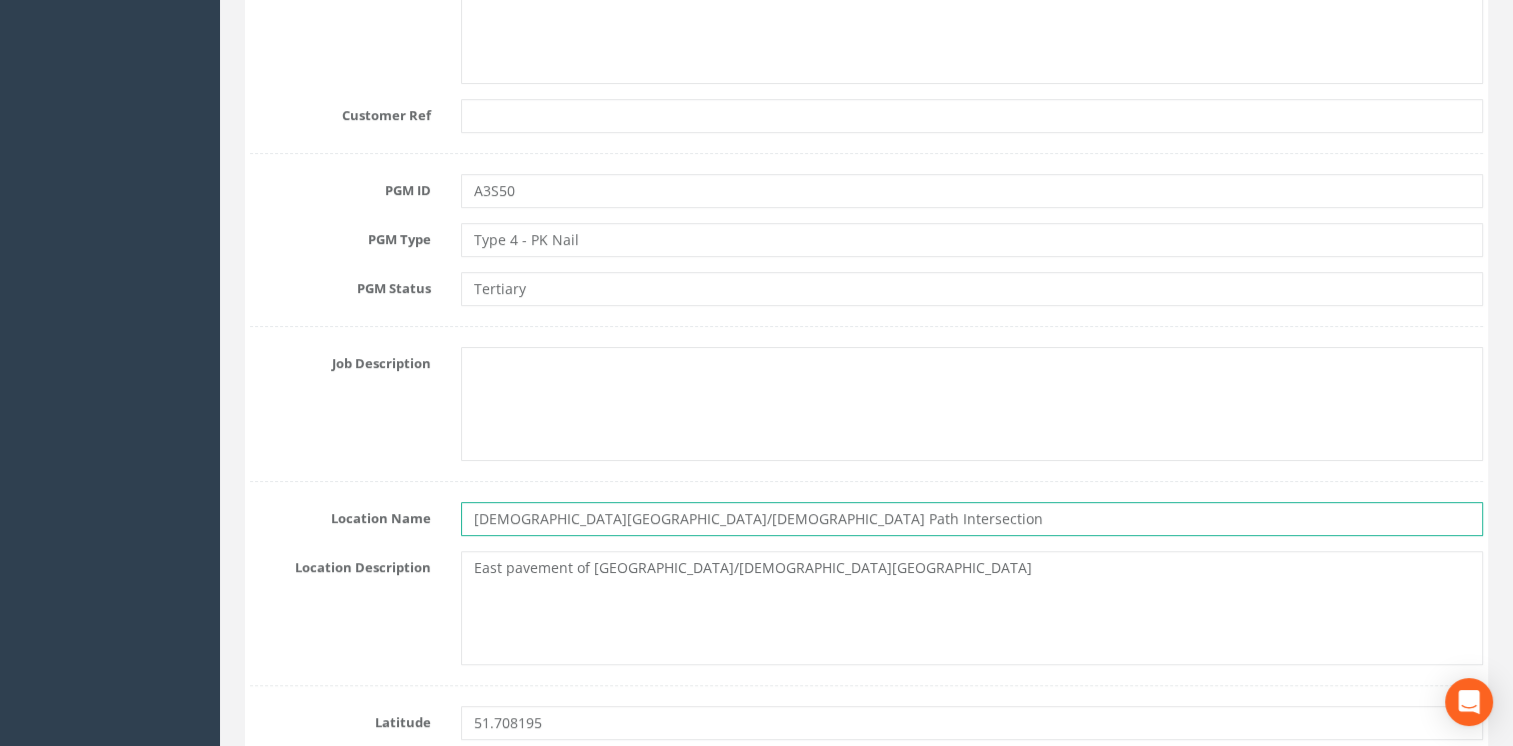 click on "[DEMOGRAPHIC_DATA][GEOGRAPHIC_DATA]/[DEMOGRAPHIC_DATA] Path Intersection" at bounding box center (972, 519) 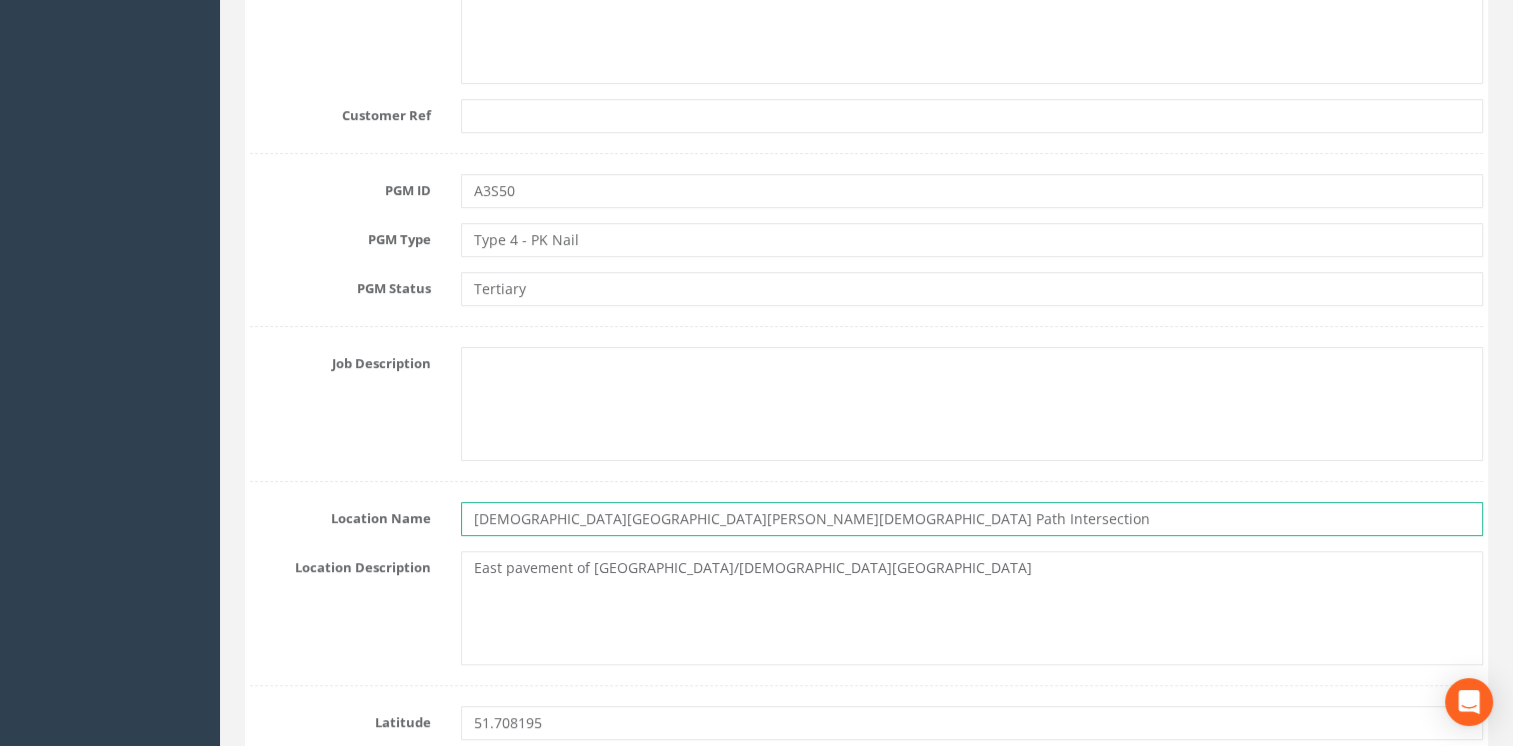 click on "[DEMOGRAPHIC_DATA][GEOGRAPHIC_DATA][PERSON_NAME][DEMOGRAPHIC_DATA] Path Intersection" at bounding box center (972, 519) 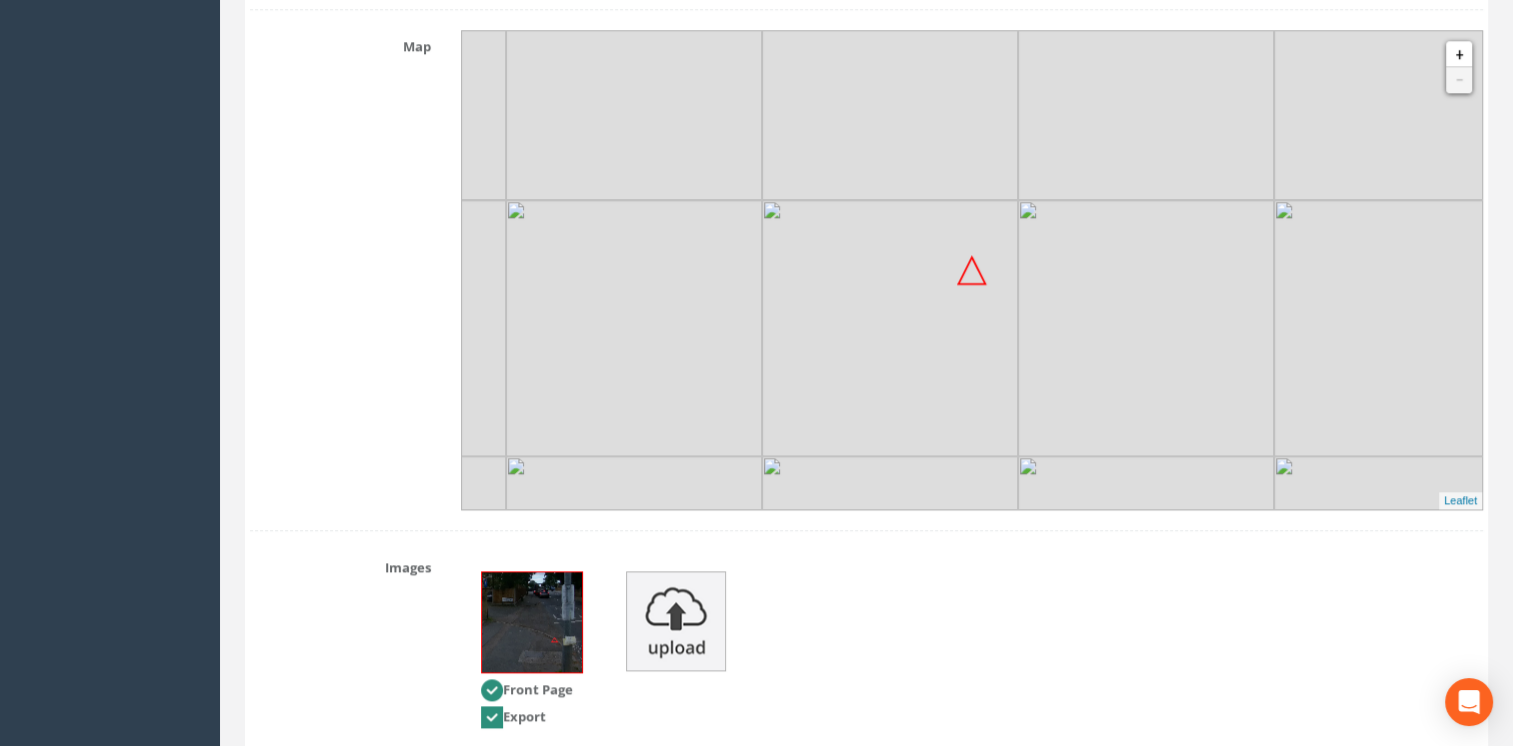 scroll, scrollTop: 2244, scrollLeft: 0, axis: vertical 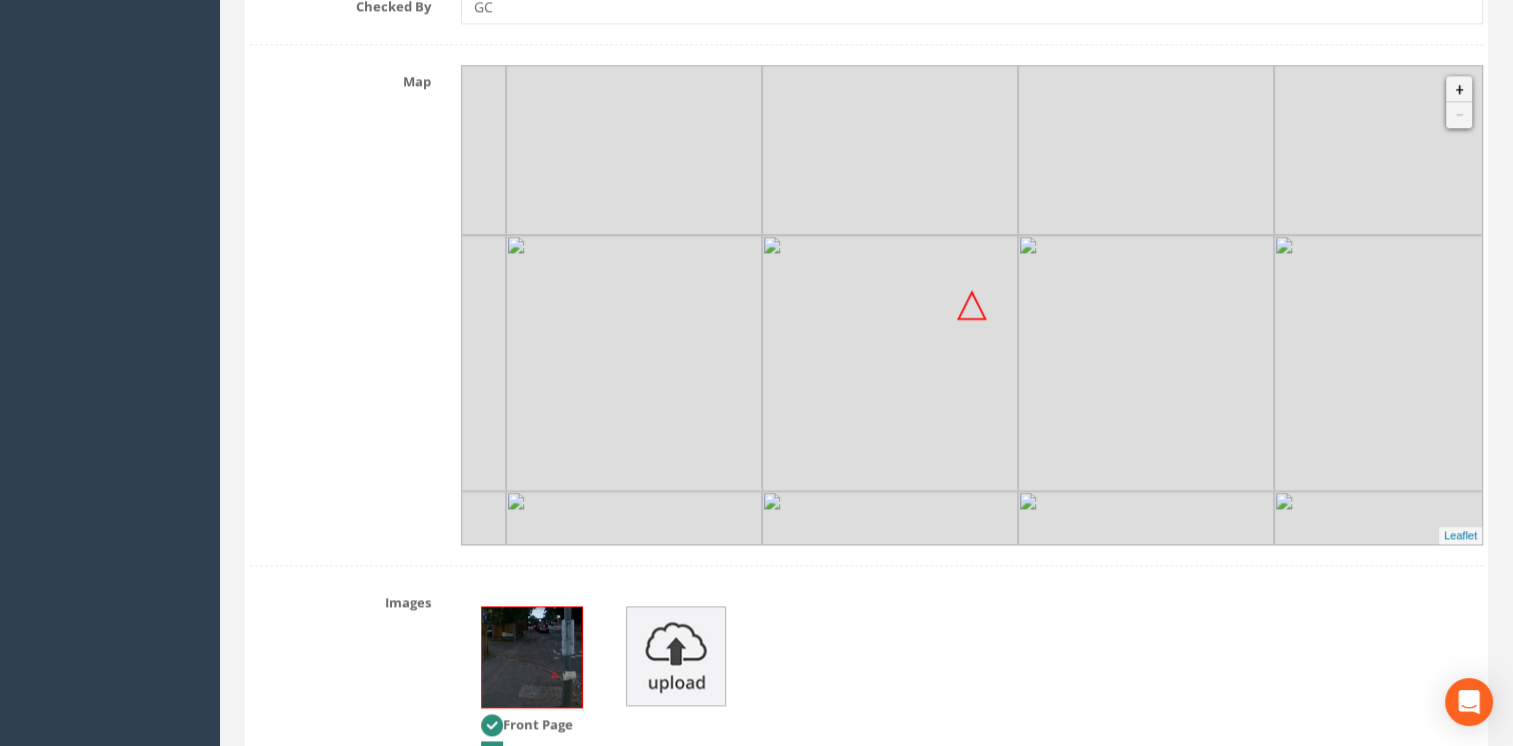 type on "[DEMOGRAPHIC_DATA][GEOGRAPHIC_DATA][PERSON_NAME][DEMOGRAPHIC_DATA]" 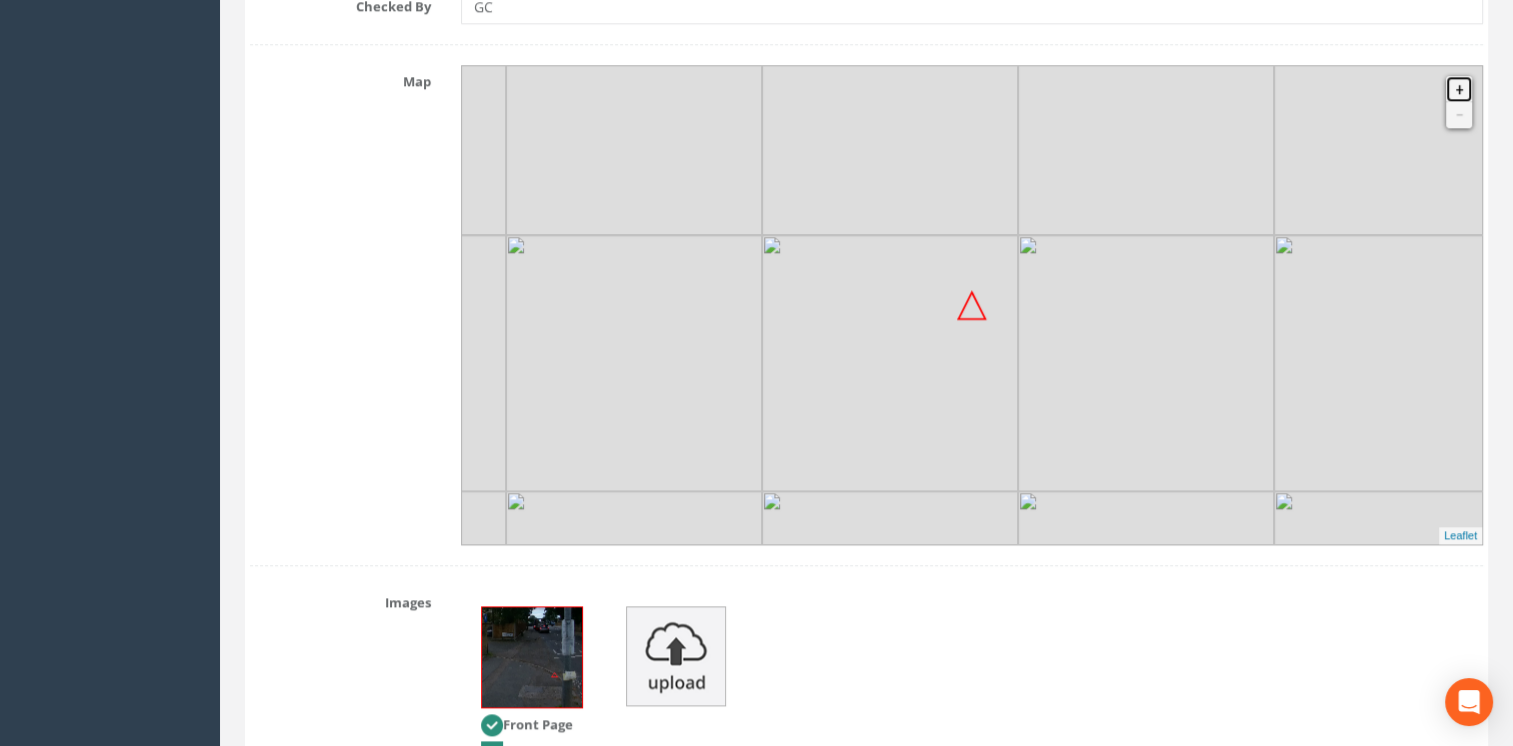 click on "+" at bounding box center (1459, 89) 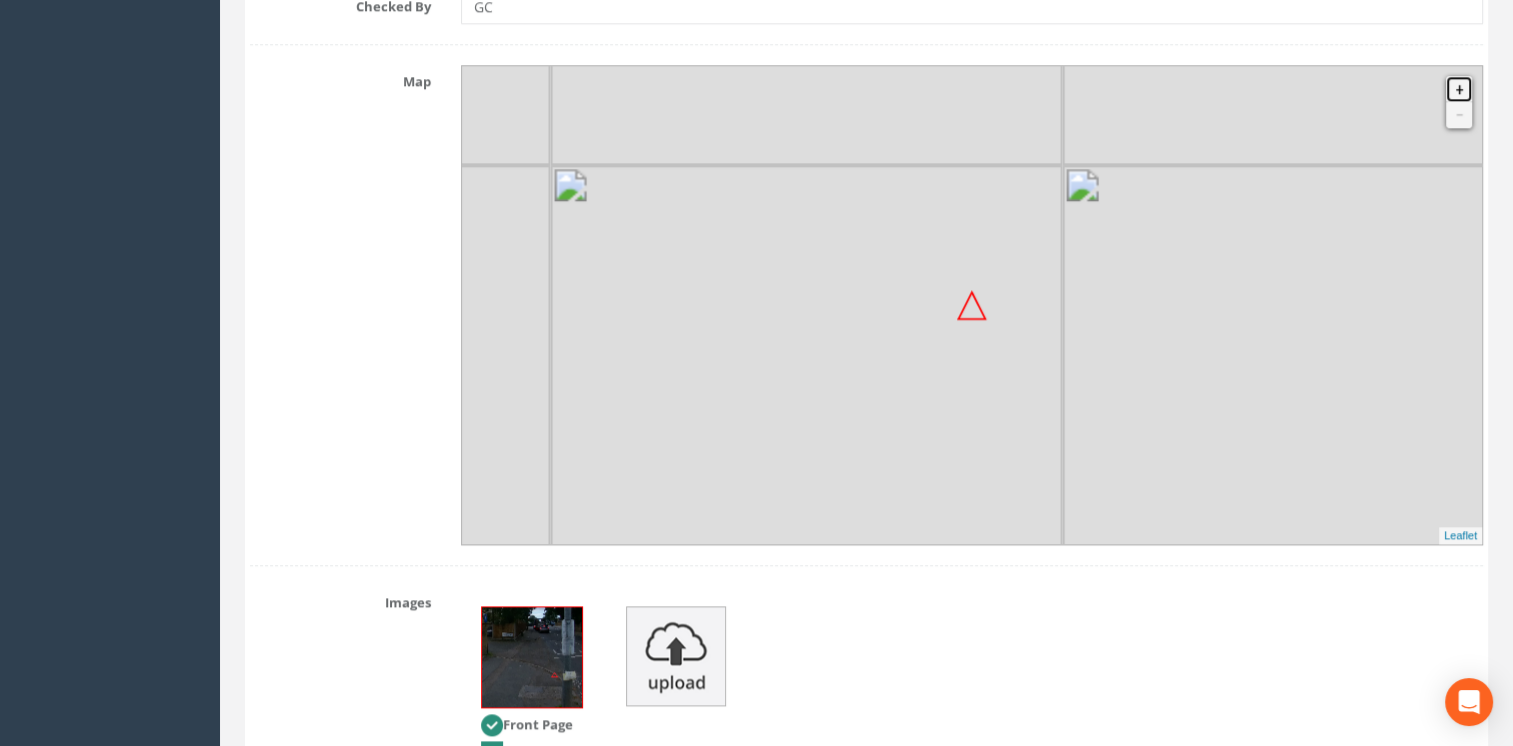 click on "+" at bounding box center (1459, 89) 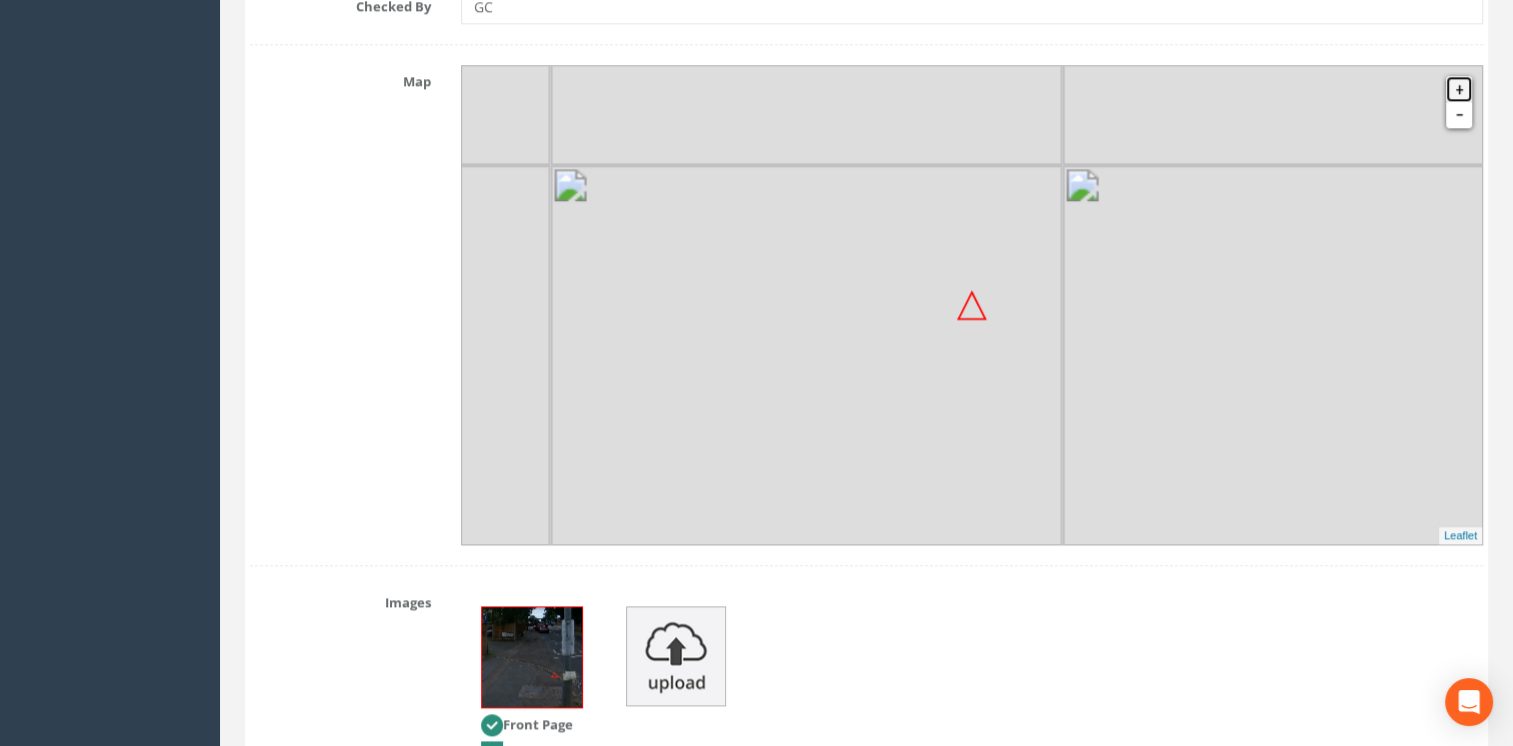 click on "+" at bounding box center [1459, 89] 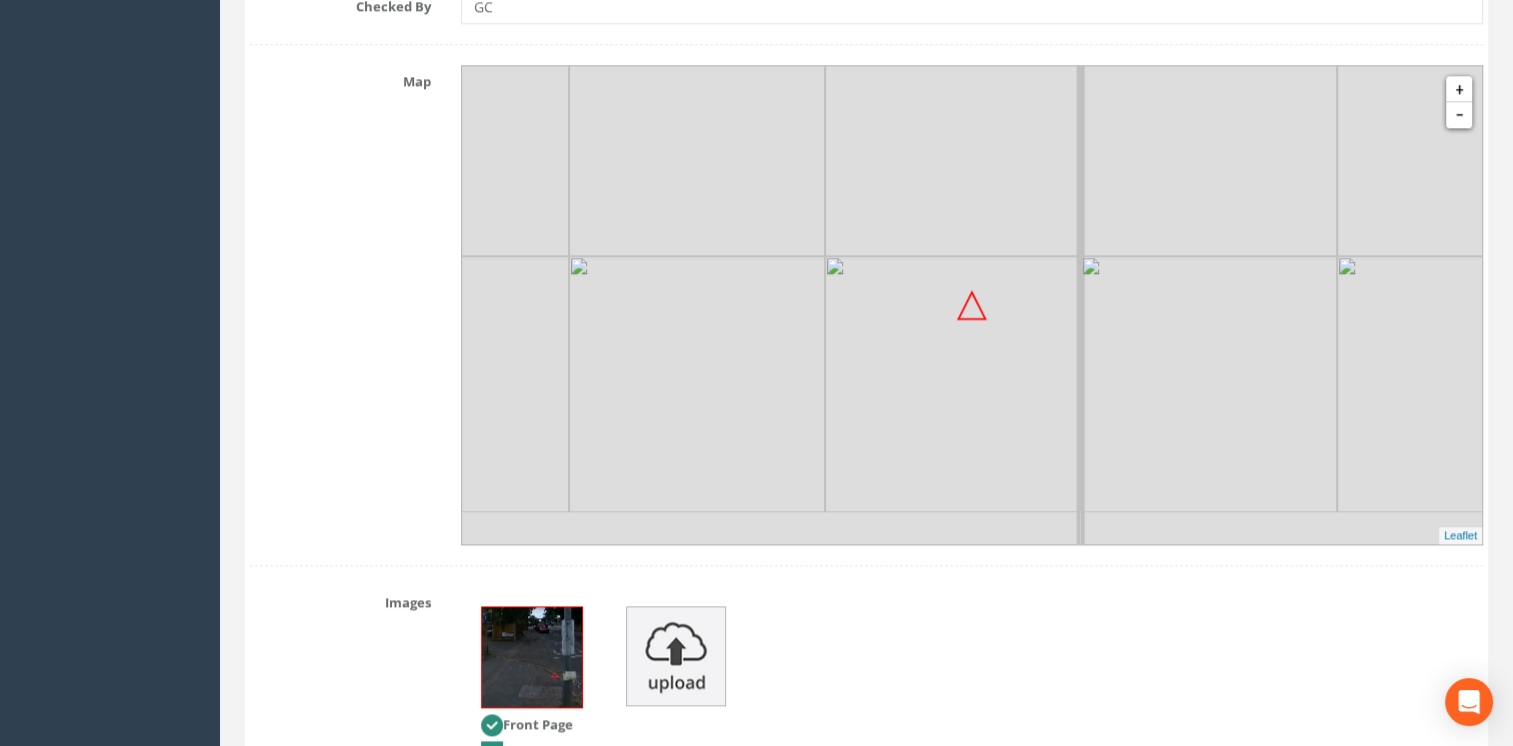 drag, startPoint x: 1004, startPoint y: 475, endPoint x: 931, endPoint y: 192, distance: 292.26358 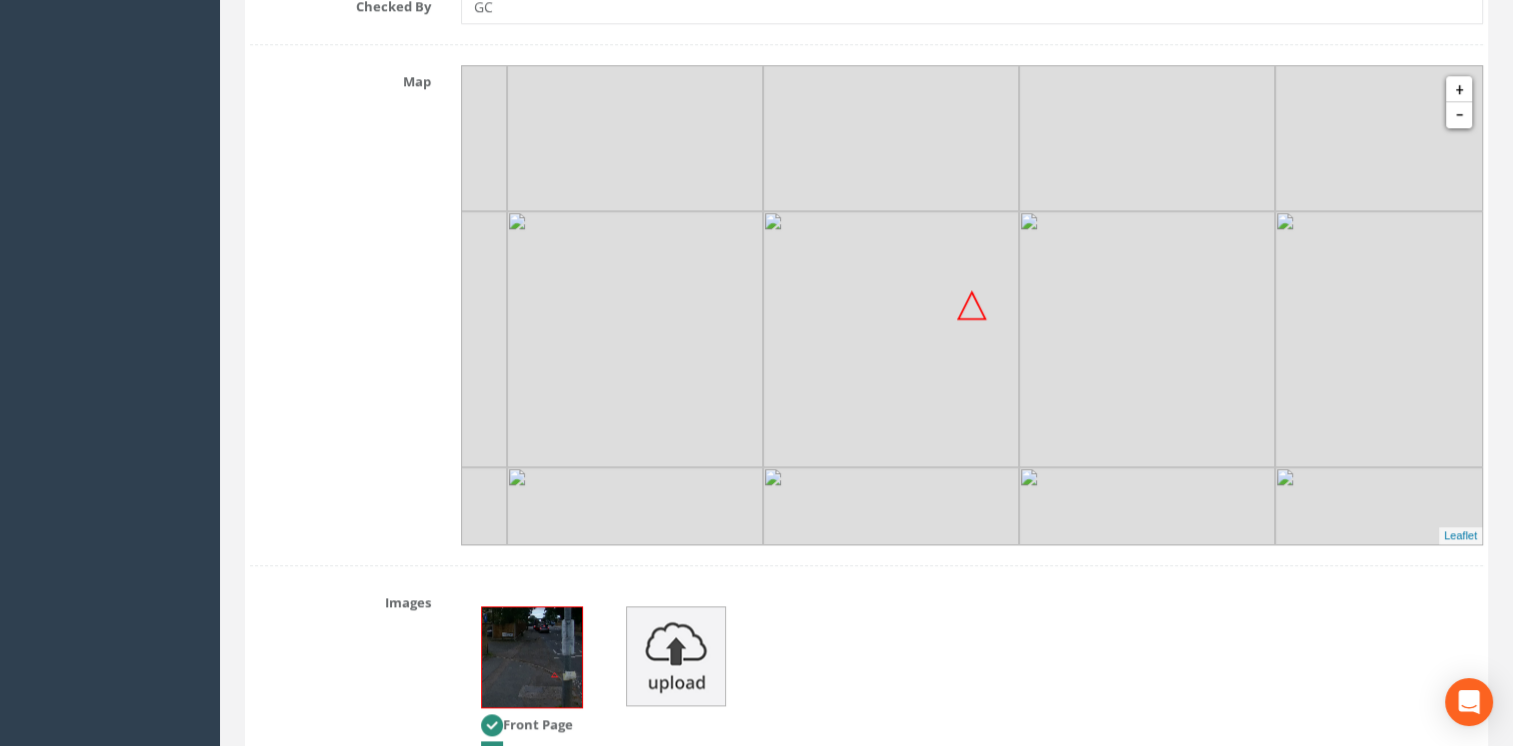 drag, startPoint x: 1082, startPoint y: 506, endPoint x: 1019, endPoint y: 461, distance: 77.42093 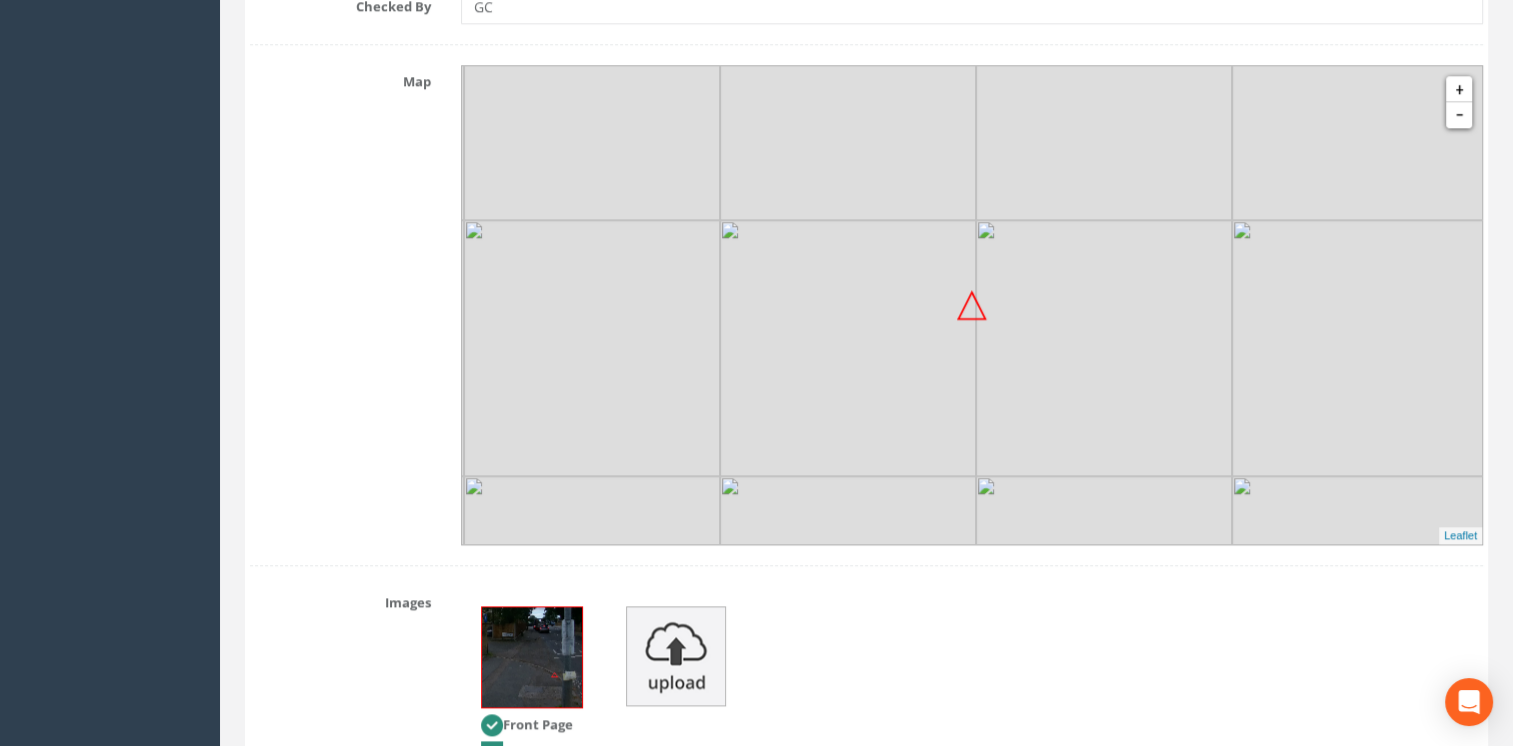 click at bounding box center [1104, 348] 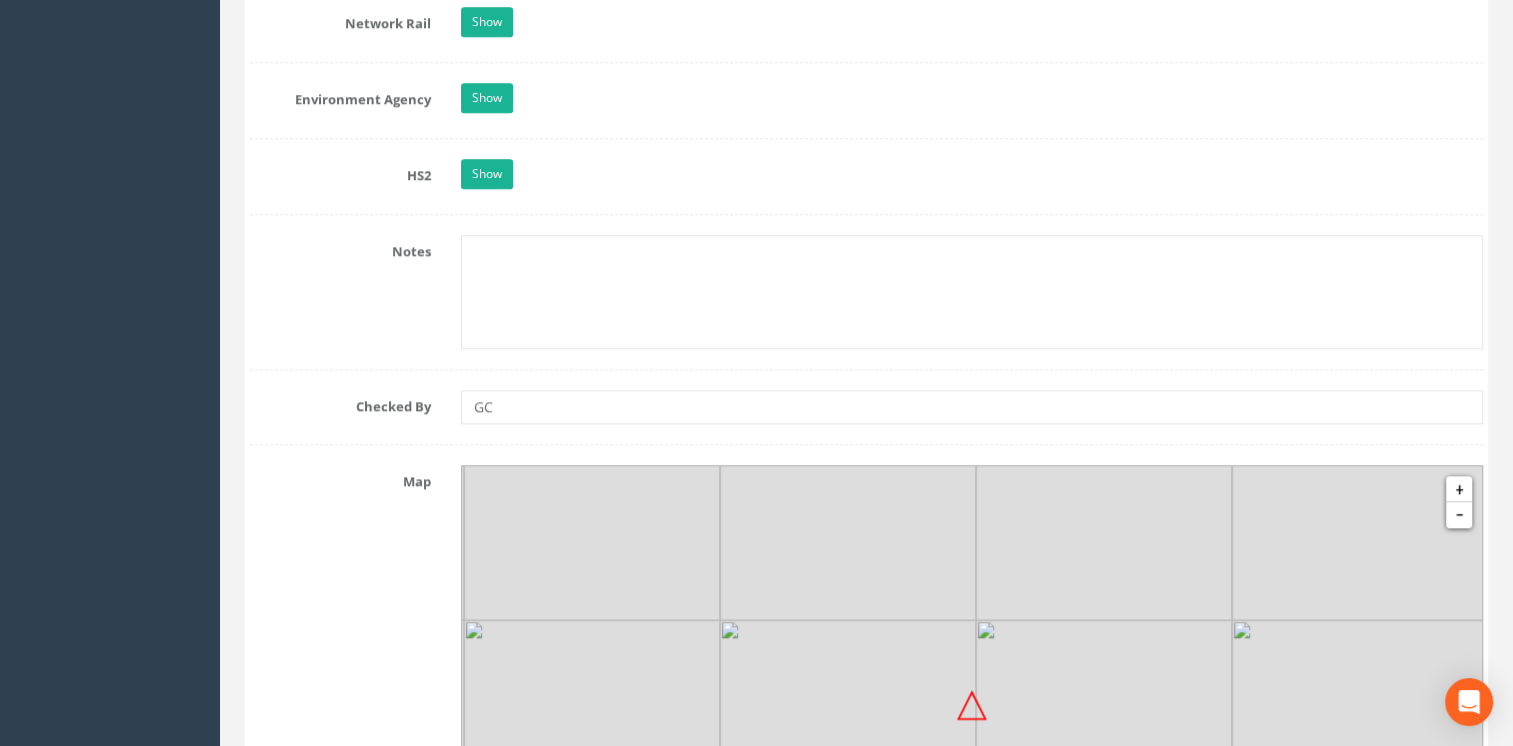 scroll, scrollTop: 2144, scrollLeft: 0, axis: vertical 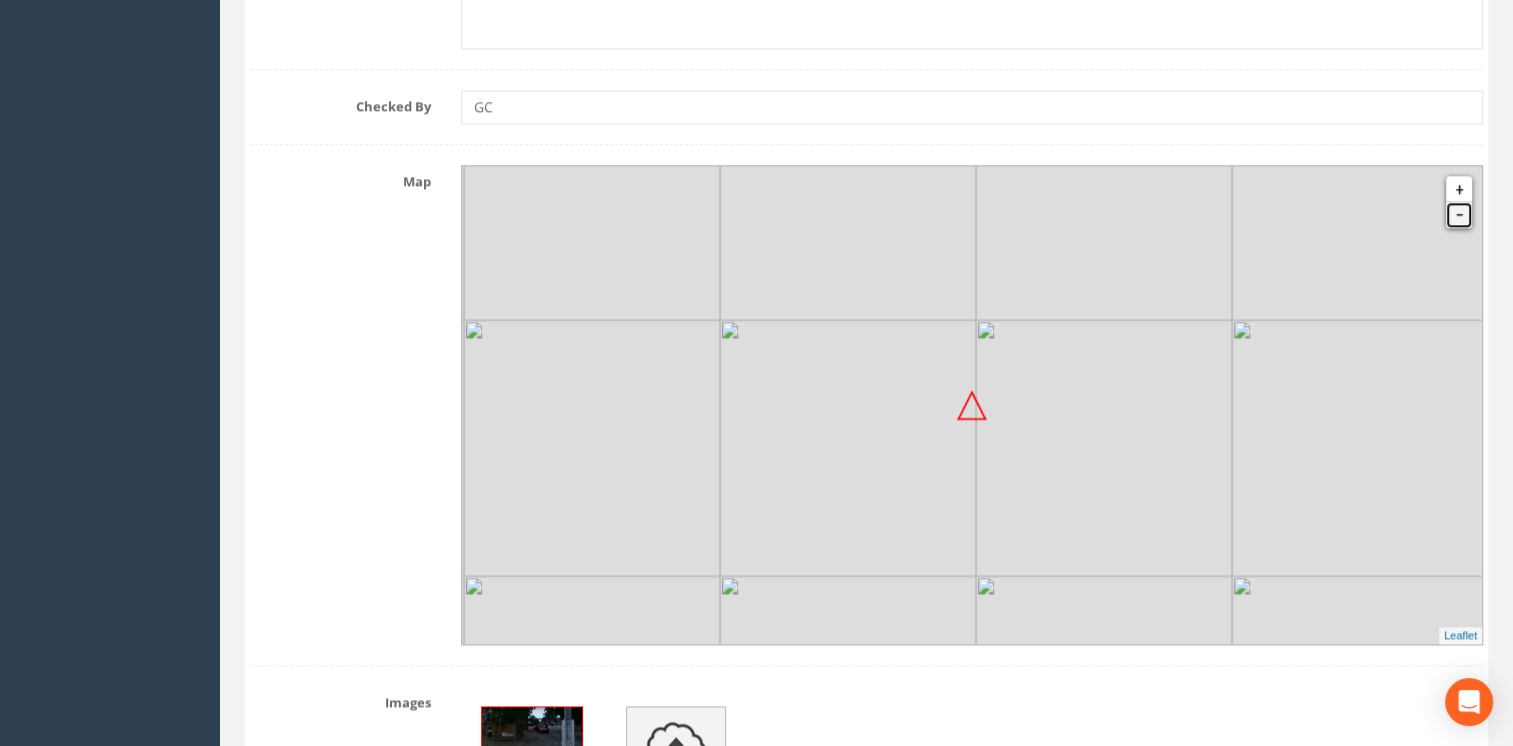 click on "-" at bounding box center (1459, 215) 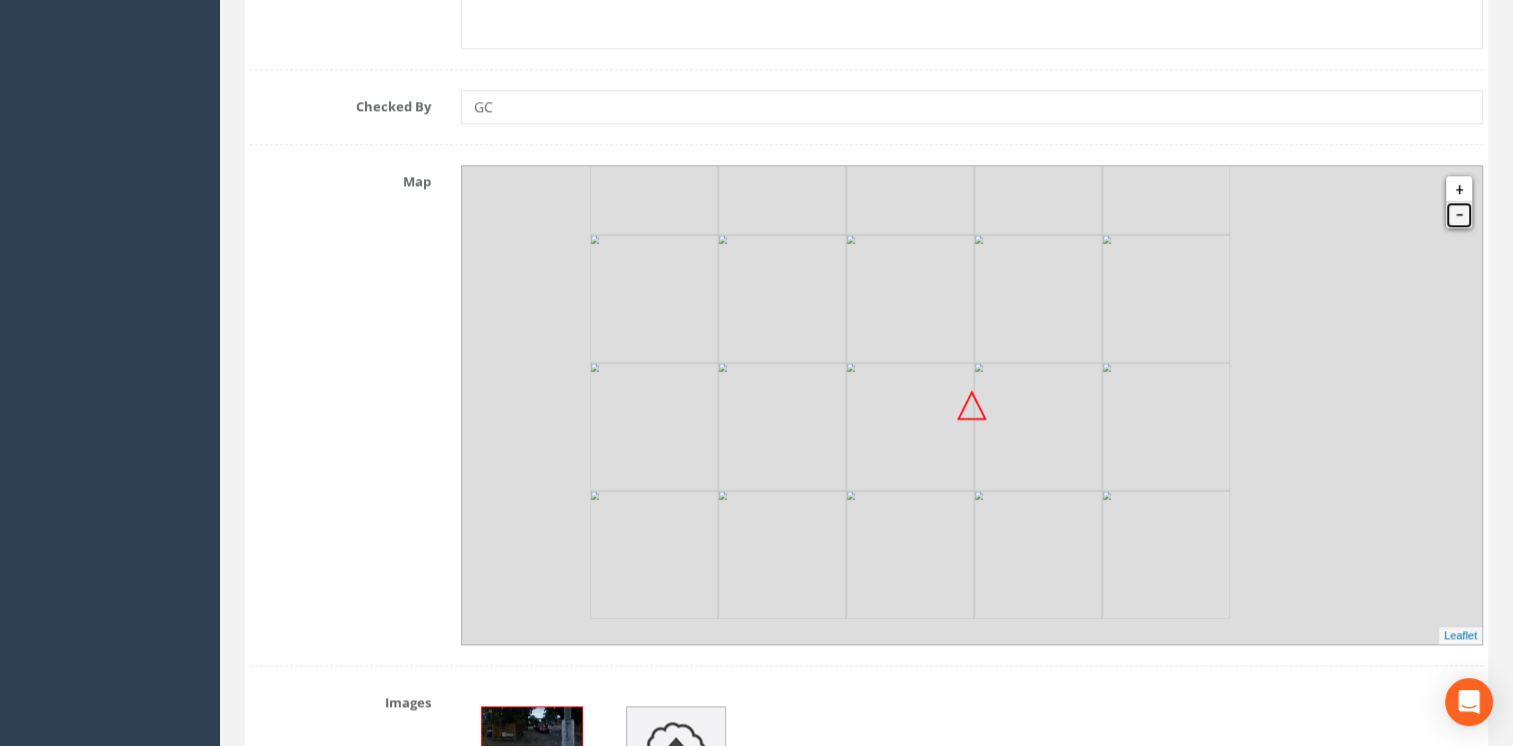 click on "-" at bounding box center [1459, 215] 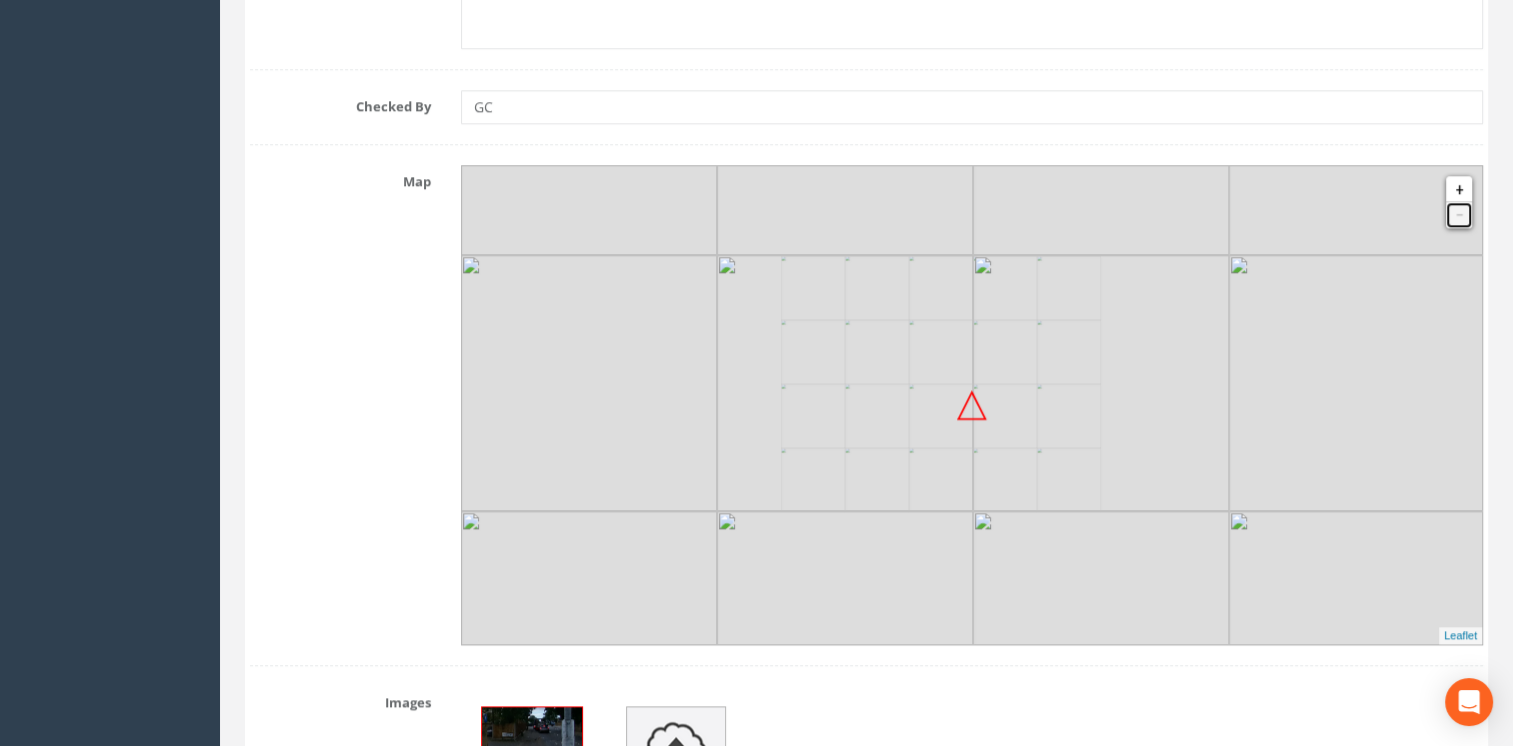 click on "-" at bounding box center [1459, 215] 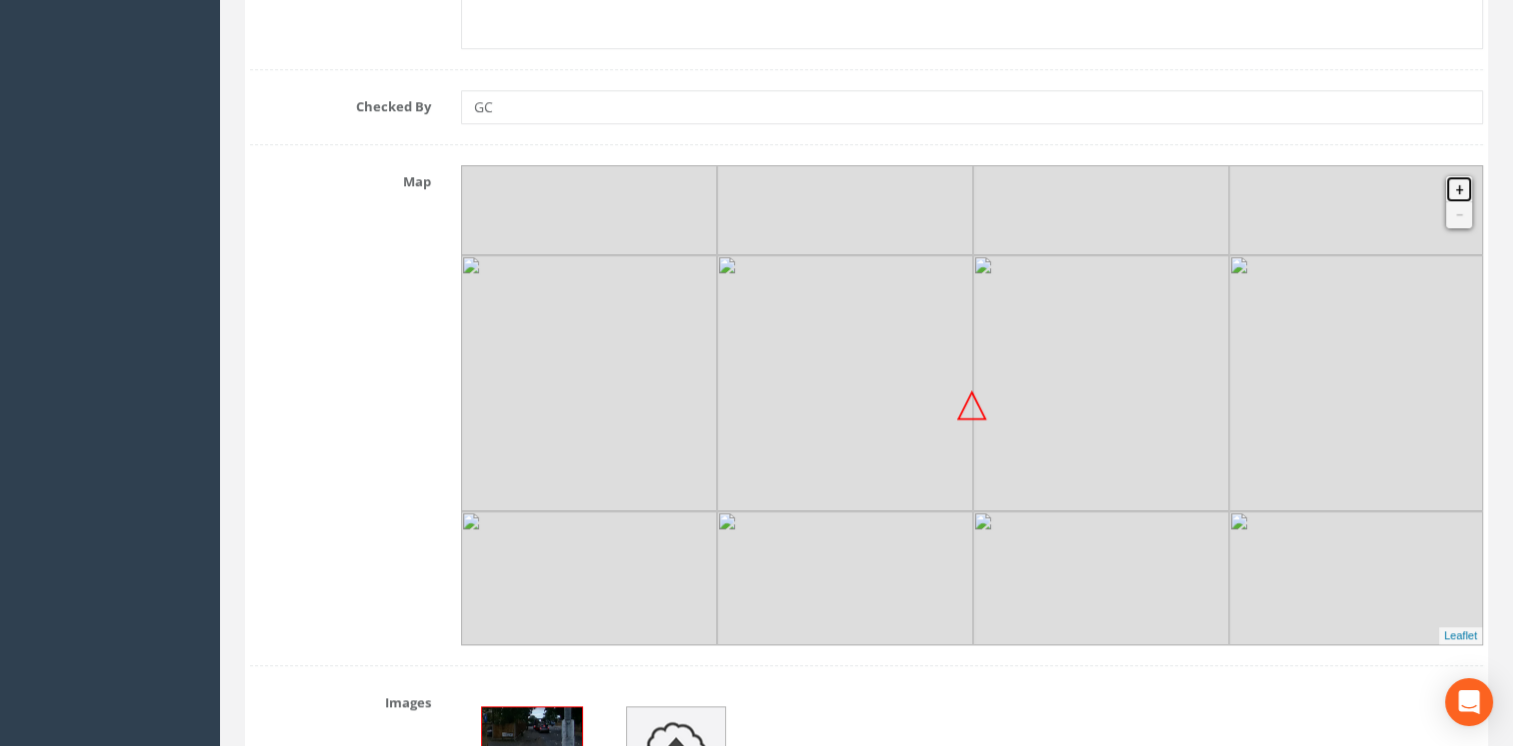 click on "+" at bounding box center [1459, 189] 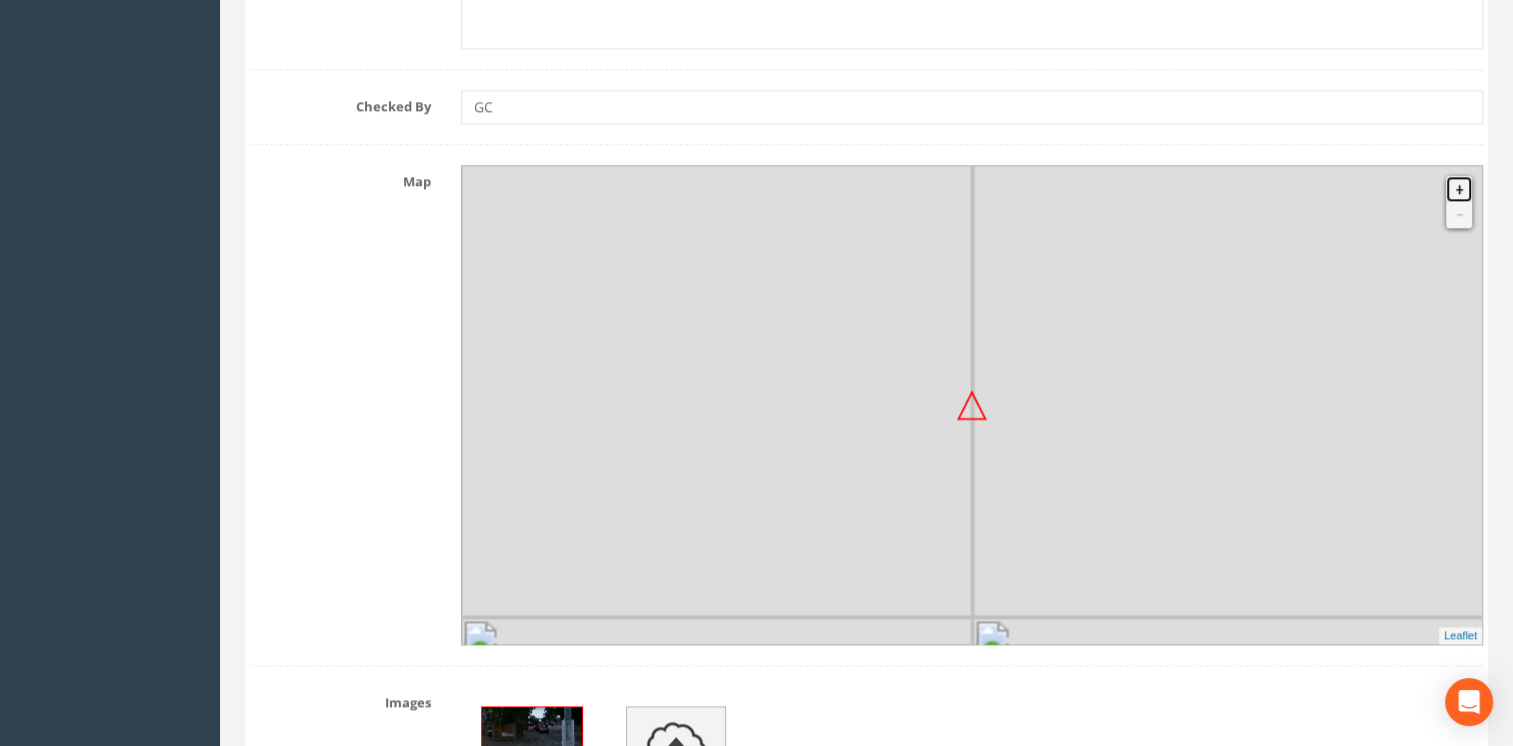click on "+" at bounding box center (1459, 189) 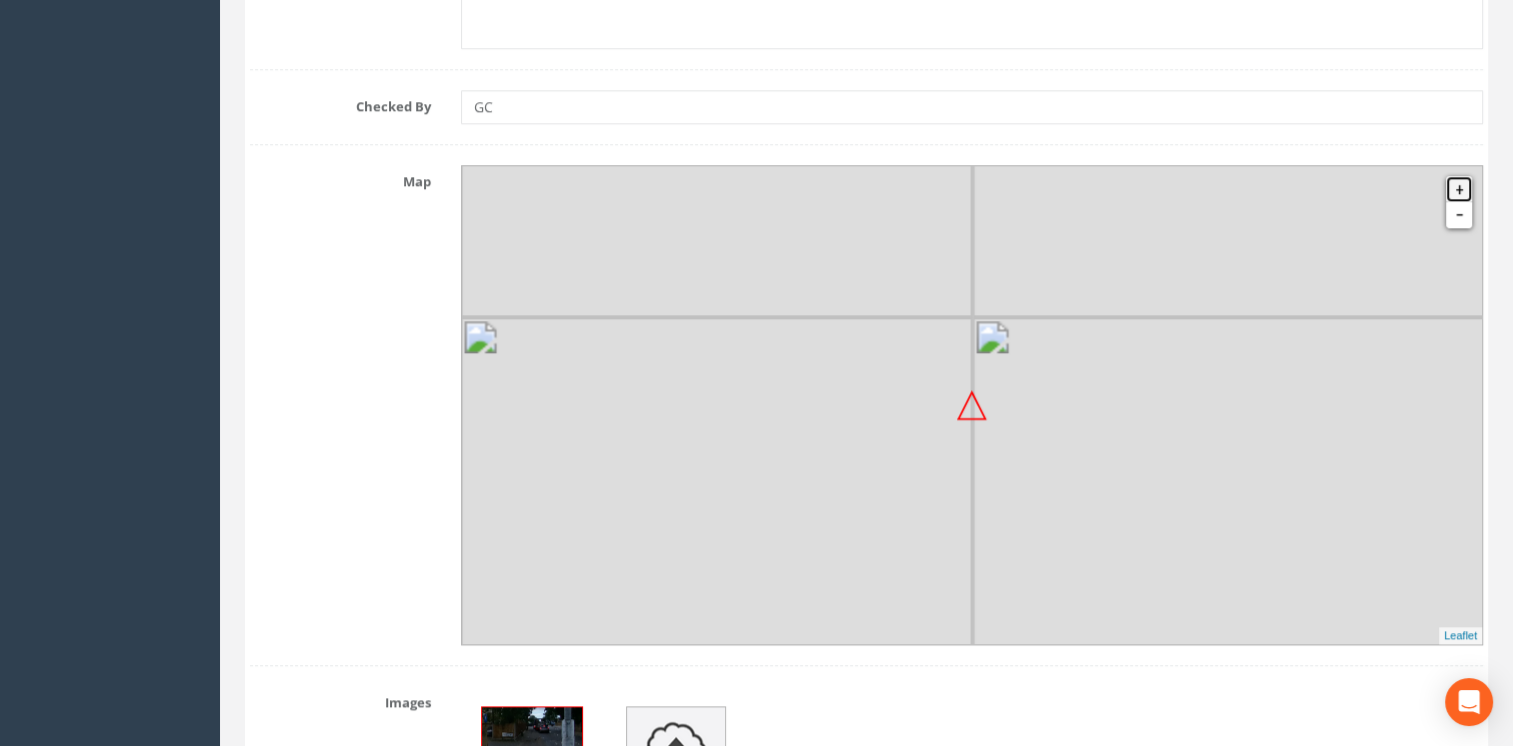 click on "+" at bounding box center [1459, 189] 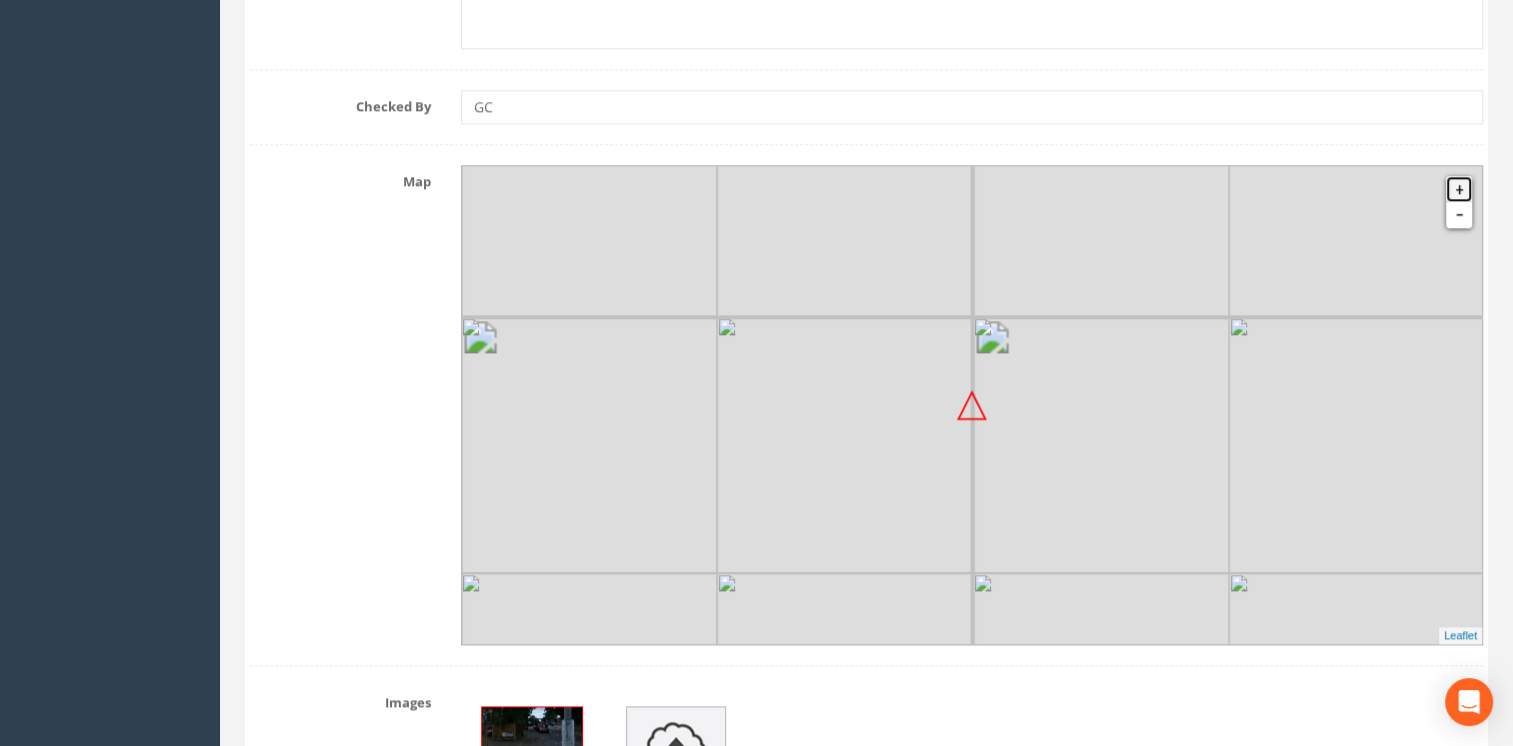 click on "+" at bounding box center [1459, 189] 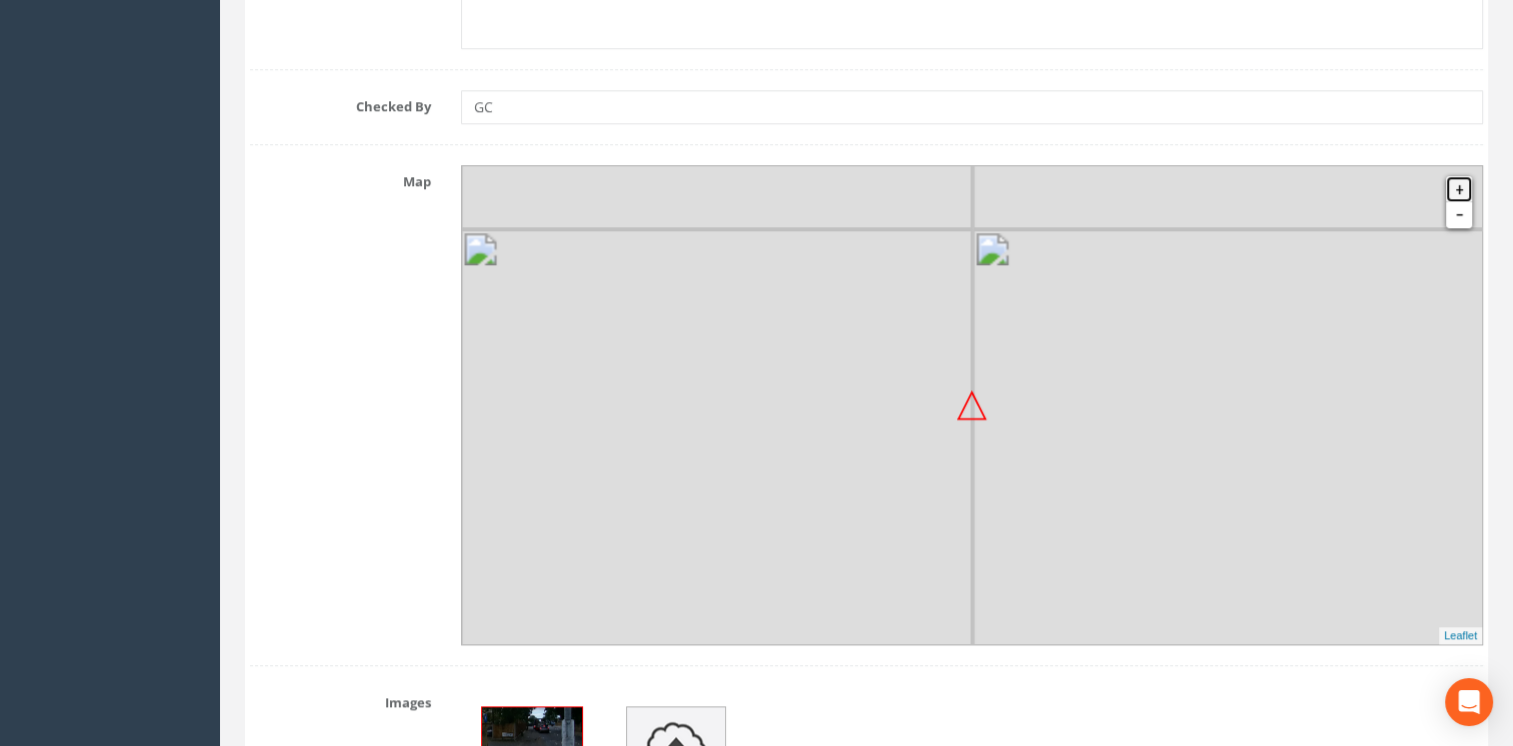 click on "+" at bounding box center [1459, 189] 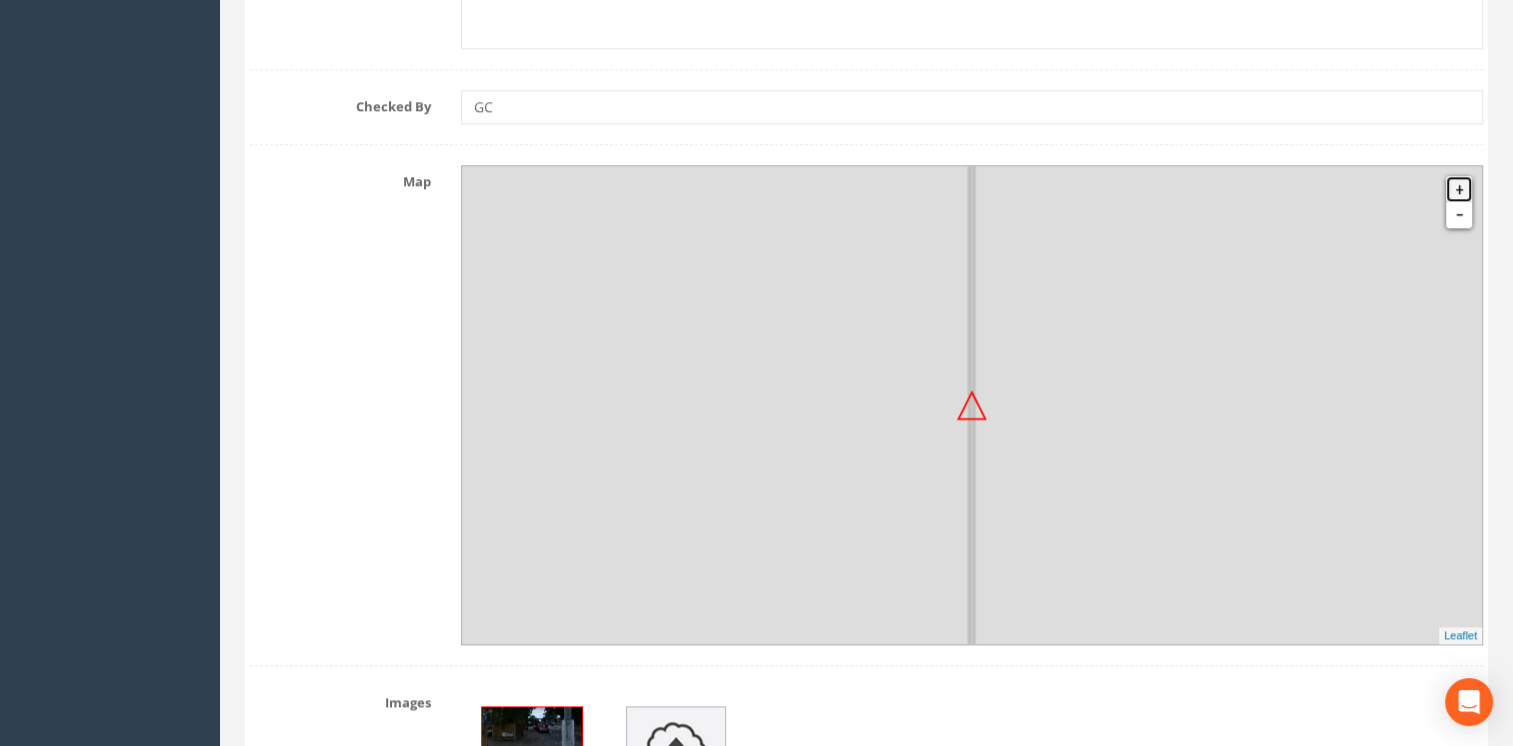 click on "+" at bounding box center (1459, 189) 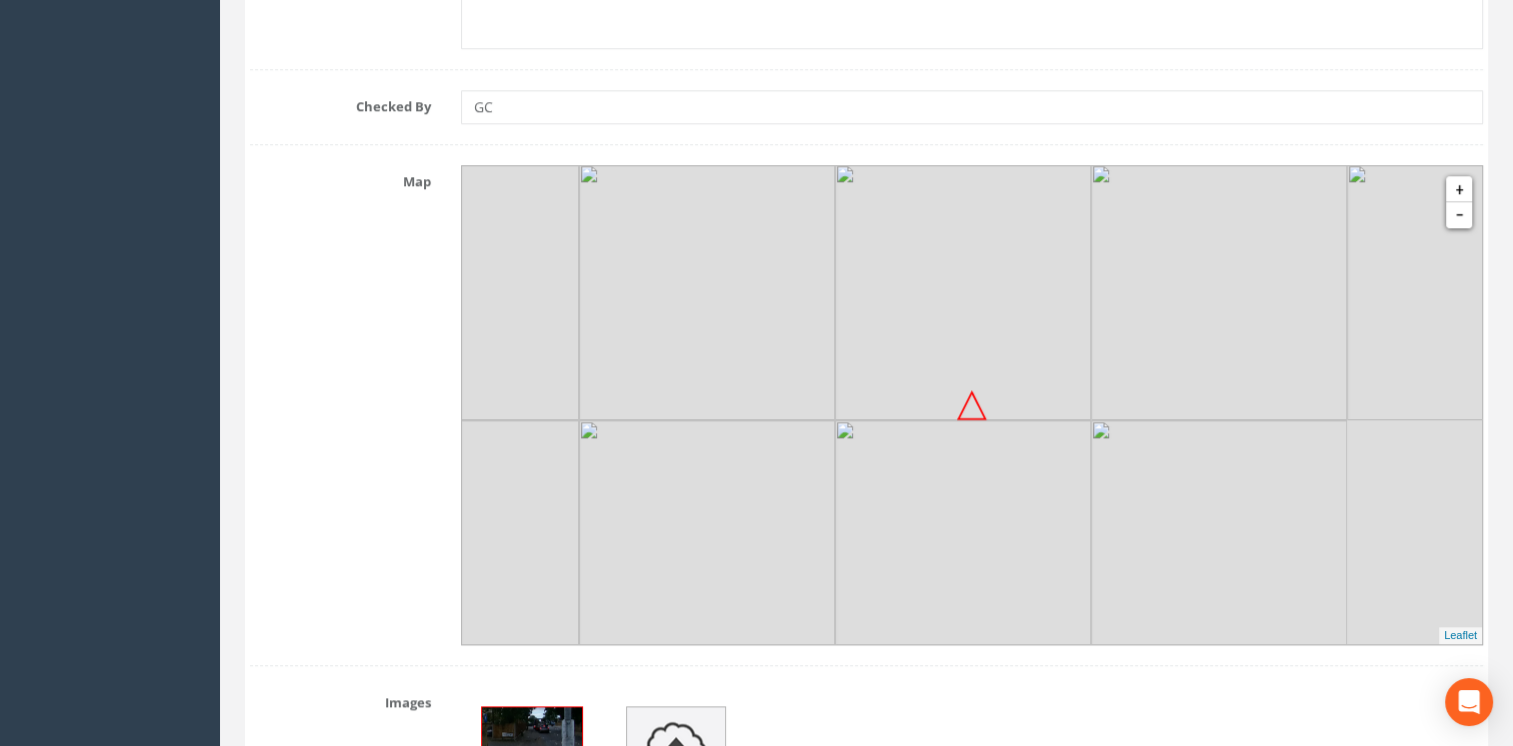 drag, startPoint x: 1153, startPoint y: 485, endPoint x: 1014, endPoint y: 437, distance: 147.05441 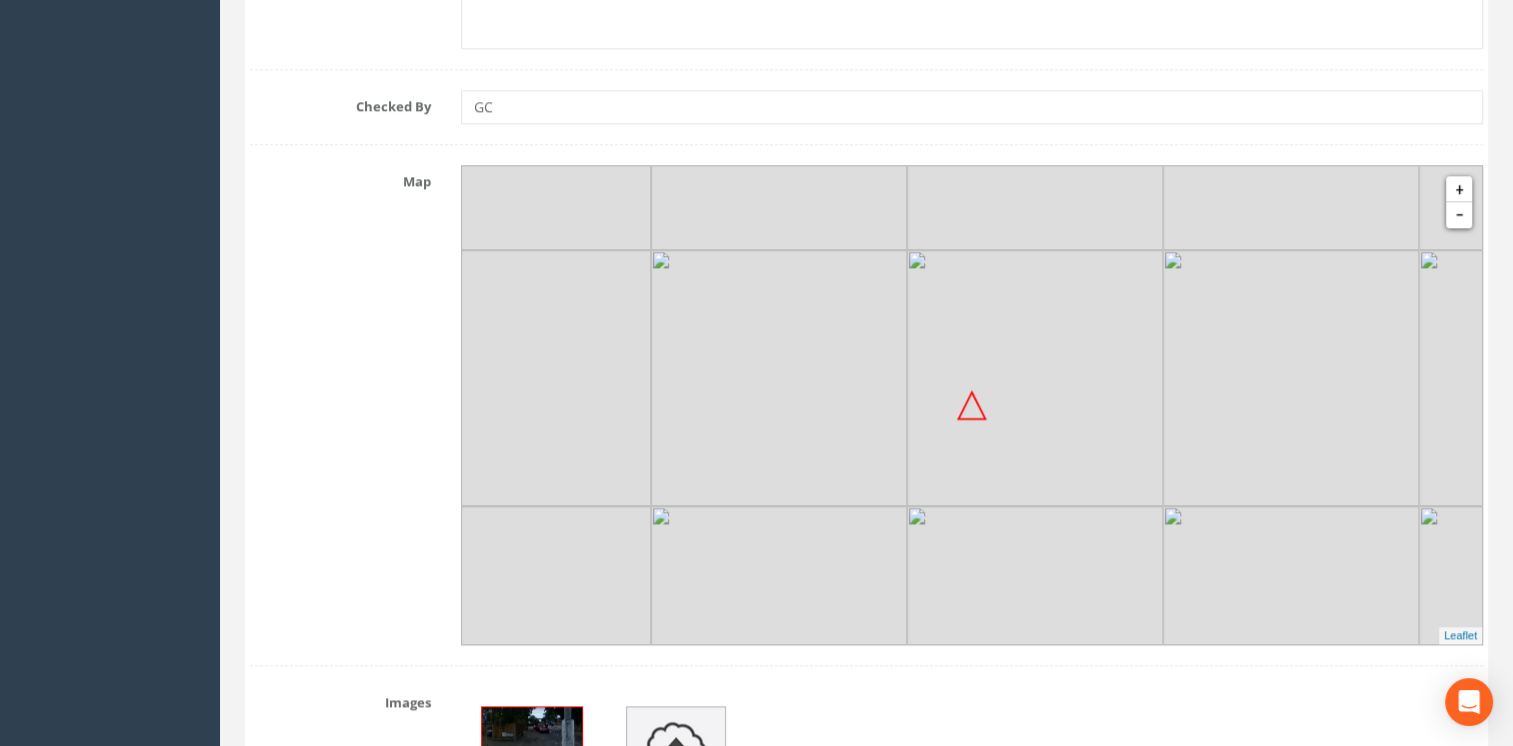 drag, startPoint x: 1061, startPoint y: 546, endPoint x: 1133, endPoint y: 375, distance: 185.53975 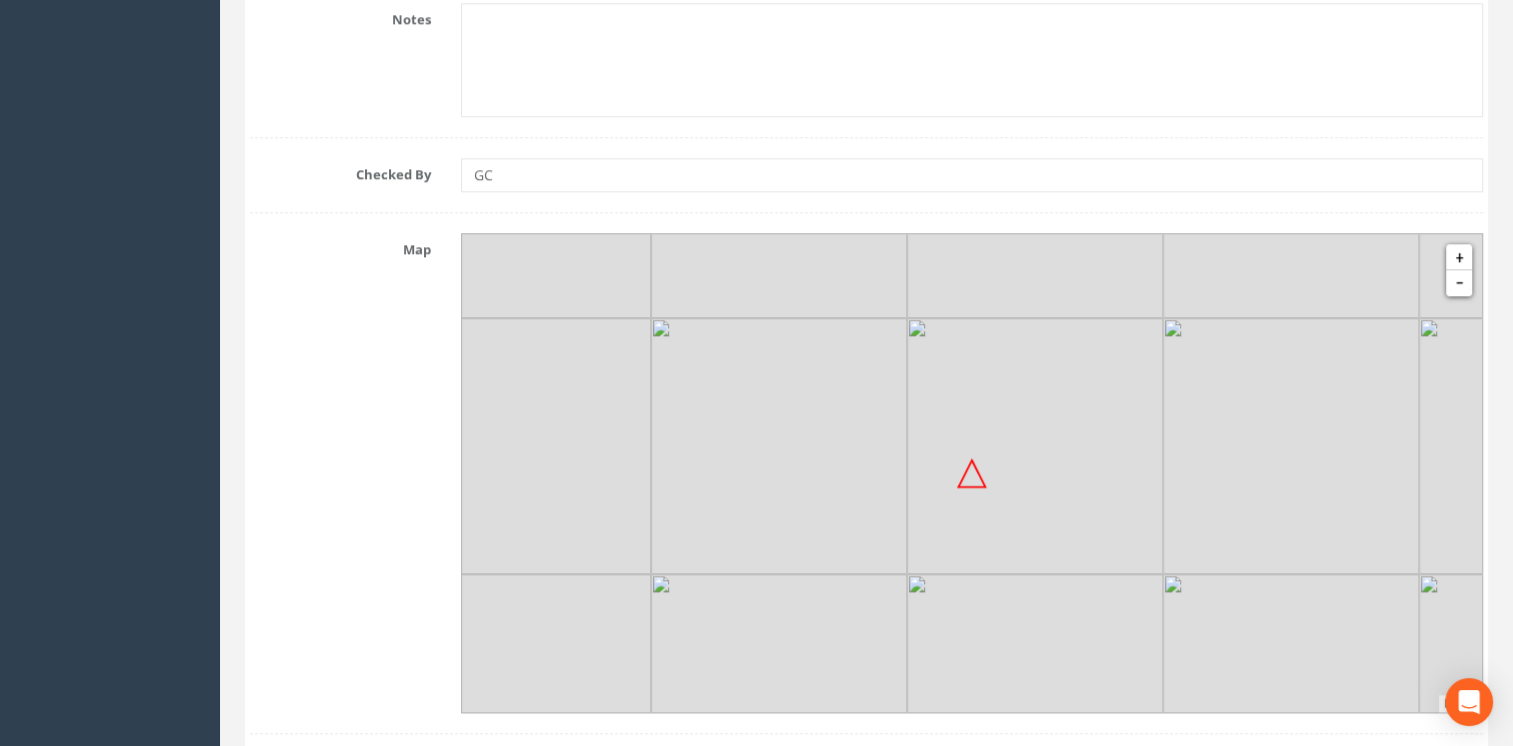 scroll, scrollTop: 2144, scrollLeft: 0, axis: vertical 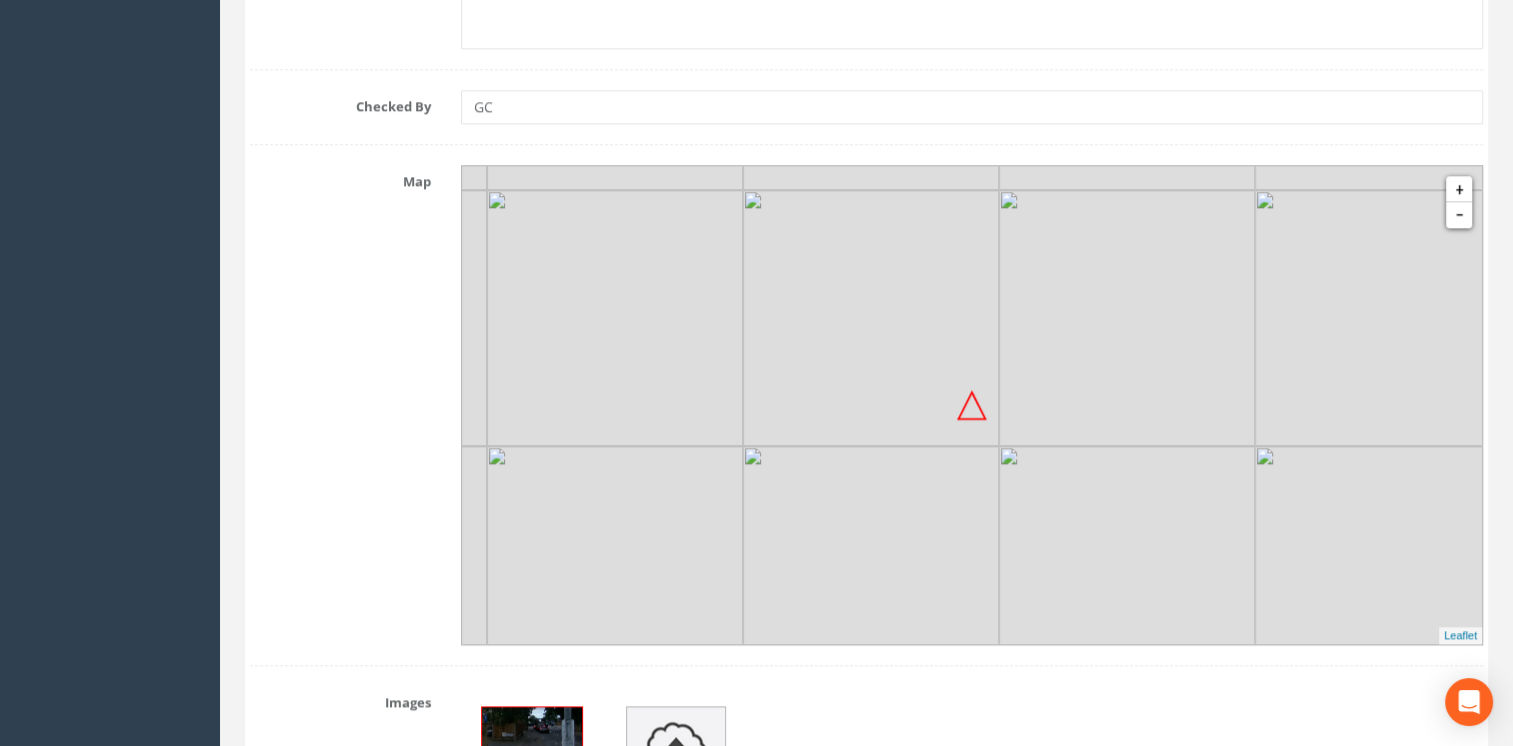 drag, startPoint x: 910, startPoint y: 498, endPoint x: 1004, endPoint y: 434, distance: 113.71895 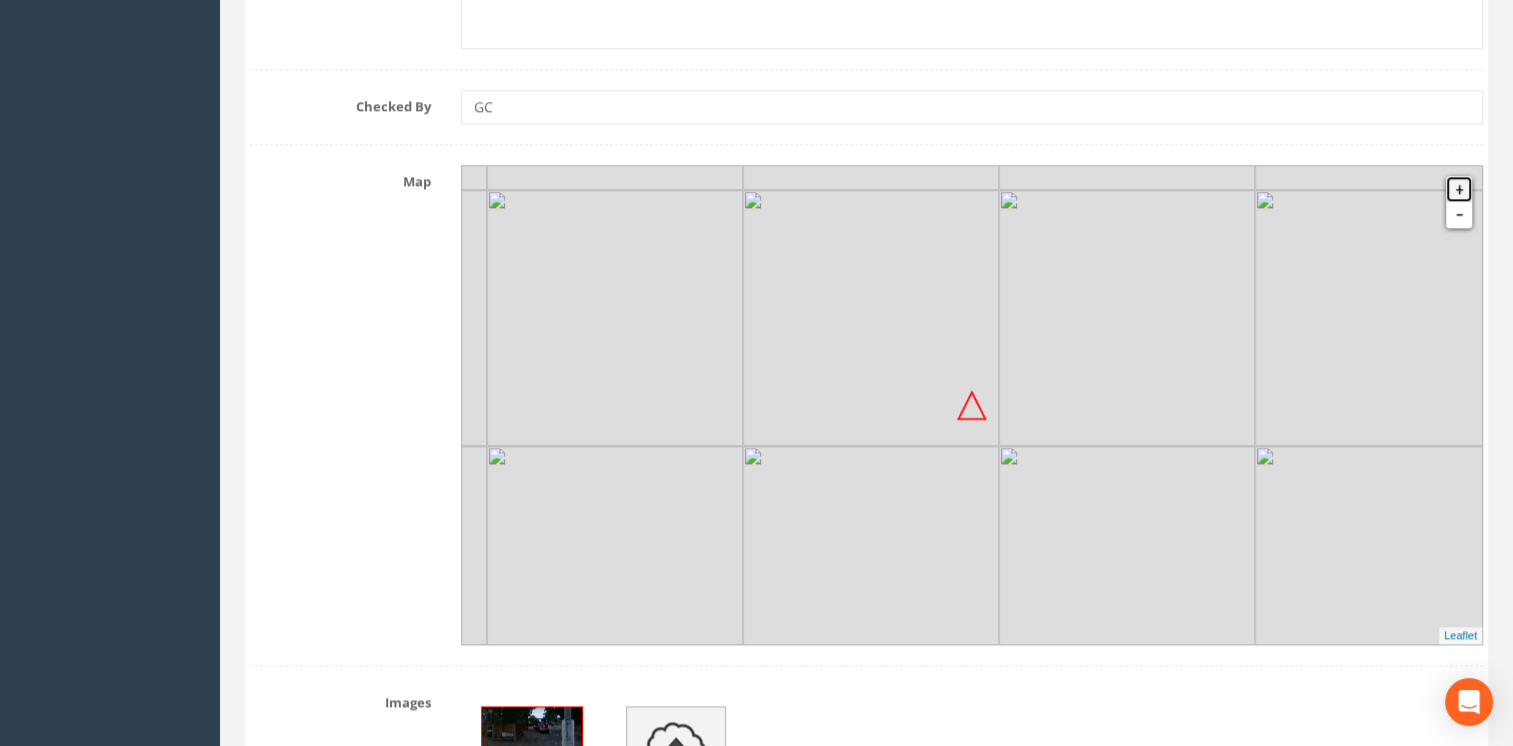 click on "+" at bounding box center (1459, 189) 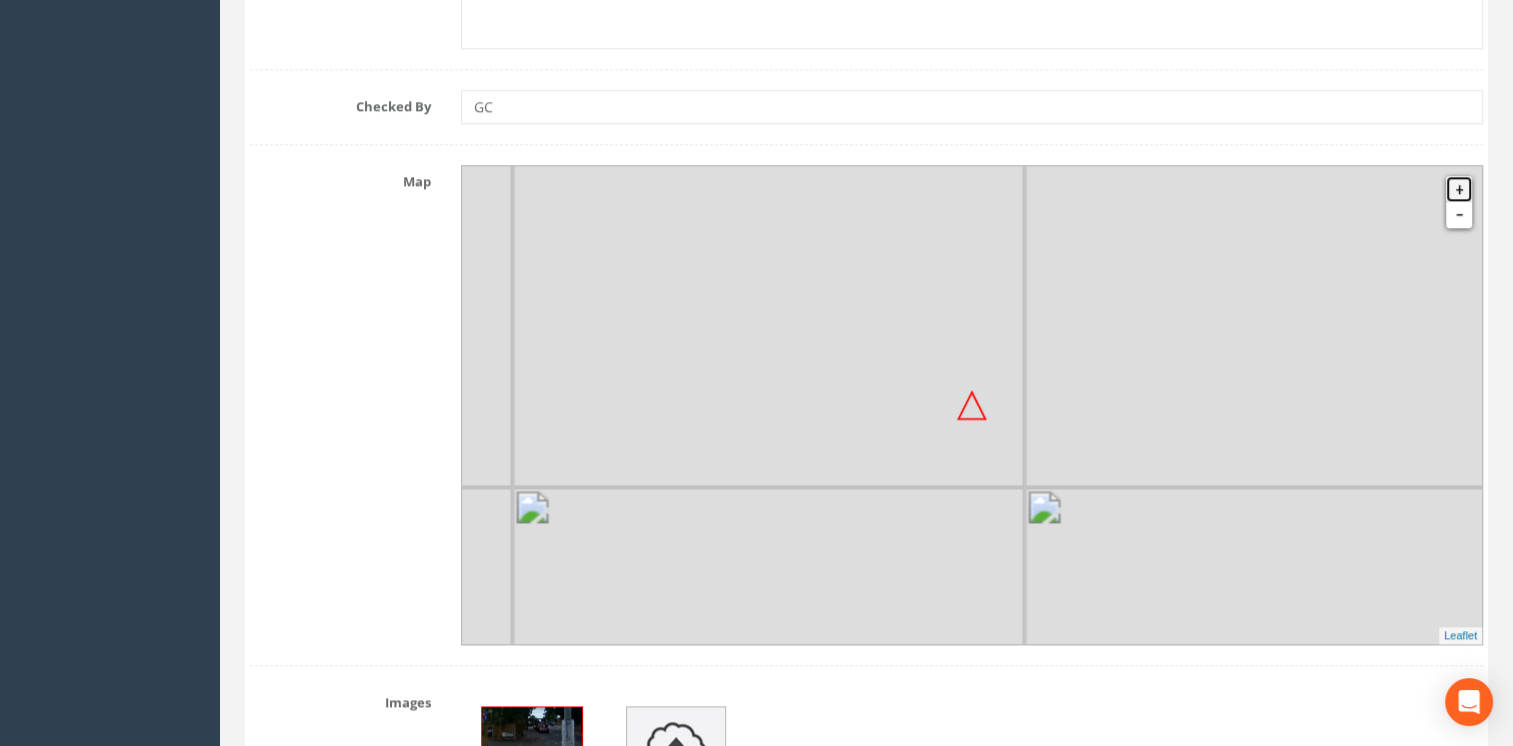 click on "+" at bounding box center [1459, 189] 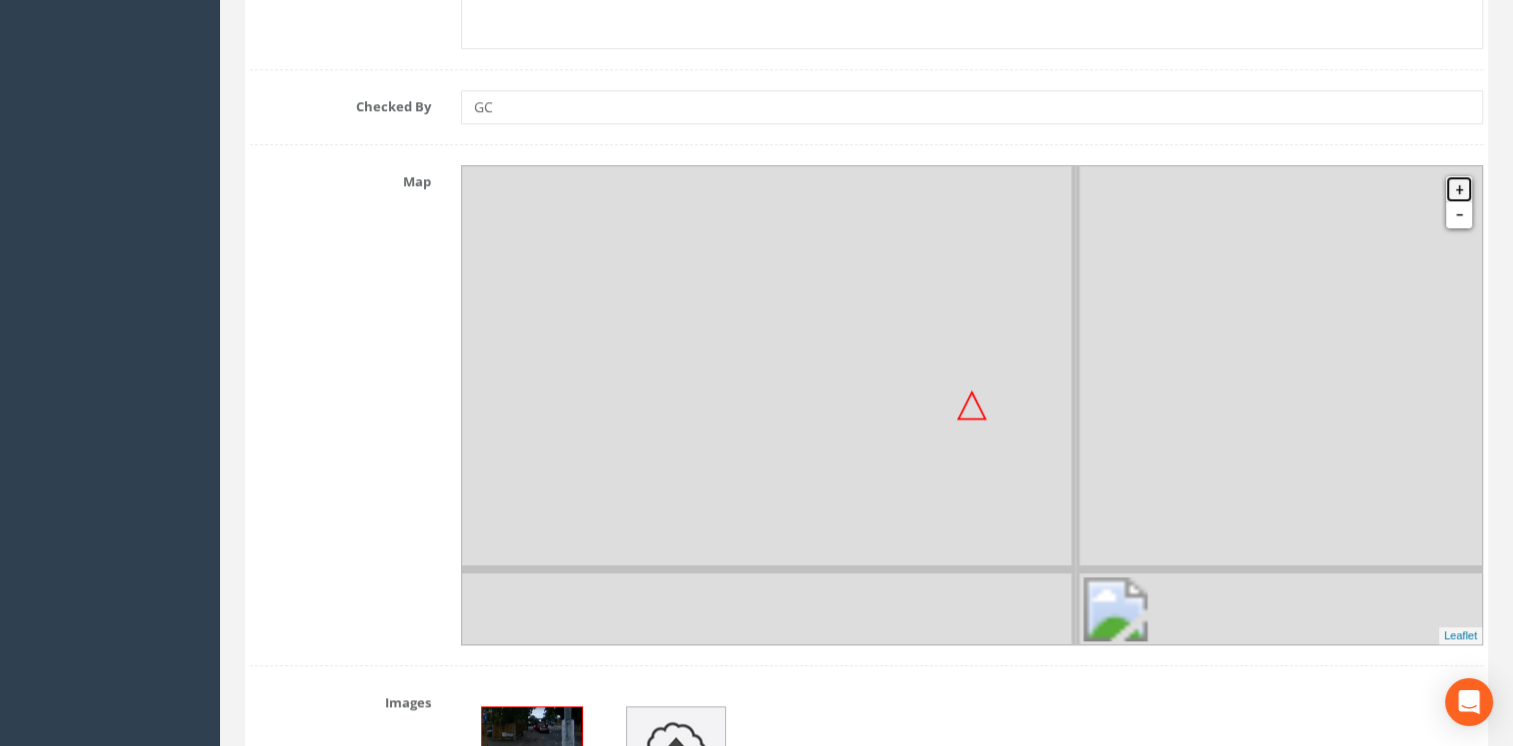 click on "+" at bounding box center (1459, 189) 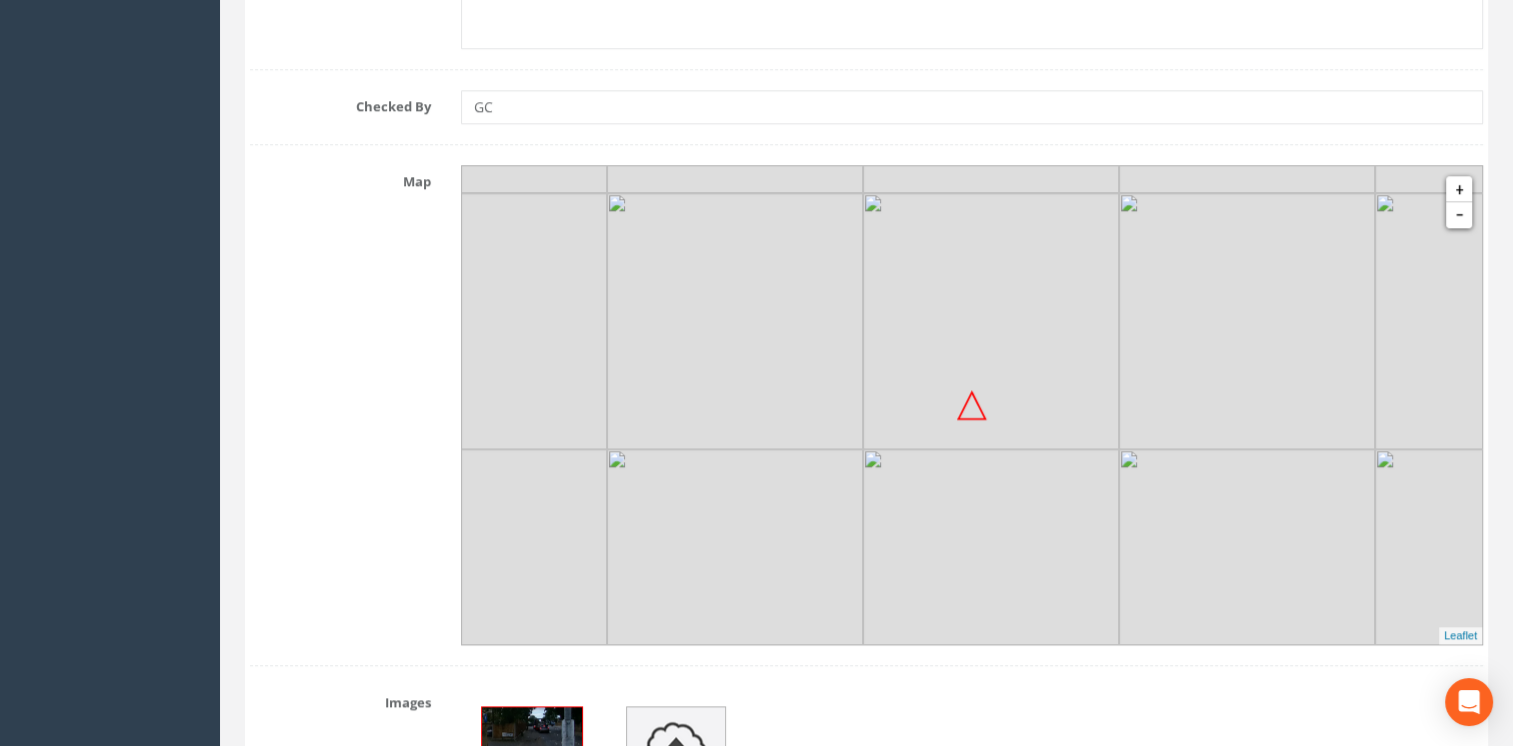 drag, startPoint x: 1084, startPoint y: 394, endPoint x: 1022, endPoint y: 623, distance: 237.2446 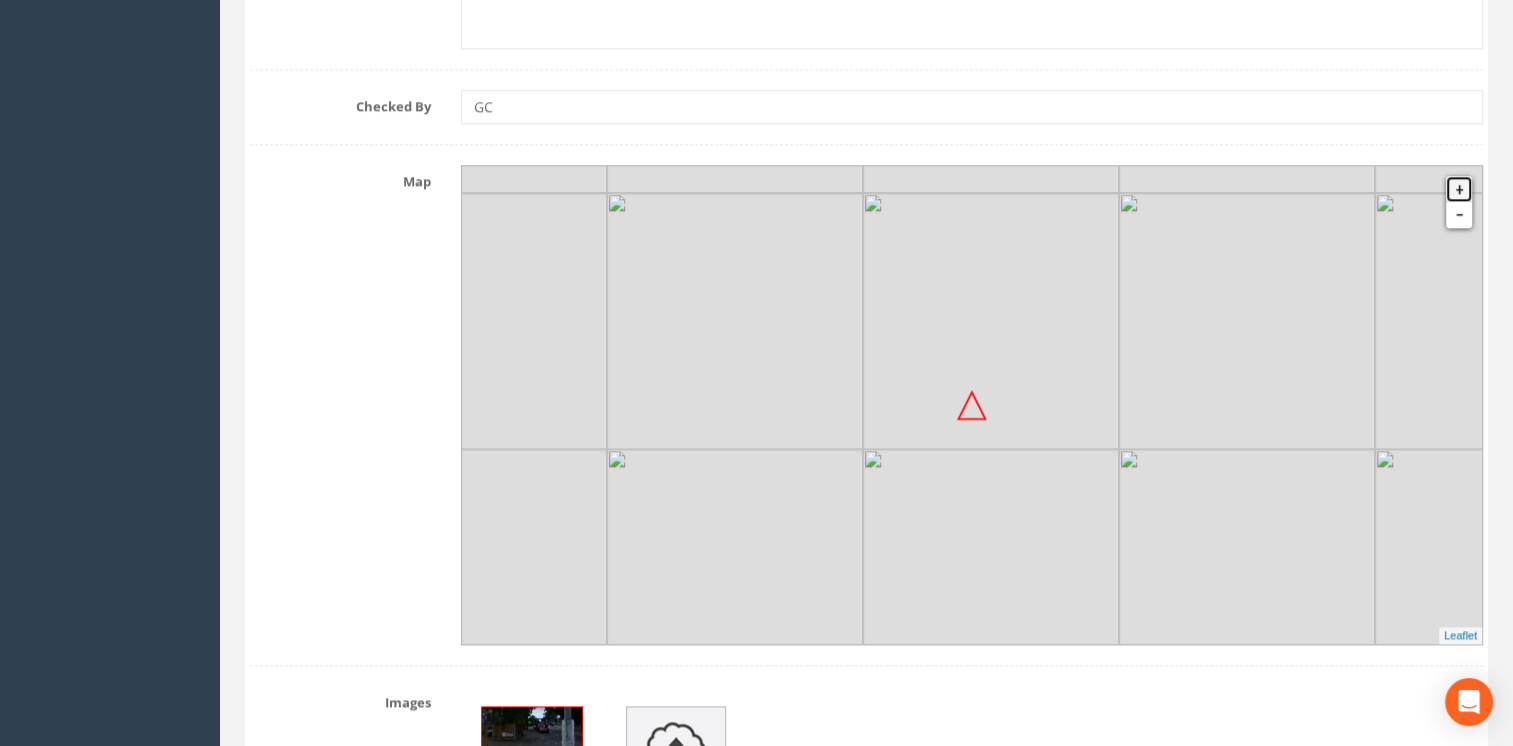 click on "+" at bounding box center (1459, 189) 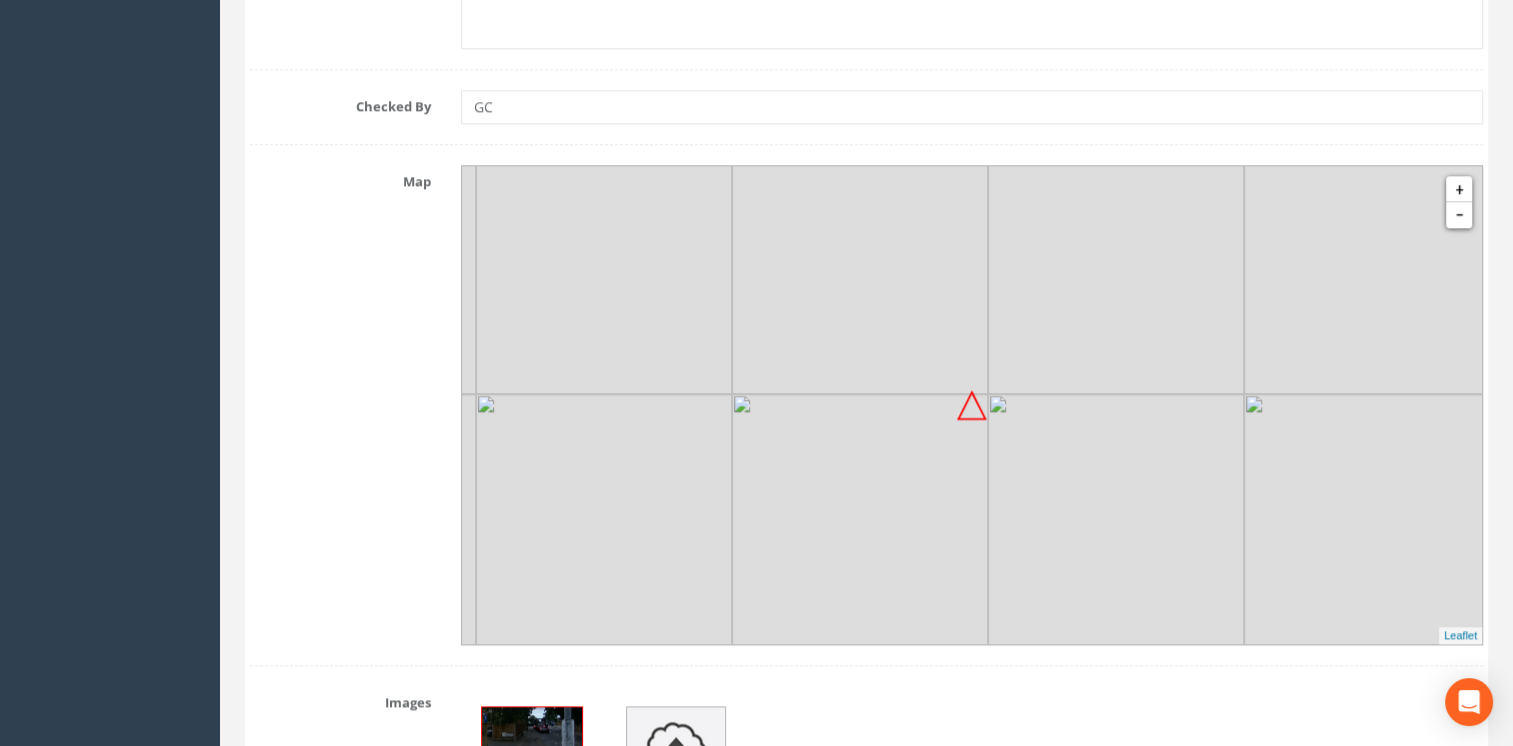 drag, startPoint x: 1096, startPoint y: 444, endPoint x: 1074, endPoint y: 602, distance: 159.52429 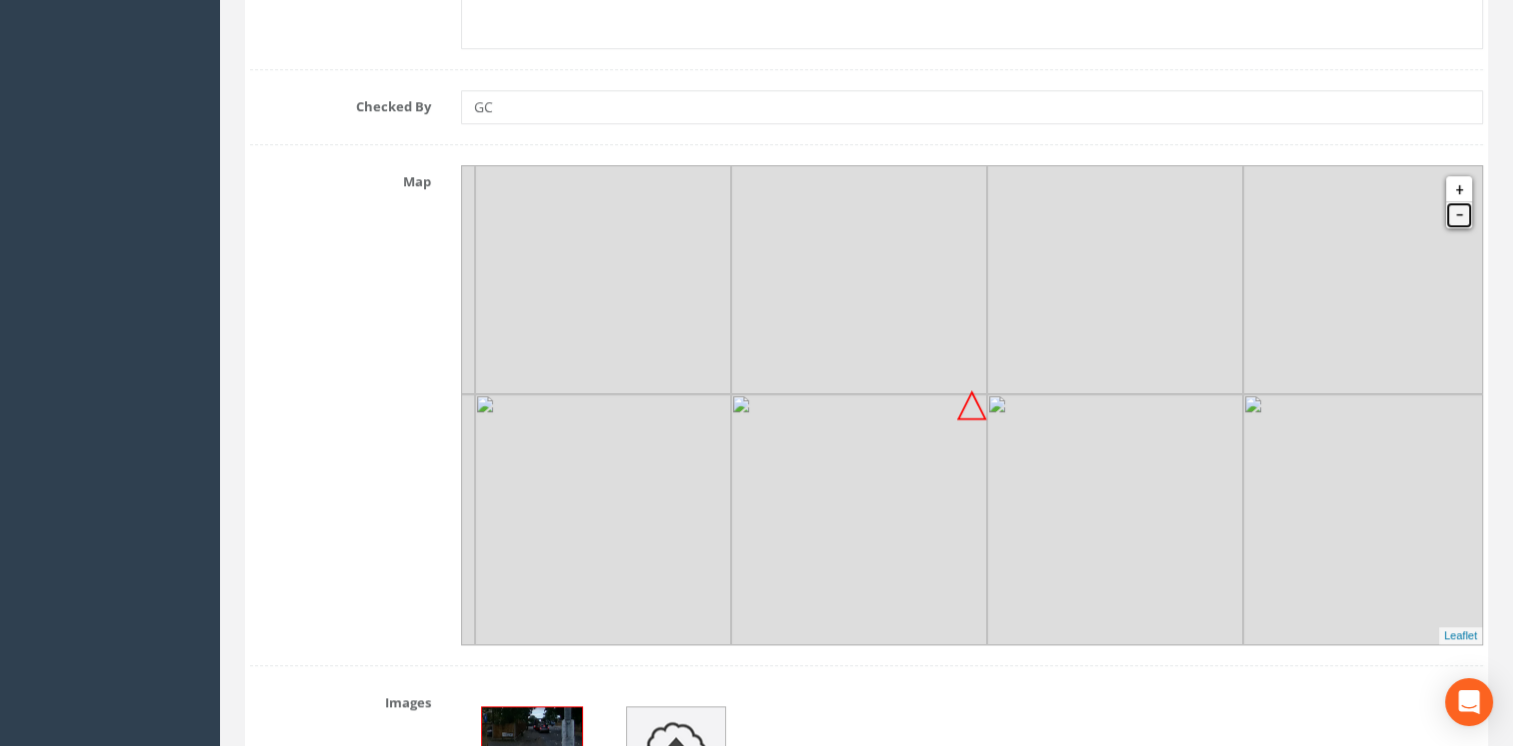 click on "-" at bounding box center (1459, 215) 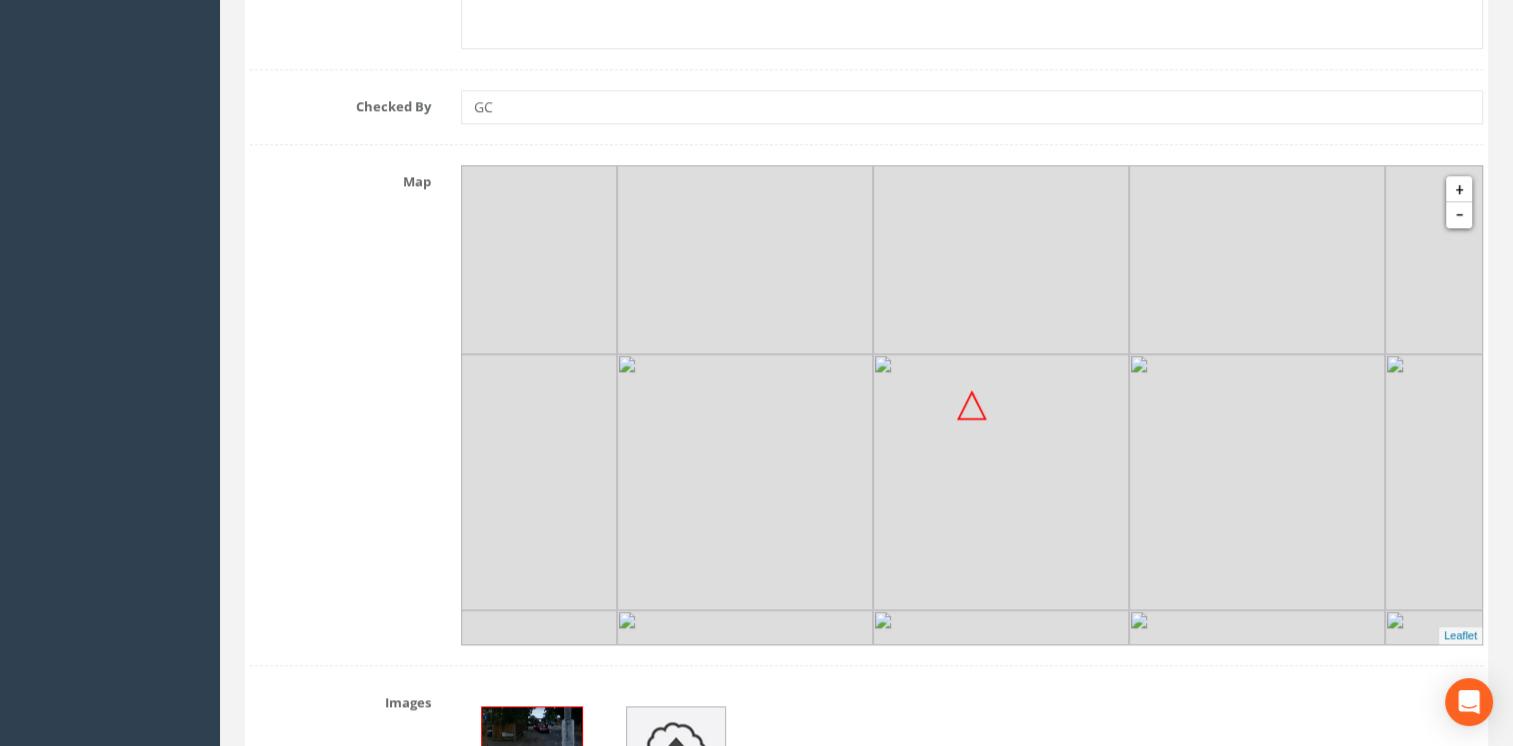drag, startPoint x: 1160, startPoint y: 514, endPoint x: 1181, endPoint y: 337, distance: 178.24141 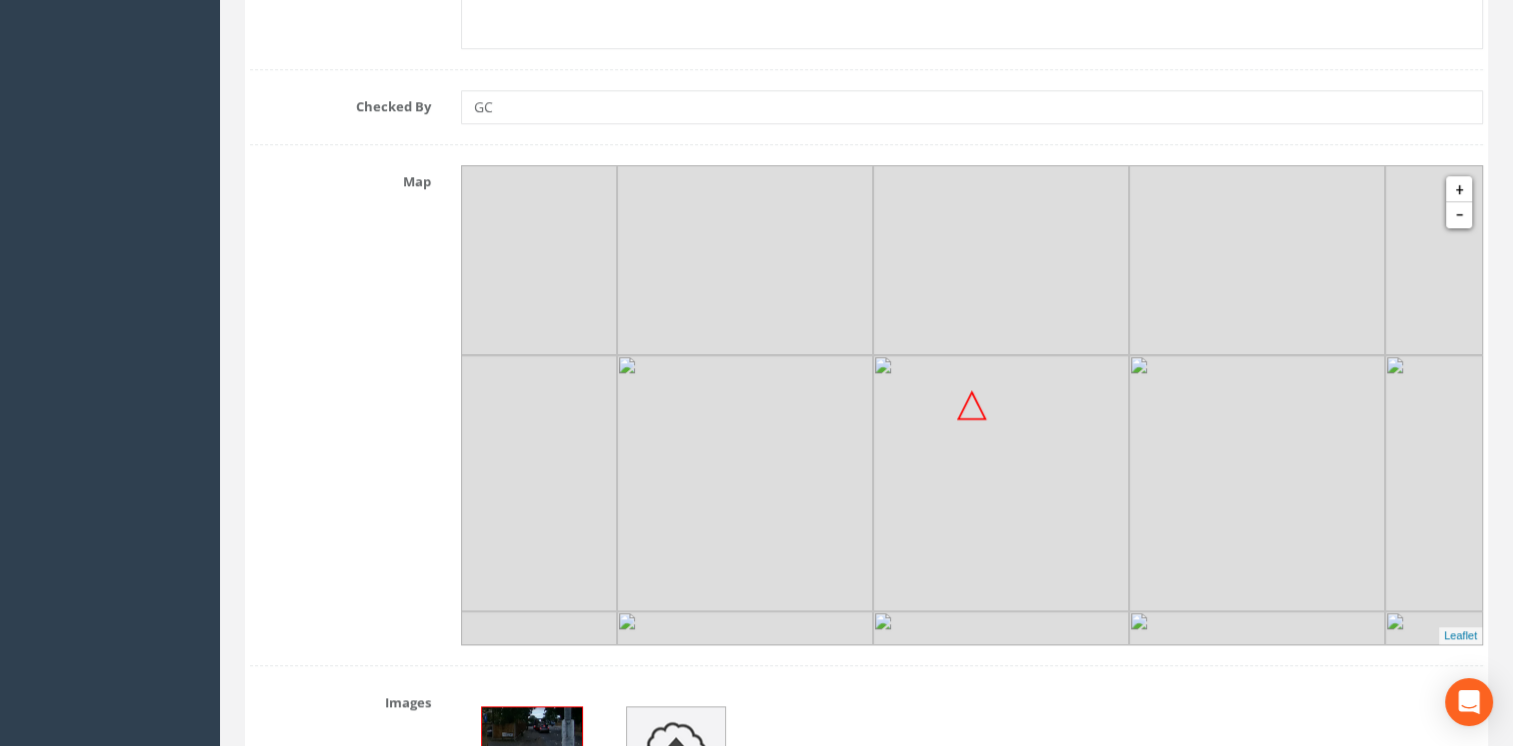 drag, startPoint x: 859, startPoint y: 308, endPoint x: 860, endPoint y: 567, distance: 259.00192 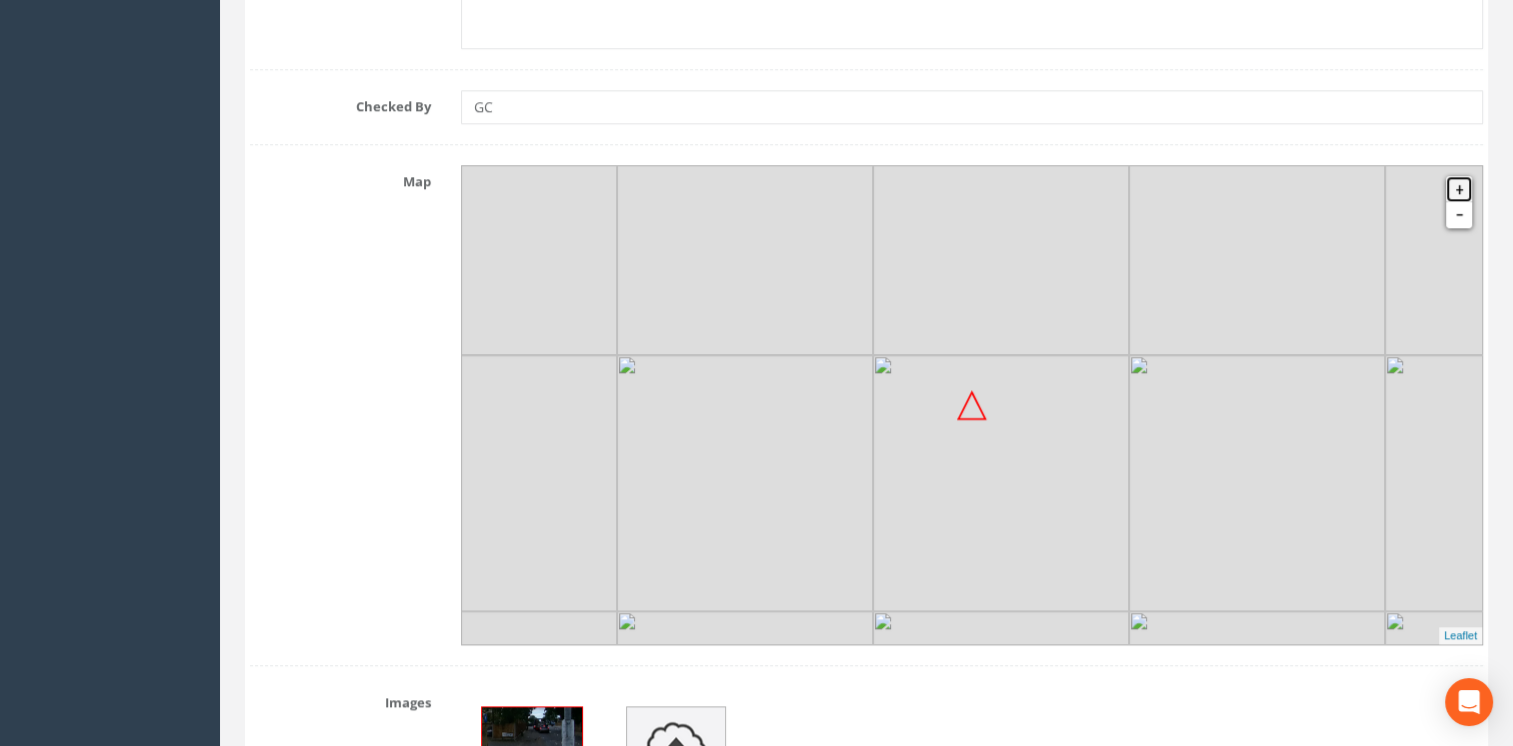 click on "+" at bounding box center (1459, 189) 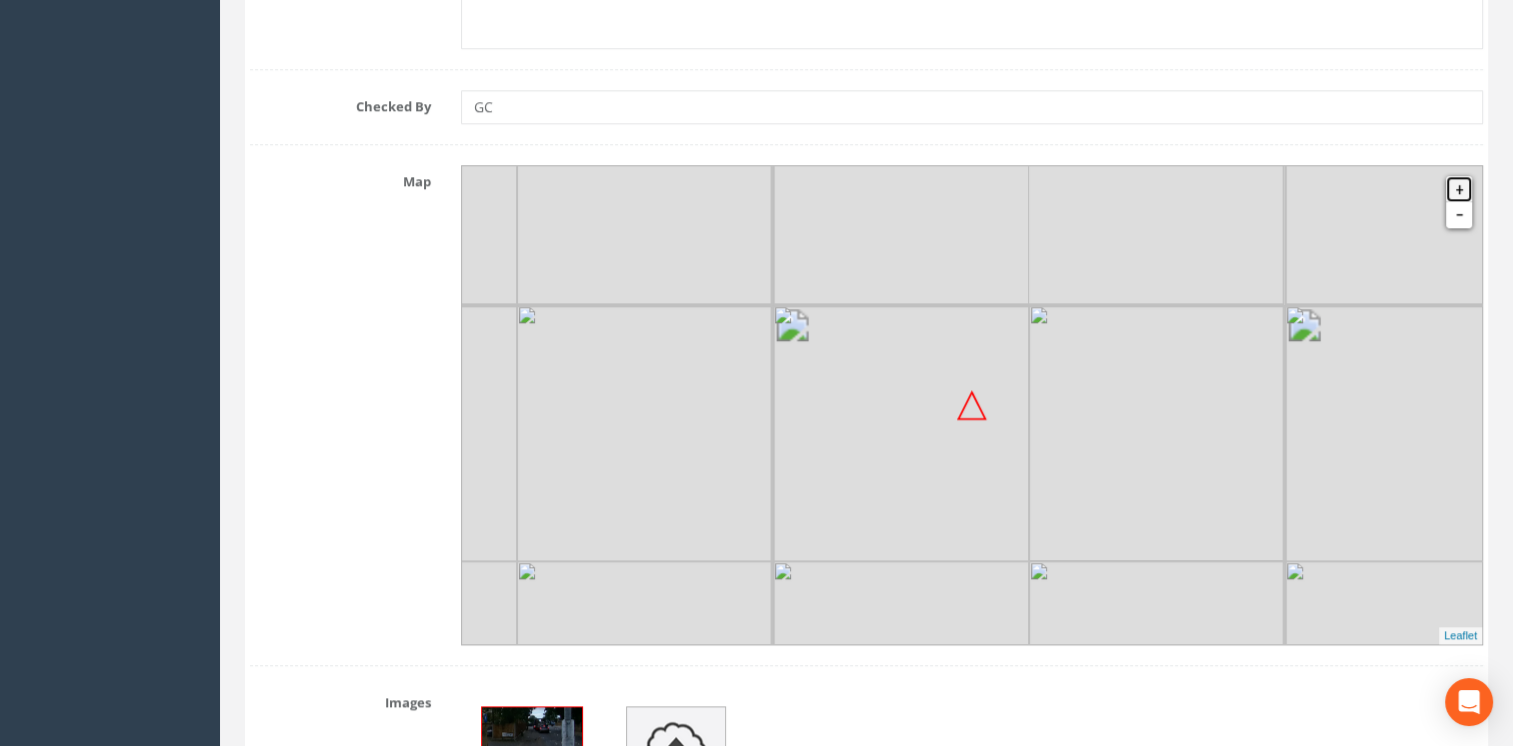 click on "+" at bounding box center (1459, 189) 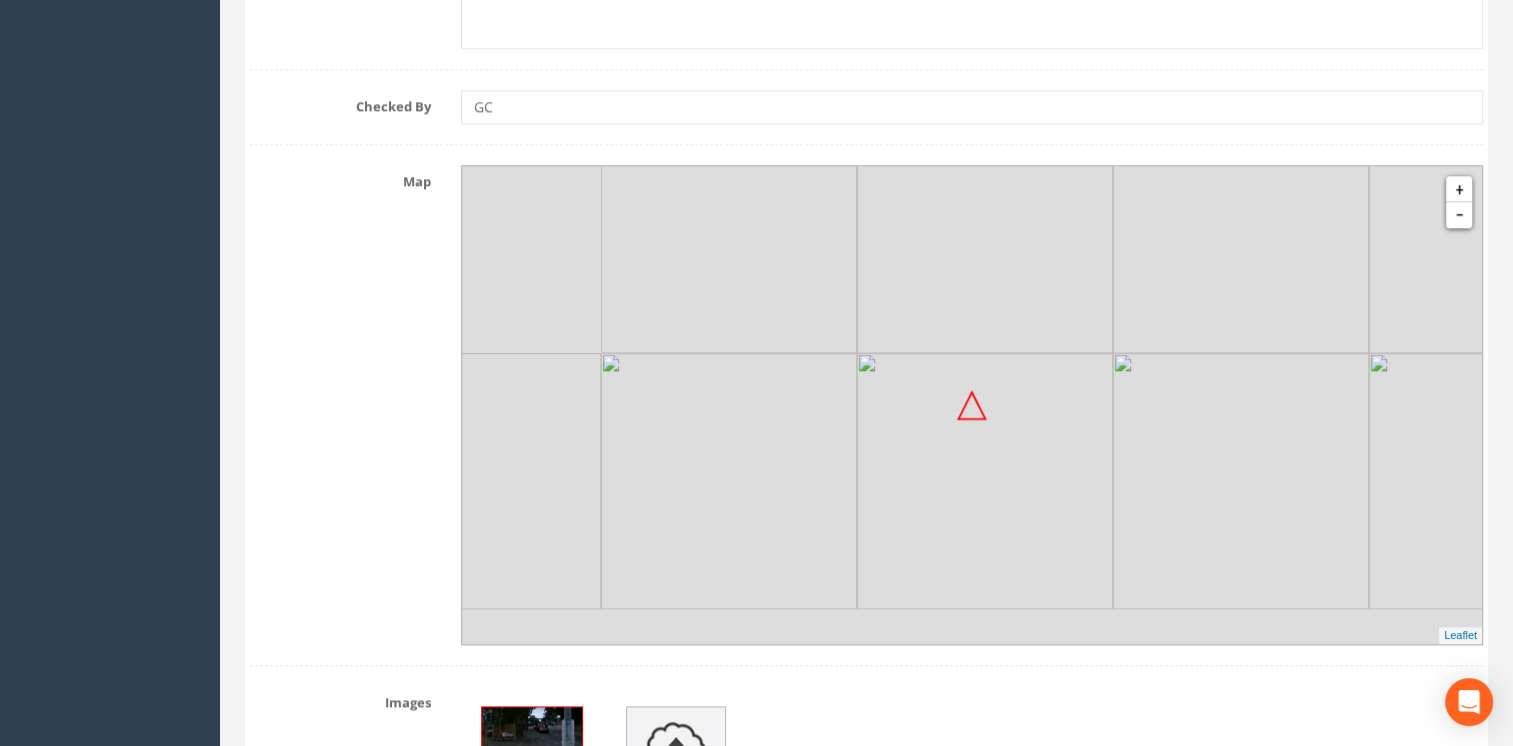 drag, startPoint x: 755, startPoint y: 590, endPoint x: 1040, endPoint y: 482, distance: 304.77698 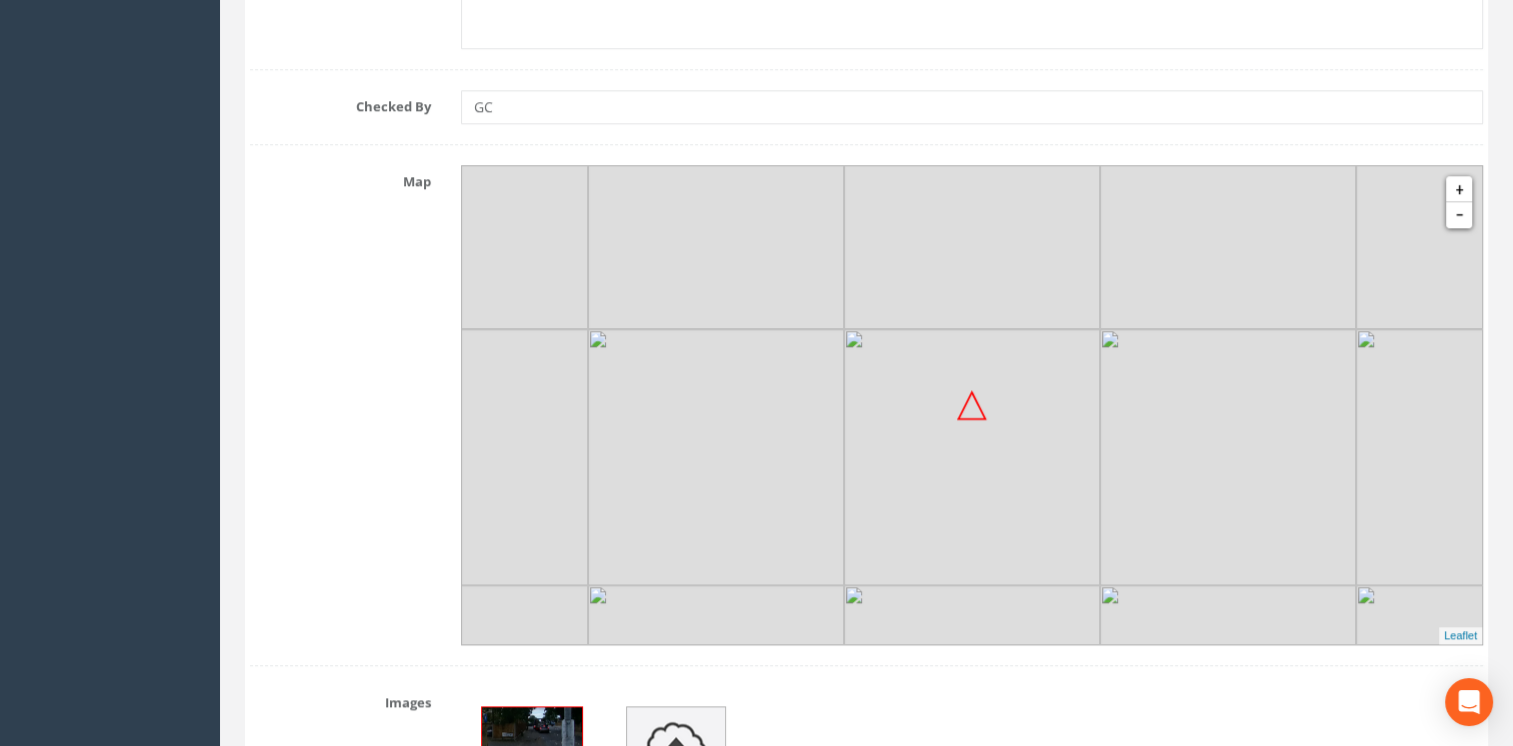 drag, startPoint x: 1026, startPoint y: 349, endPoint x: 1013, endPoint y: 584, distance: 235.3593 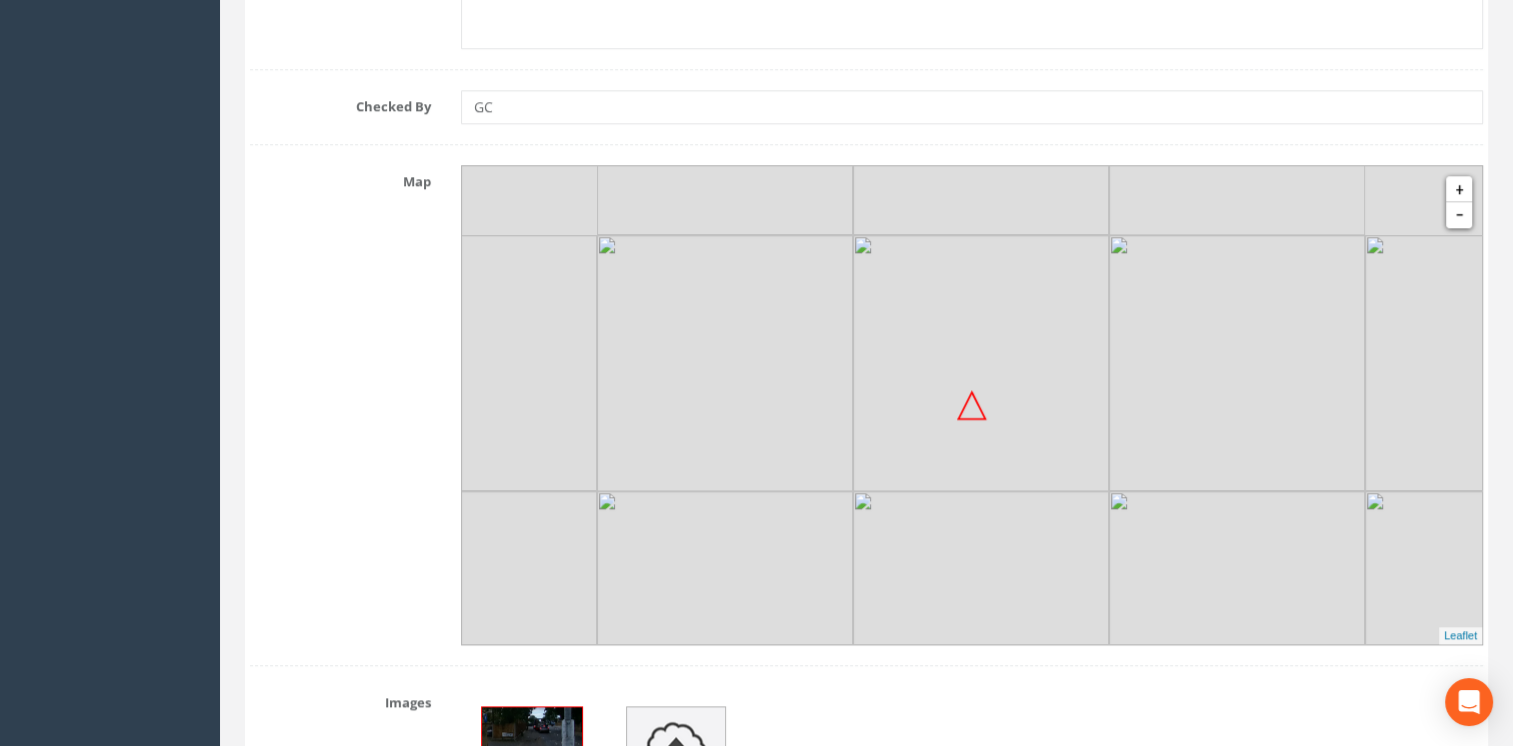 drag, startPoint x: 1046, startPoint y: 386, endPoint x: 1050, endPoint y: 530, distance: 144.05554 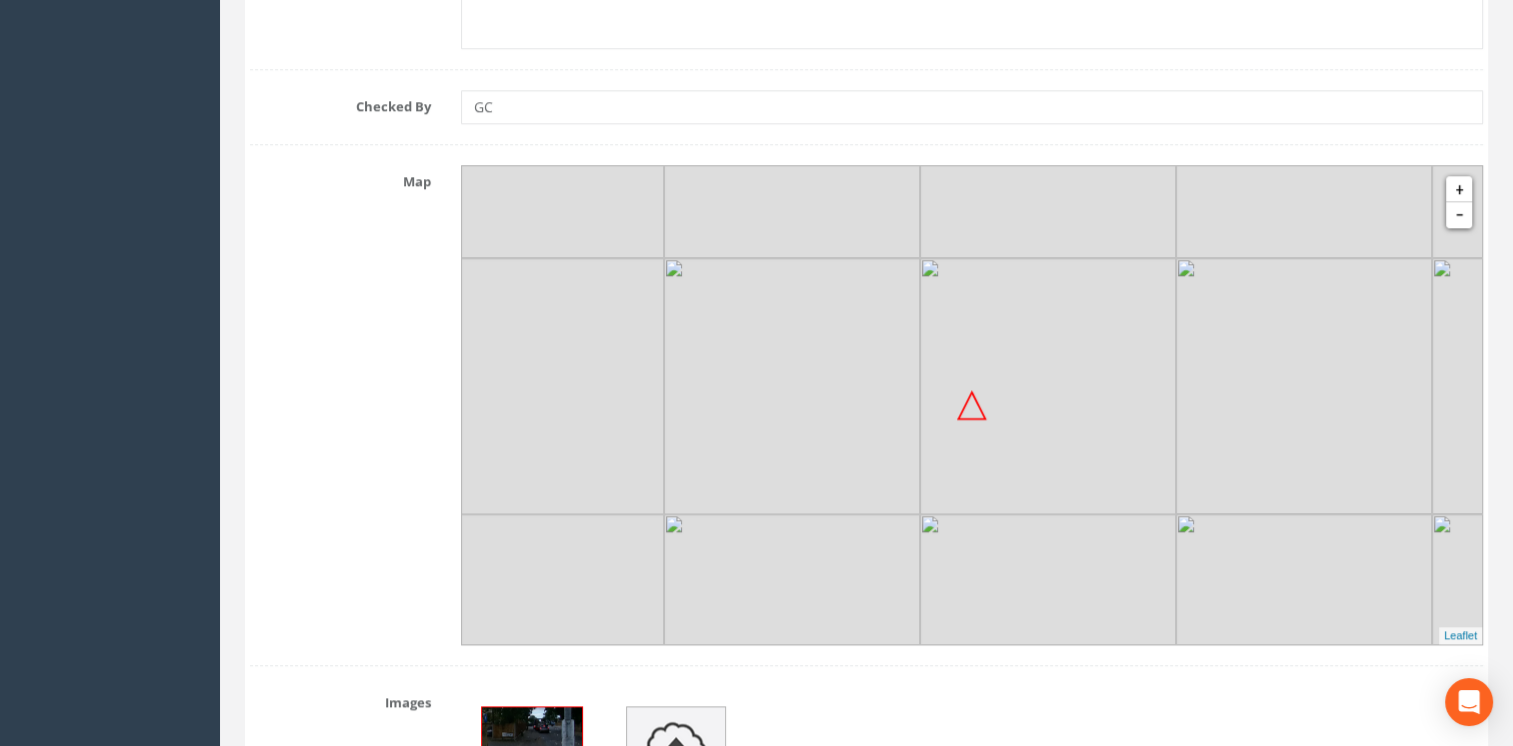 drag, startPoint x: 1028, startPoint y: 372, endPoint x: 1102, endPoint y: 397, distance: 78.1089 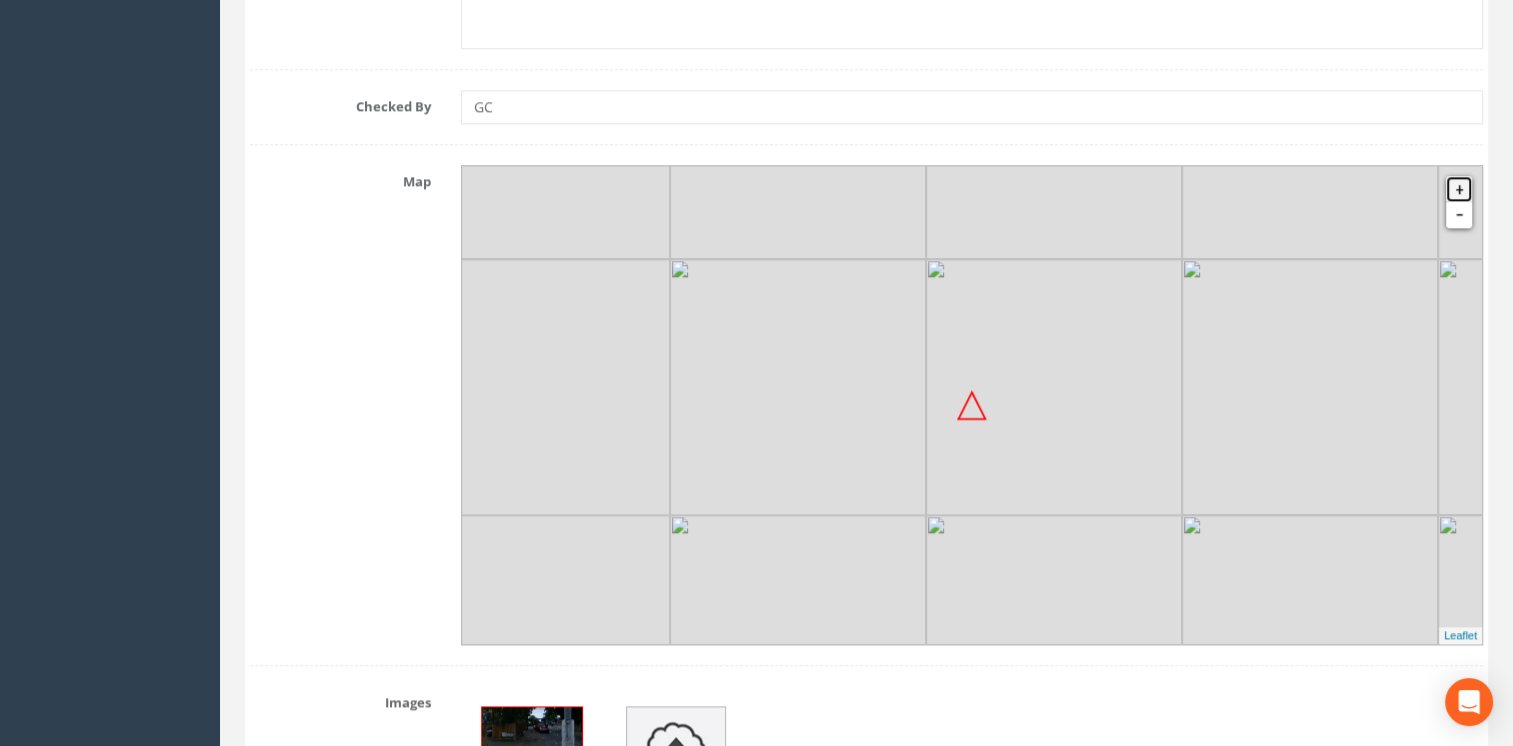 click on "+" at bounding box center (1459, 189) 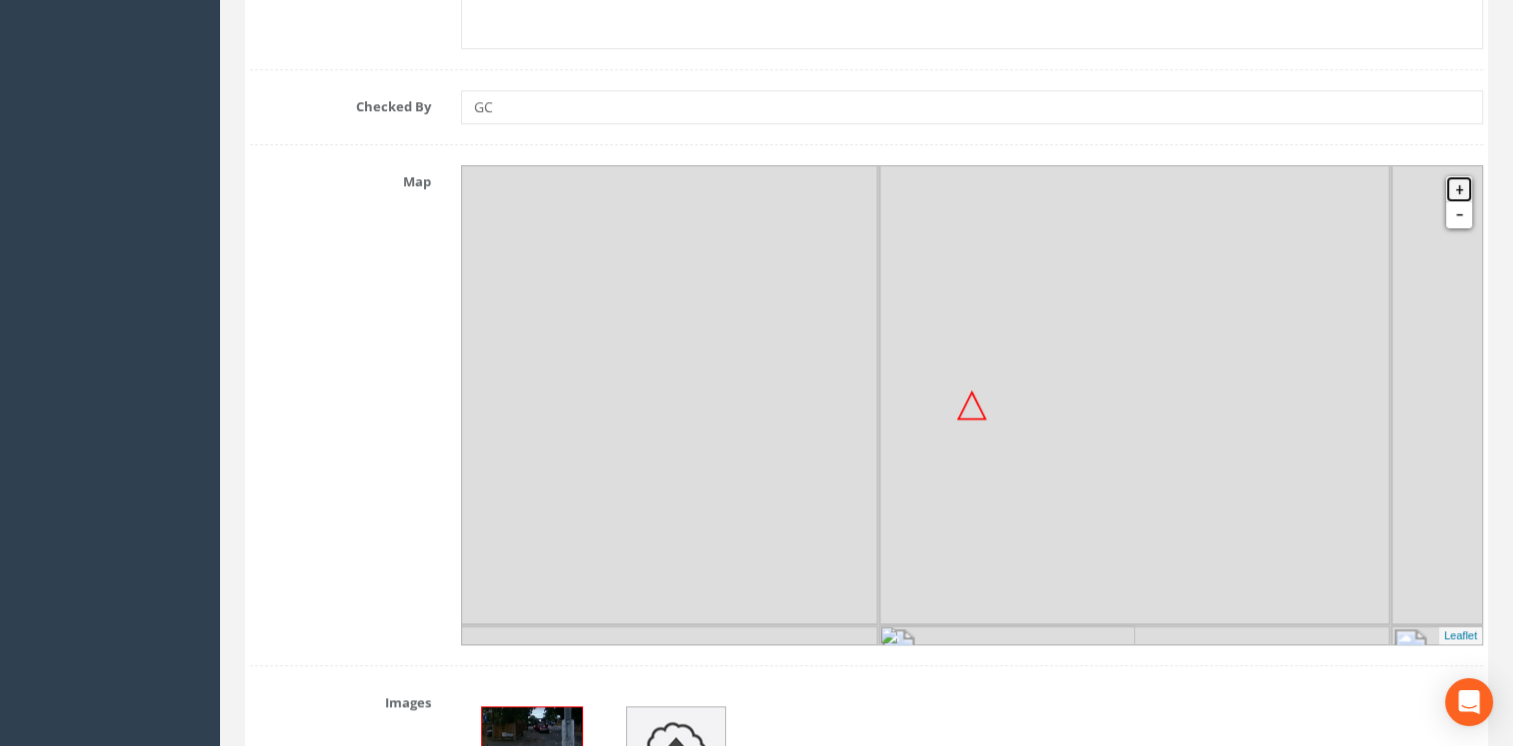 click on "+" at bounding box center [1459, 189] 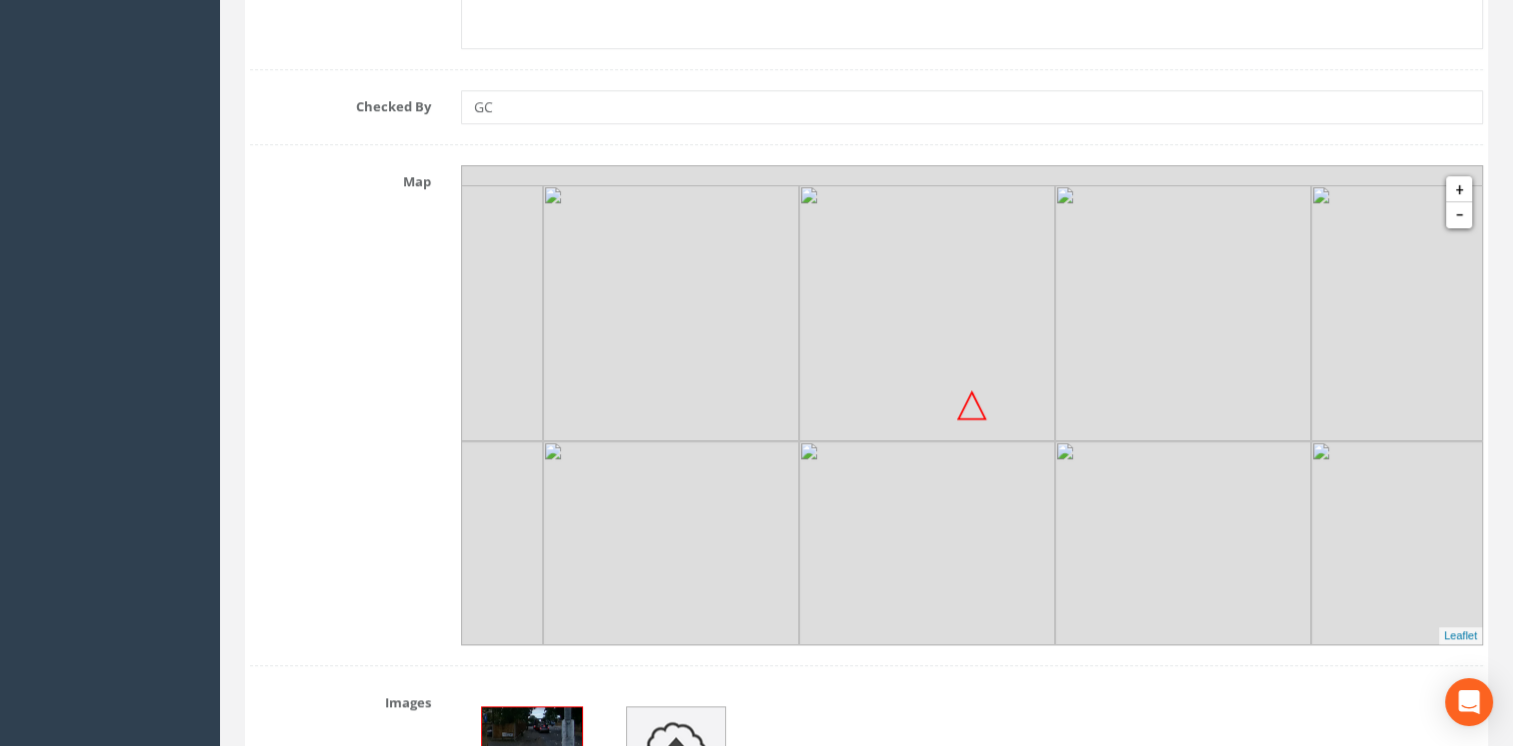 drag, startPoint x: 1134, startPoint y: 356, endPoint x: 1154, endPoint y: 484, distance: 129.55309 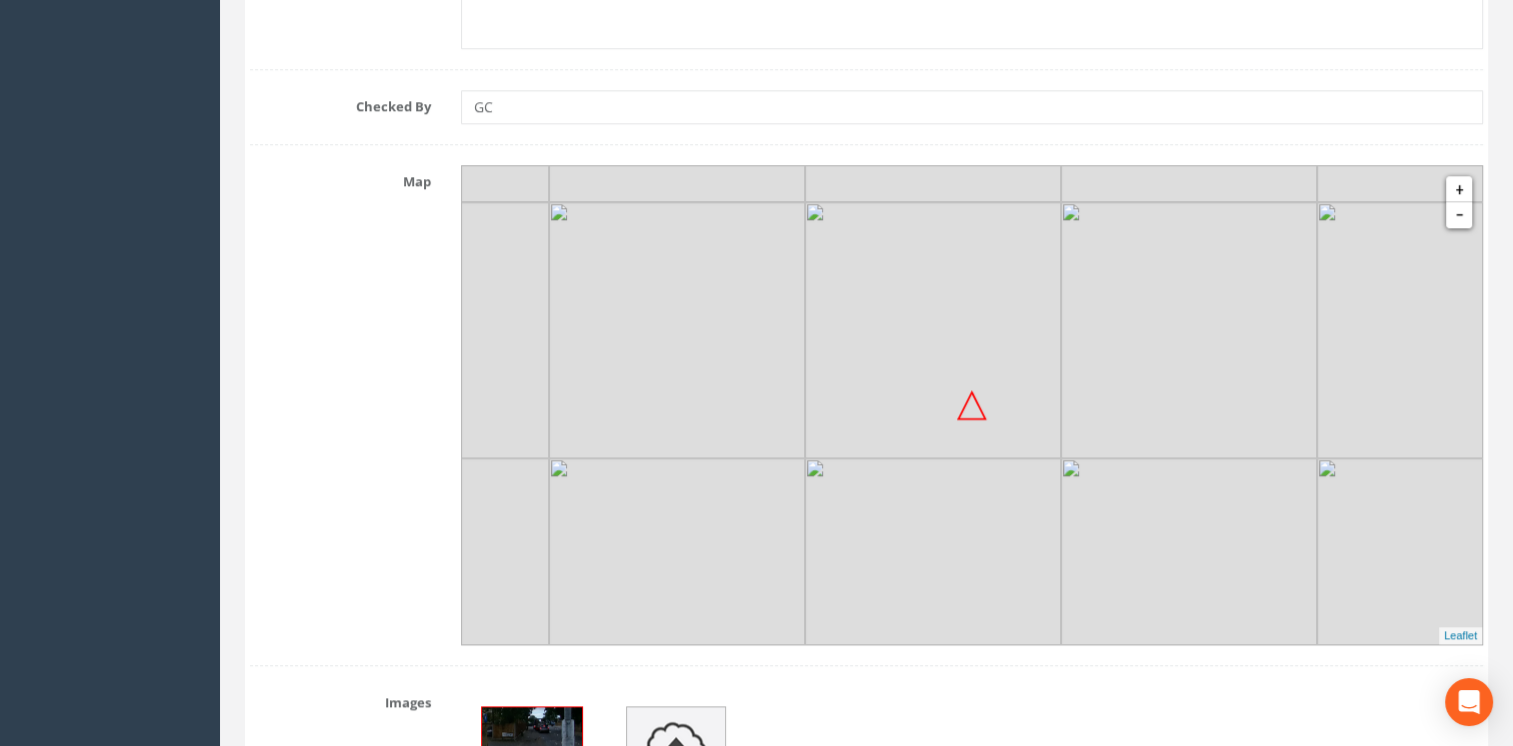 drag, startPoint x: 1132, startPoint y: 302, endPoint x: 1123, endPoint y: 529, distance: 227.17834 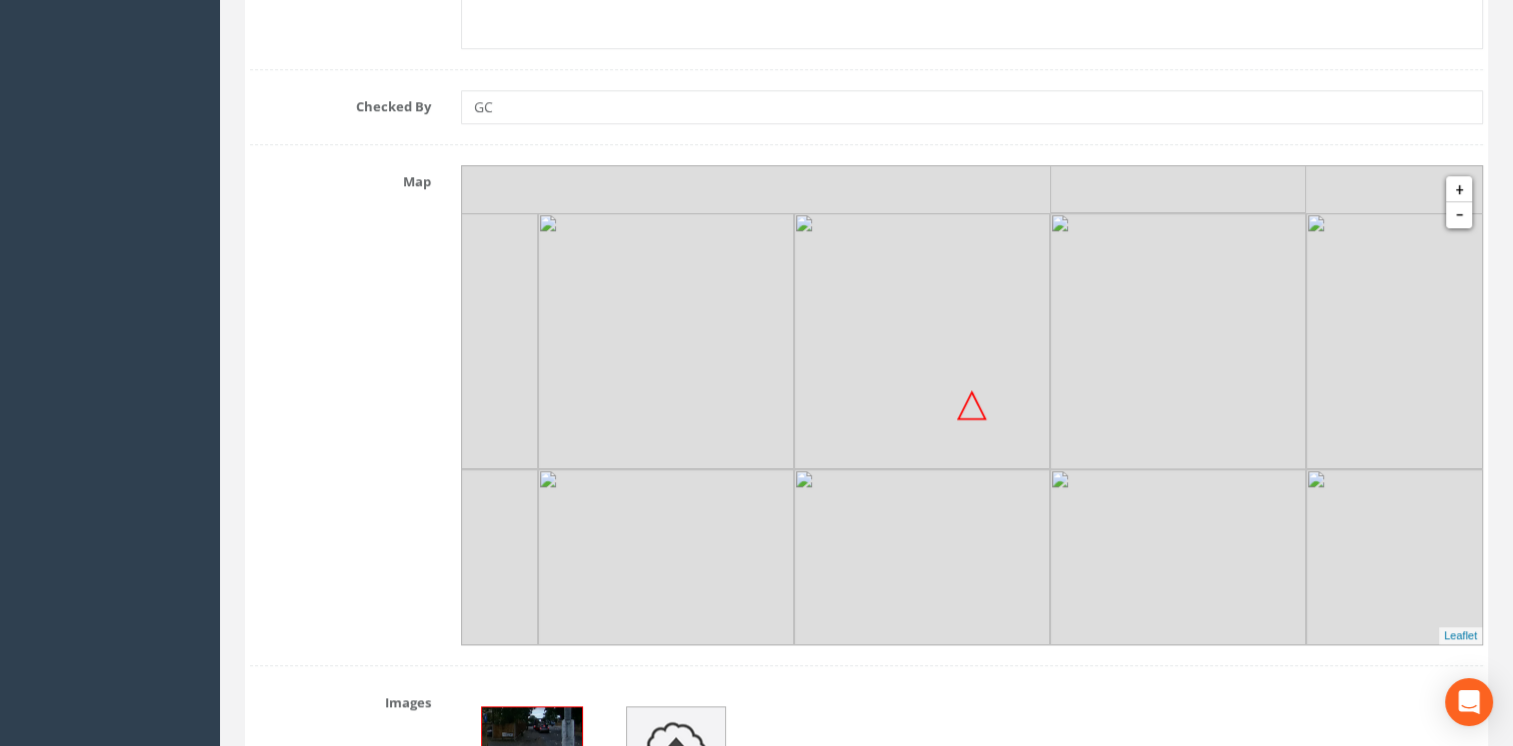 drag, startPoint x: 1123, startPoint y: 321, endPoint x: 1123, endPoint y: 460, distance: 139 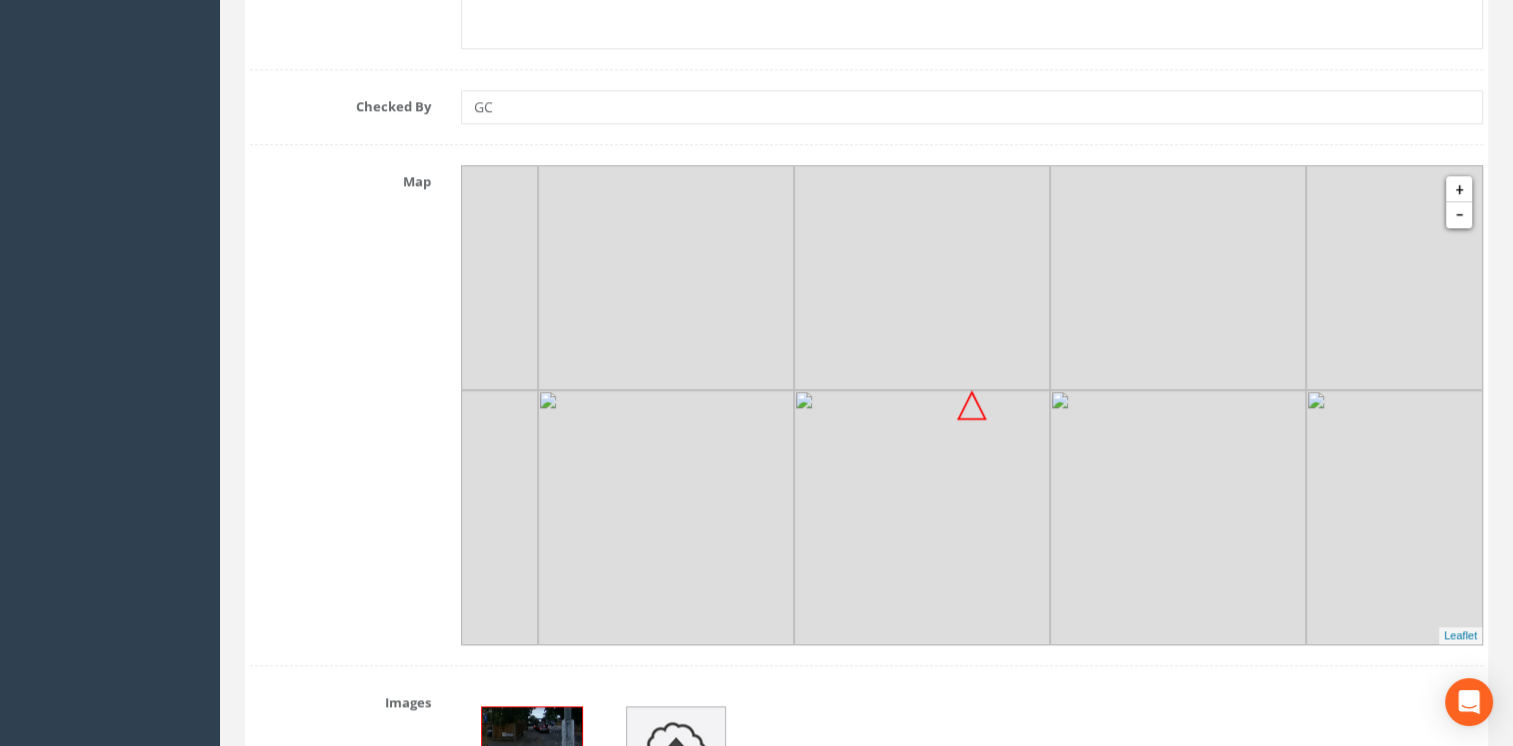drag, startPoint x: 1140, startPoint y: 370, endPoint x: 1109, endPoint y: 515, distance: 148.27676 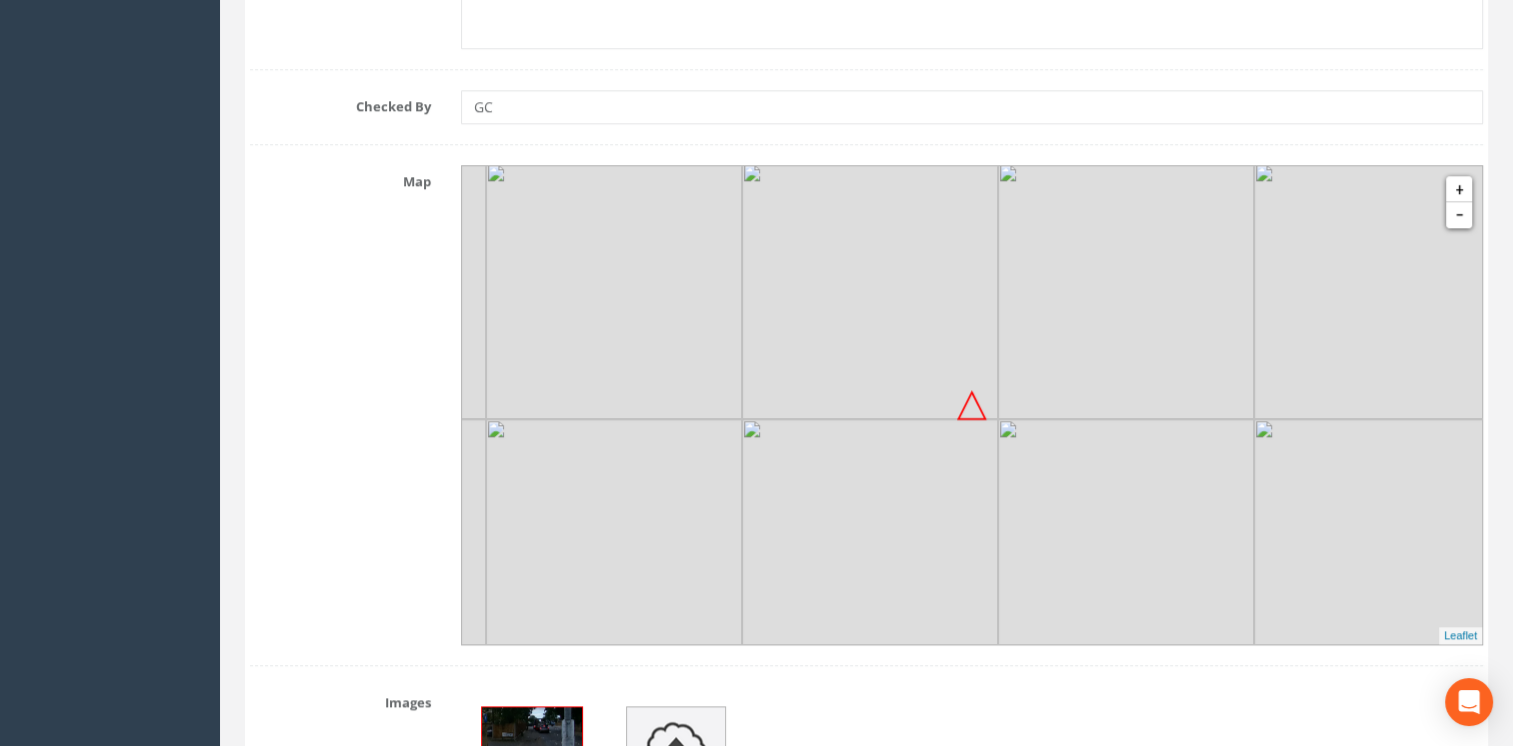 drag, startPoint x: 1163, startPoint y: 321, endPoint x: 1142, endPoint y: 452, distance: 132.67253 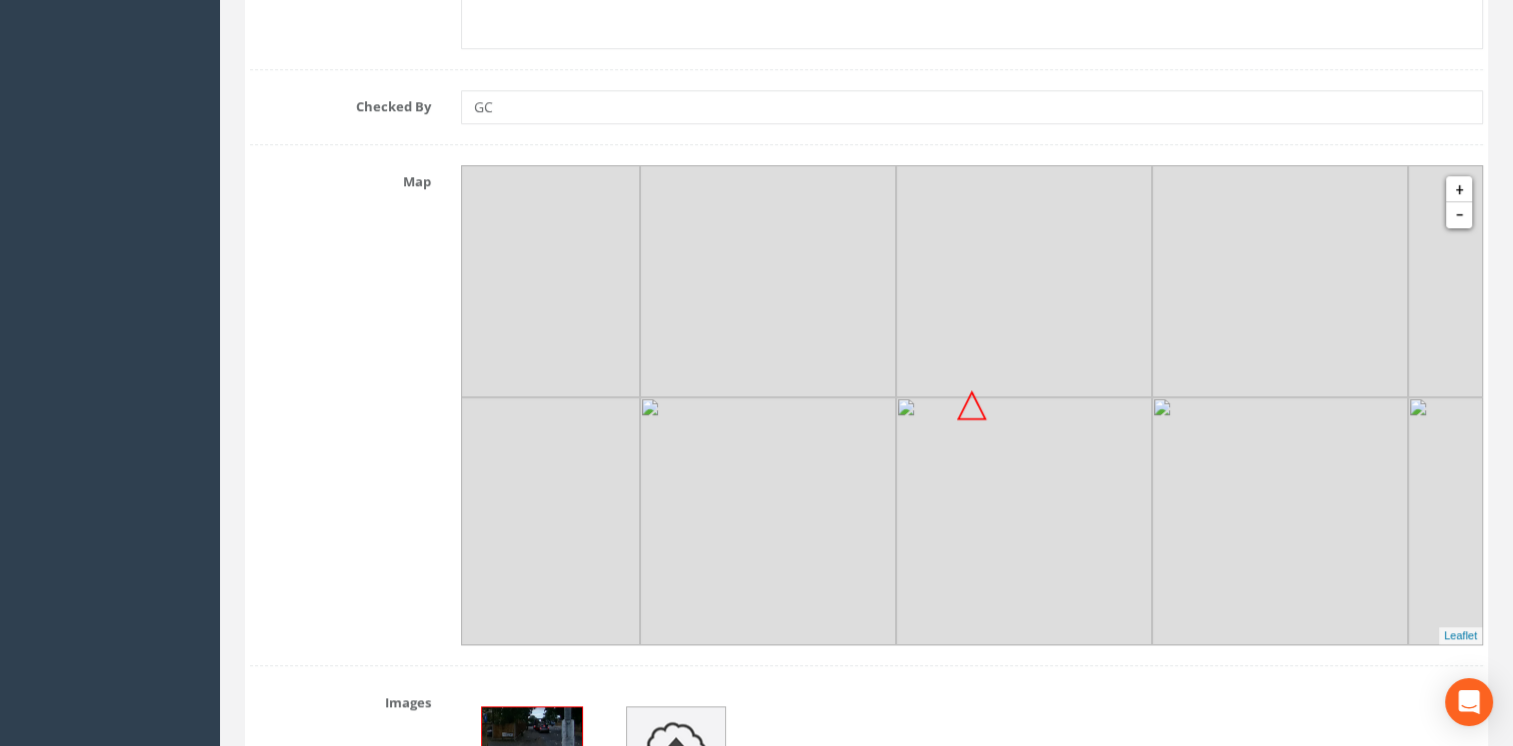 drag, startPoint x: 1119, startPoint y: 468, endPoint x: 1014, endPoint y: 444, distance: 107.70794 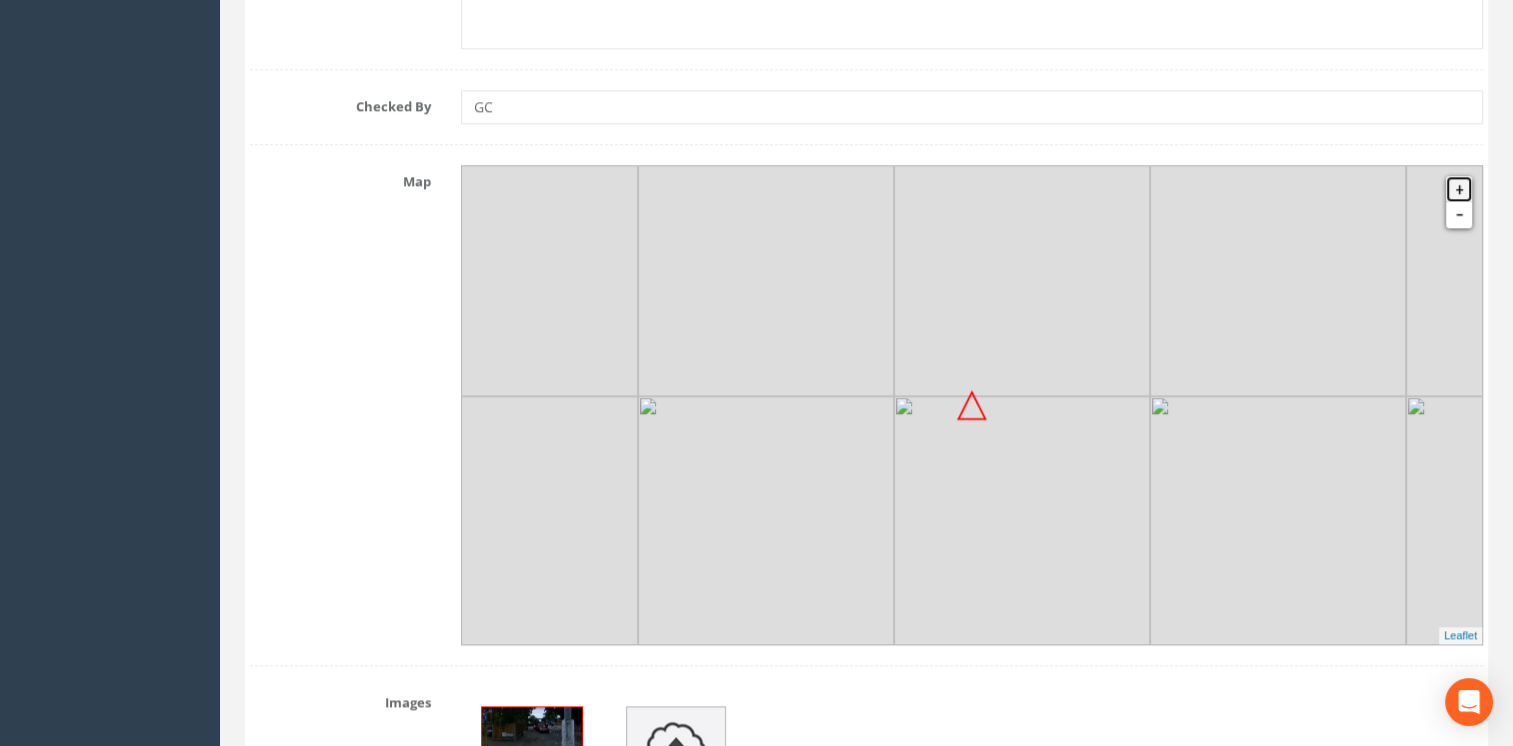 click on "+" at bounding box center (1459, 189) 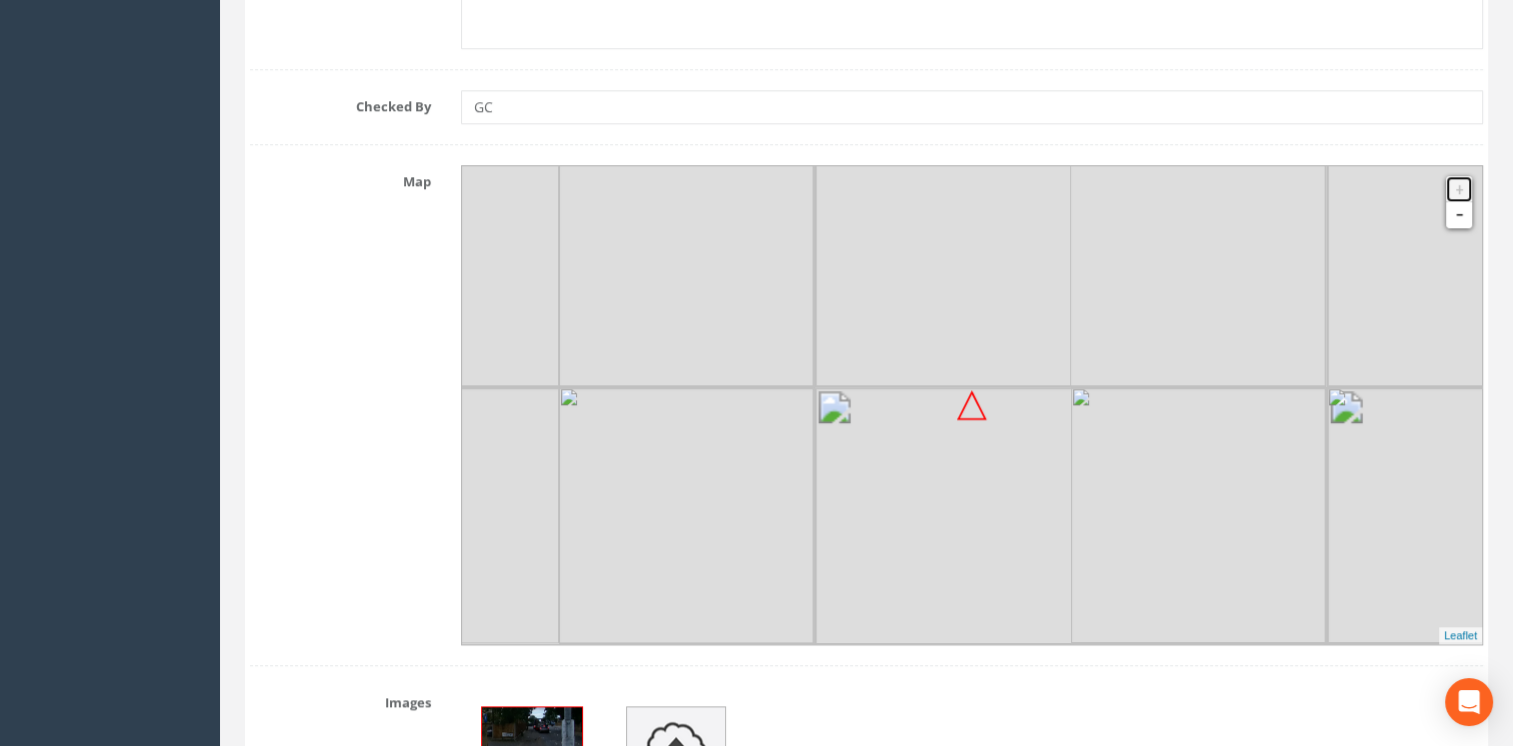 click on "+" at bounding box center (1459, 189) 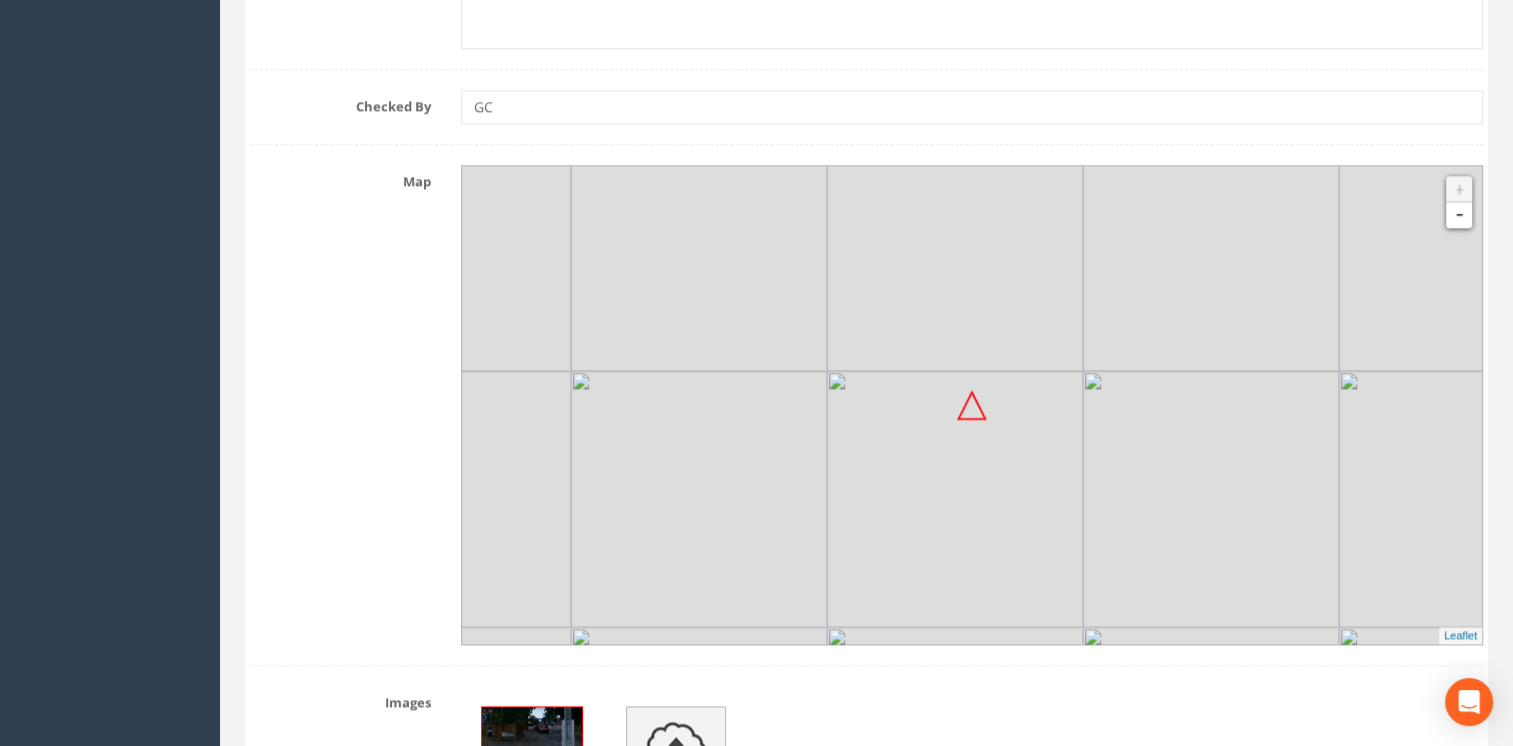 drag, startPoint x: 1264, startPoint y: 381, endPoint x: 1278, endPoint y: 365, distance: 21.260292 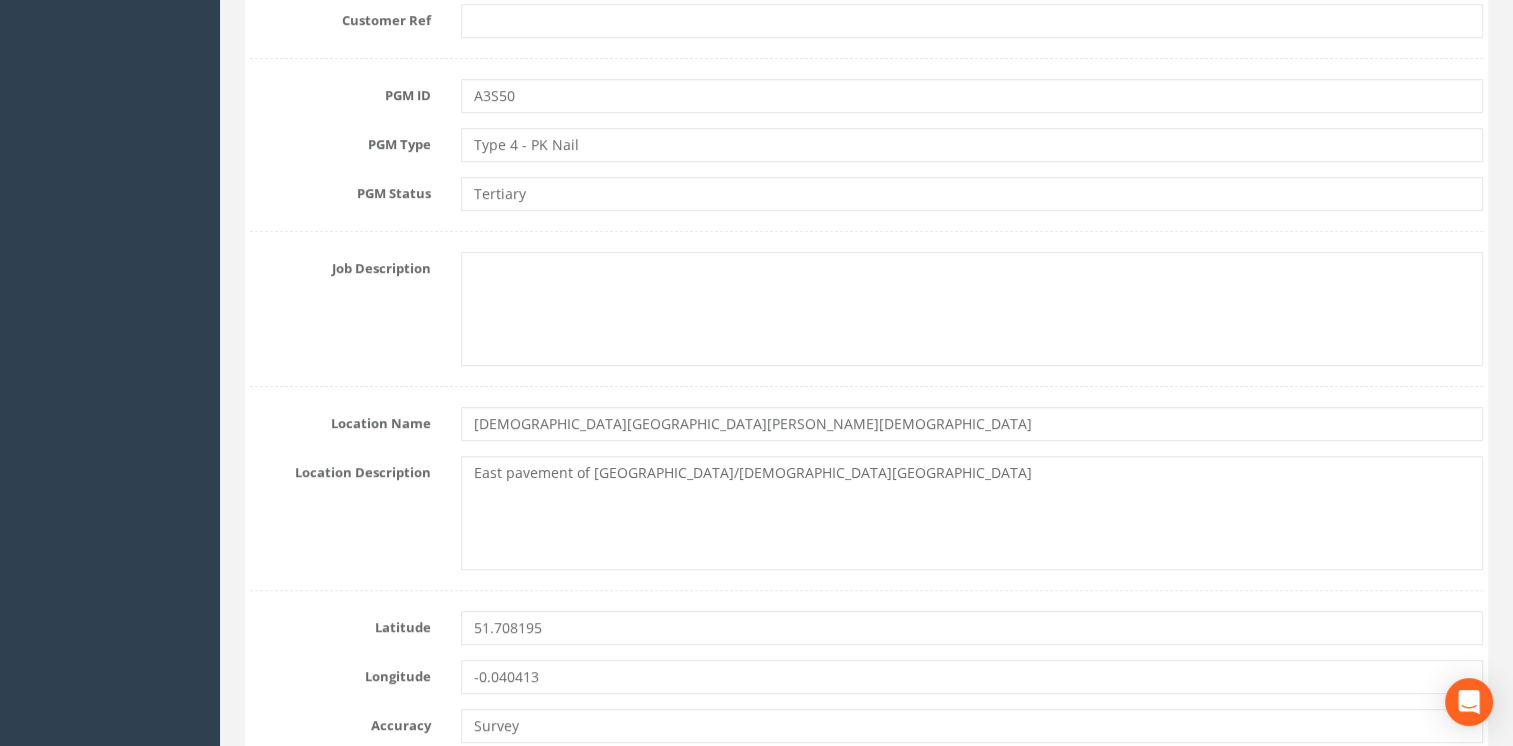 scroll, scrollTop: 644, scrollLeft: 0, axis: vertical 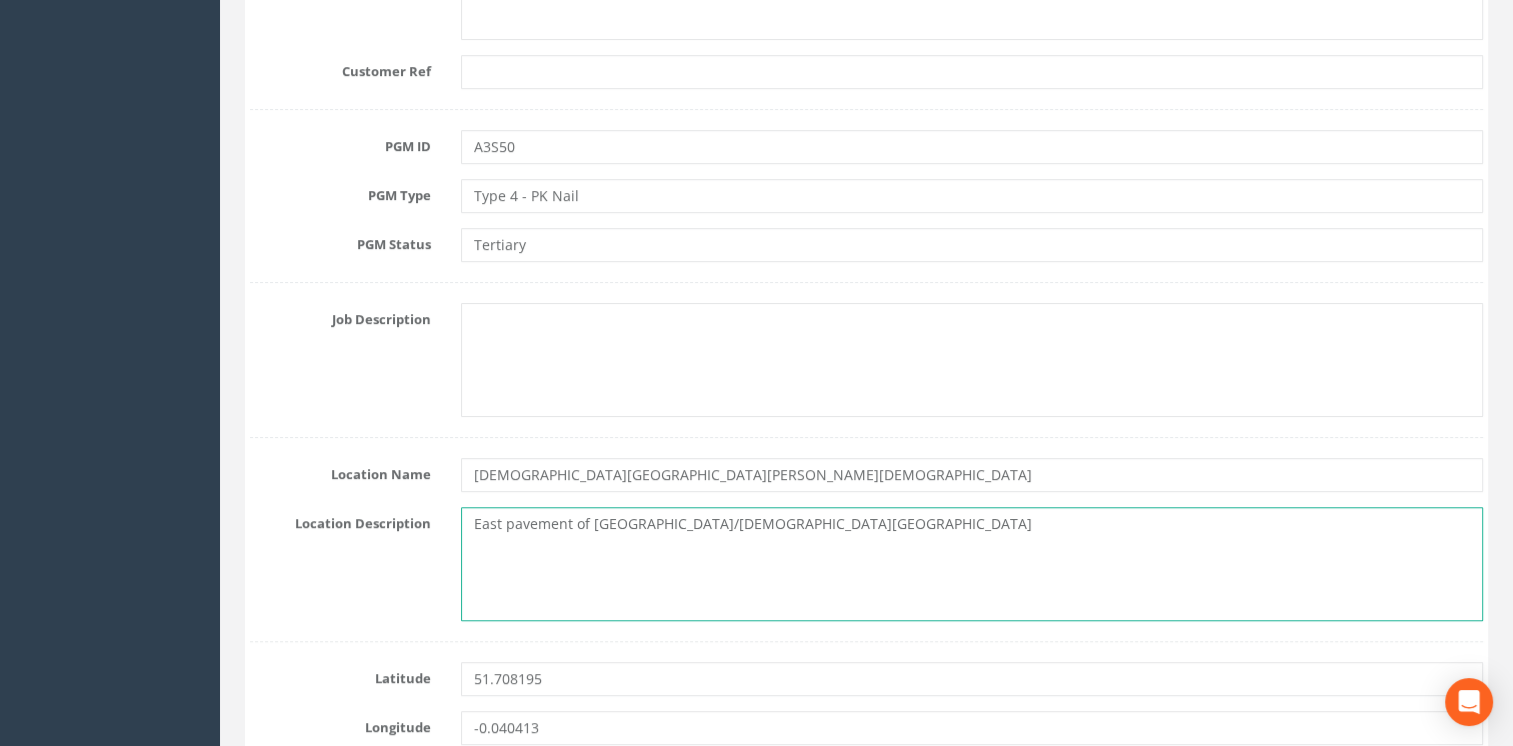 click on "East pavement of [GEOGRAPHIC_DATA]/[DEMOGRAPHIC_DATA][GEOGRAPHIC_DATA]" at bounding box center [972, 564] 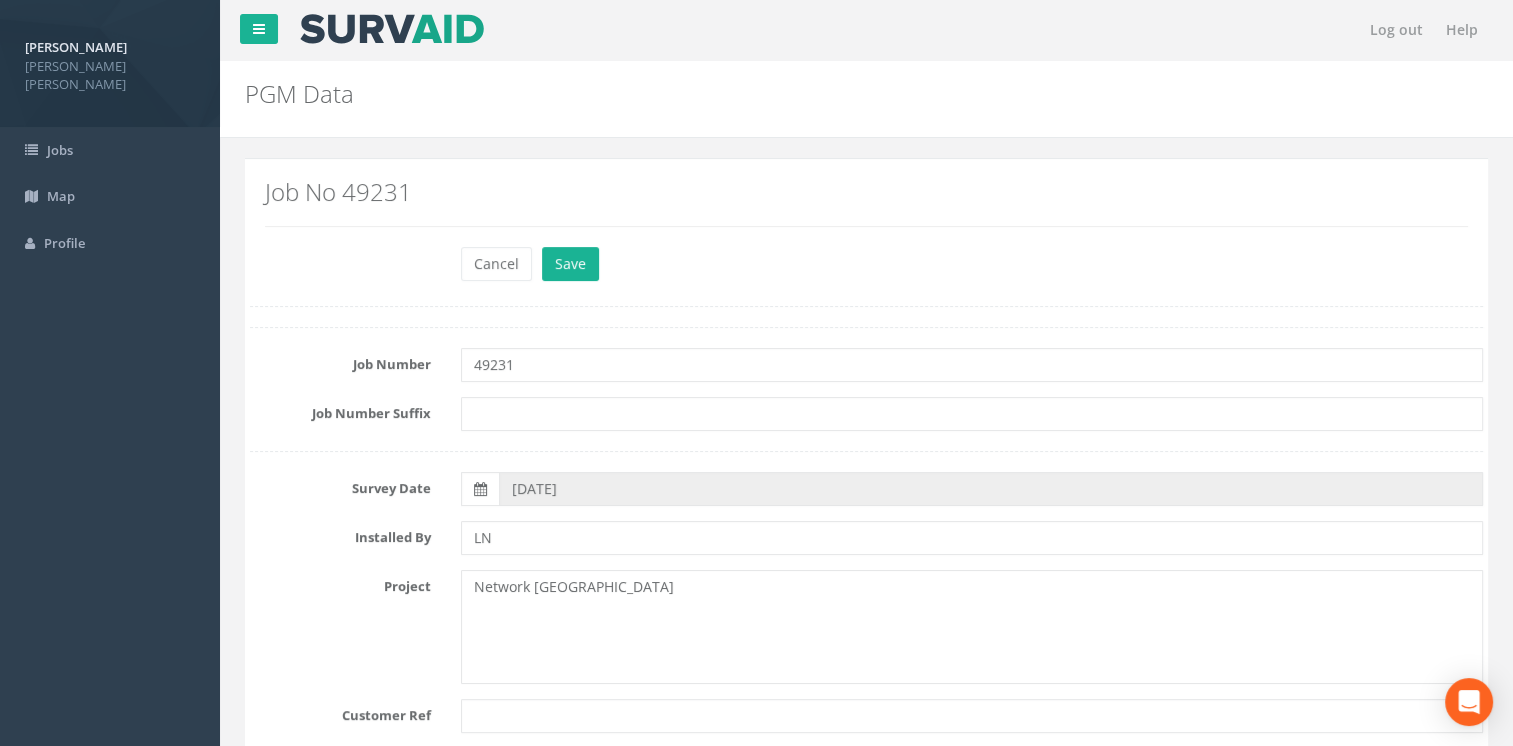 scroll, scrollTop: 0, scrollLeft: 0, axis: both 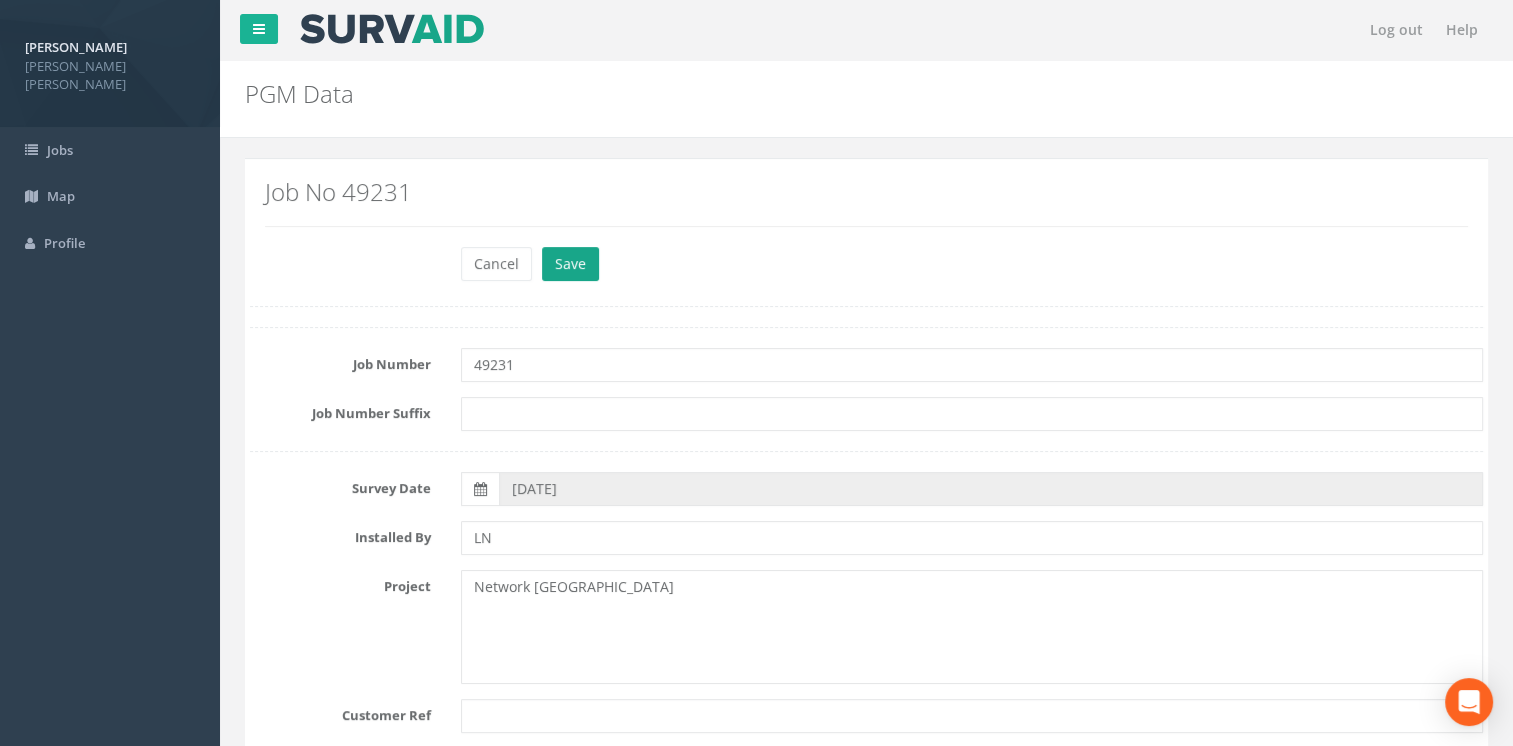 type on "East pavement of [DEMOGRAPHIC_DATA][GEOGRAPHIC_DATA][PERSON_NAME][DEMOGRAPHIC_DATA]" 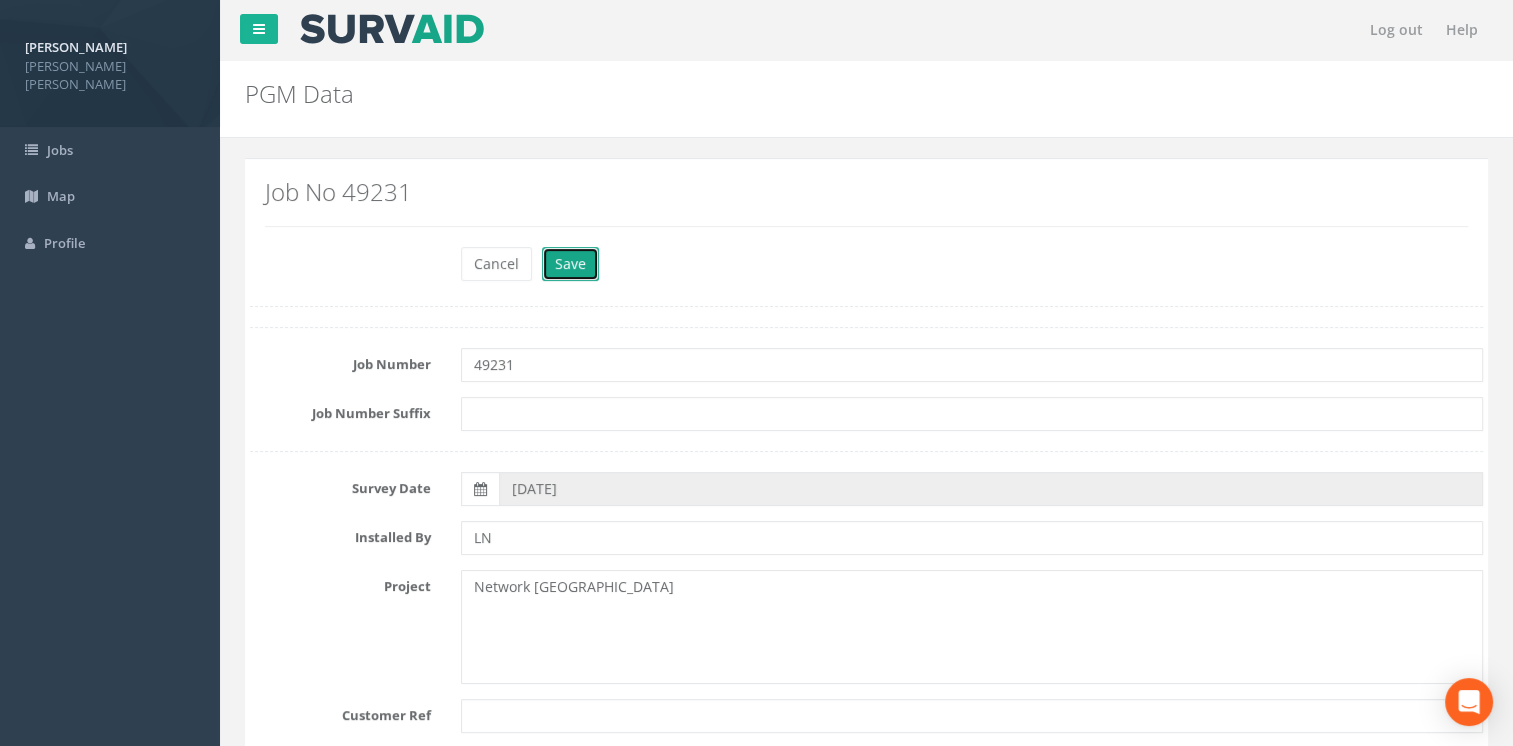 click on "Save" at bounding box center (570, 264) 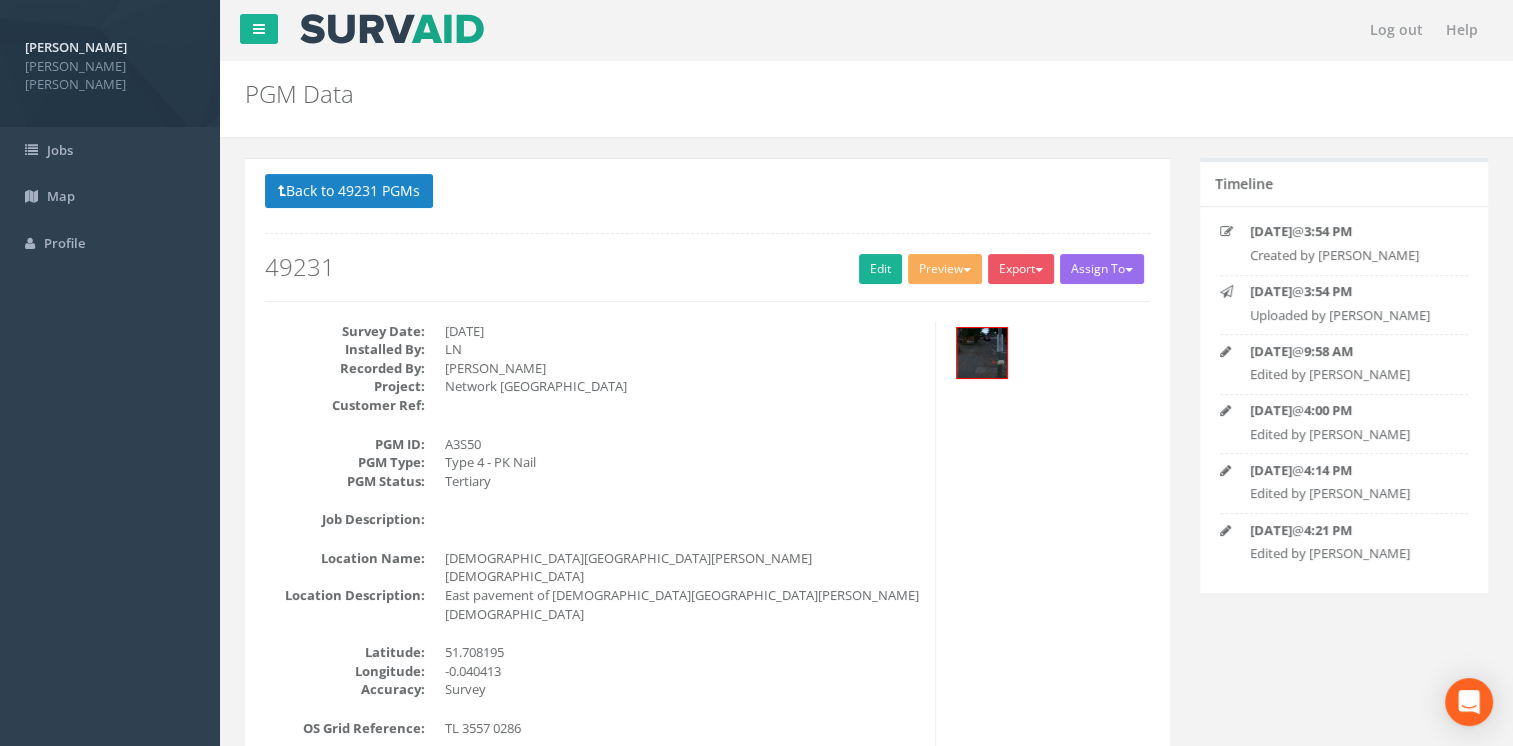 click on "A3S50" at bounding box center [682, 444] 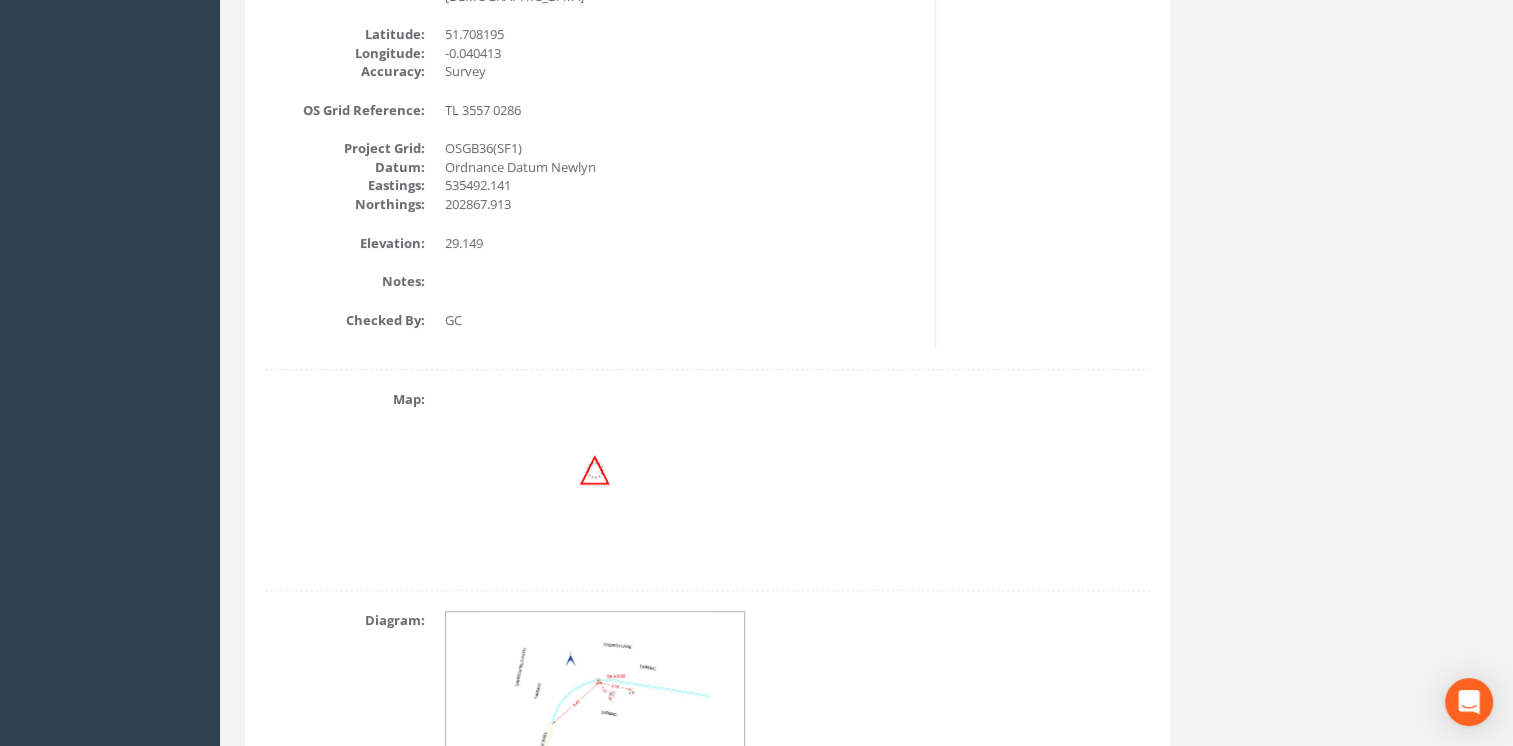 scroll, scrollTop: 718, scrollLeft: 0, axis: vertical 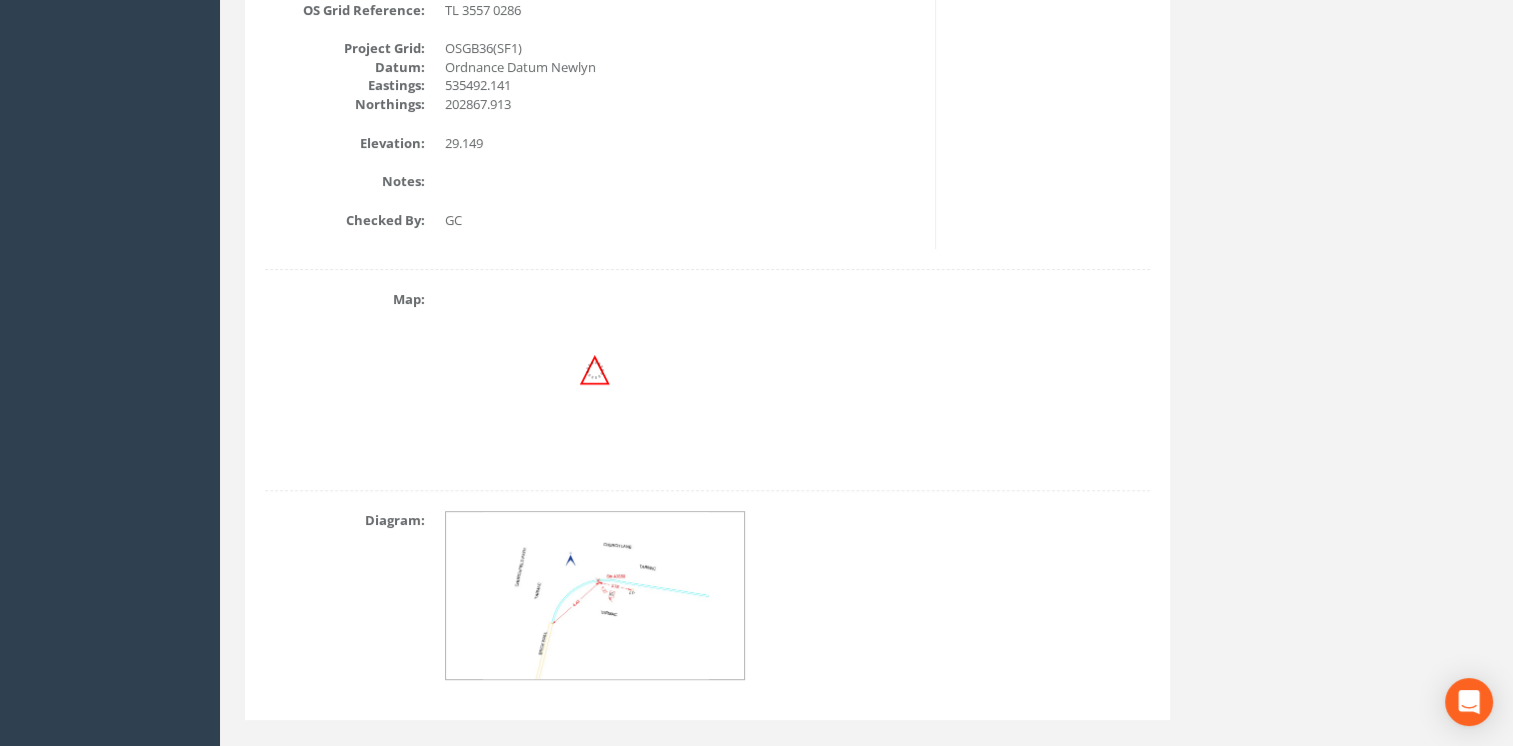 click at bounding box center (683, 595) 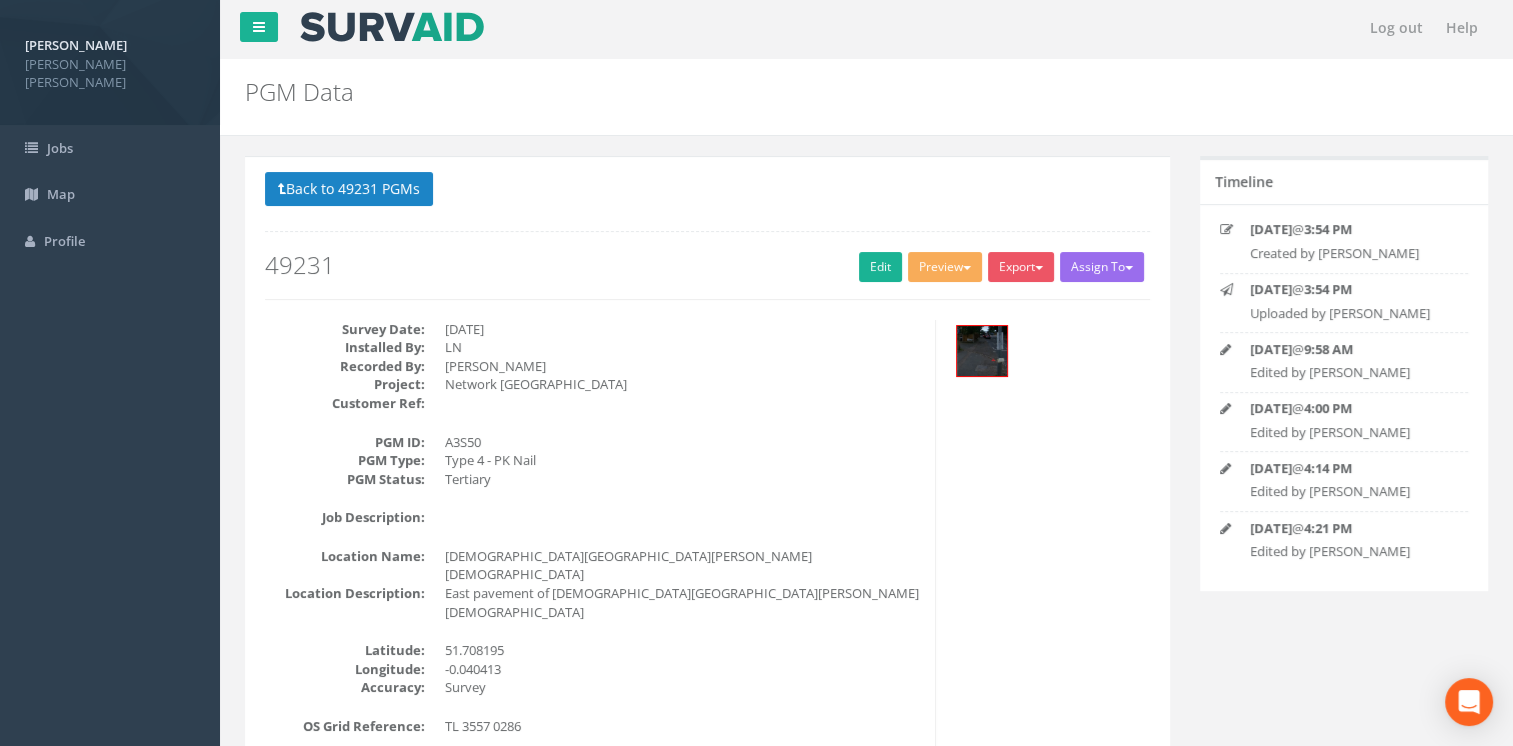 scroll, scrollTop: 0, scrollLeft: 0, axis: both 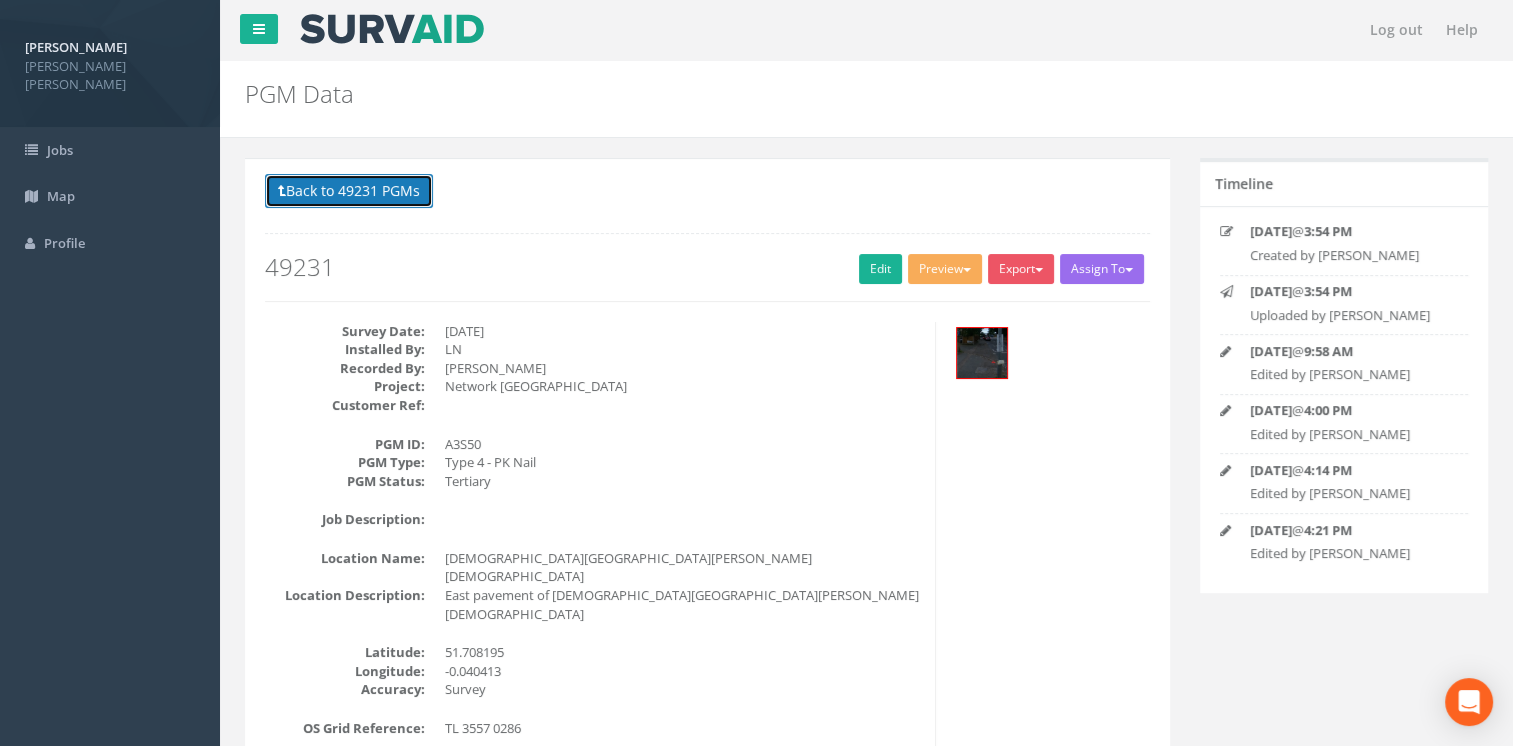 click on "Back to 49231 PGMs" at bounding box center [349, 191] 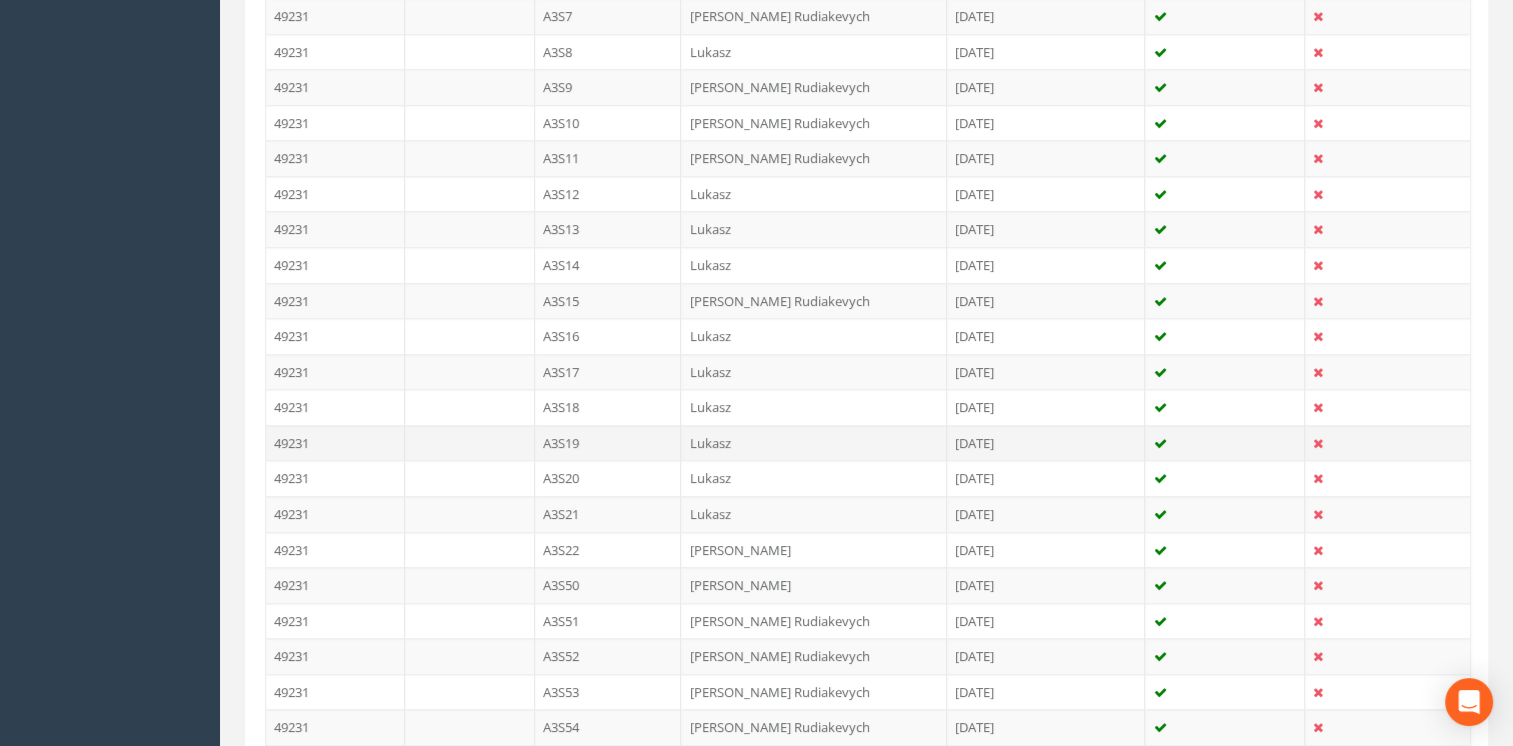 scroll, scrollTop: 2300, scrollLeft: 0, axis: vertical 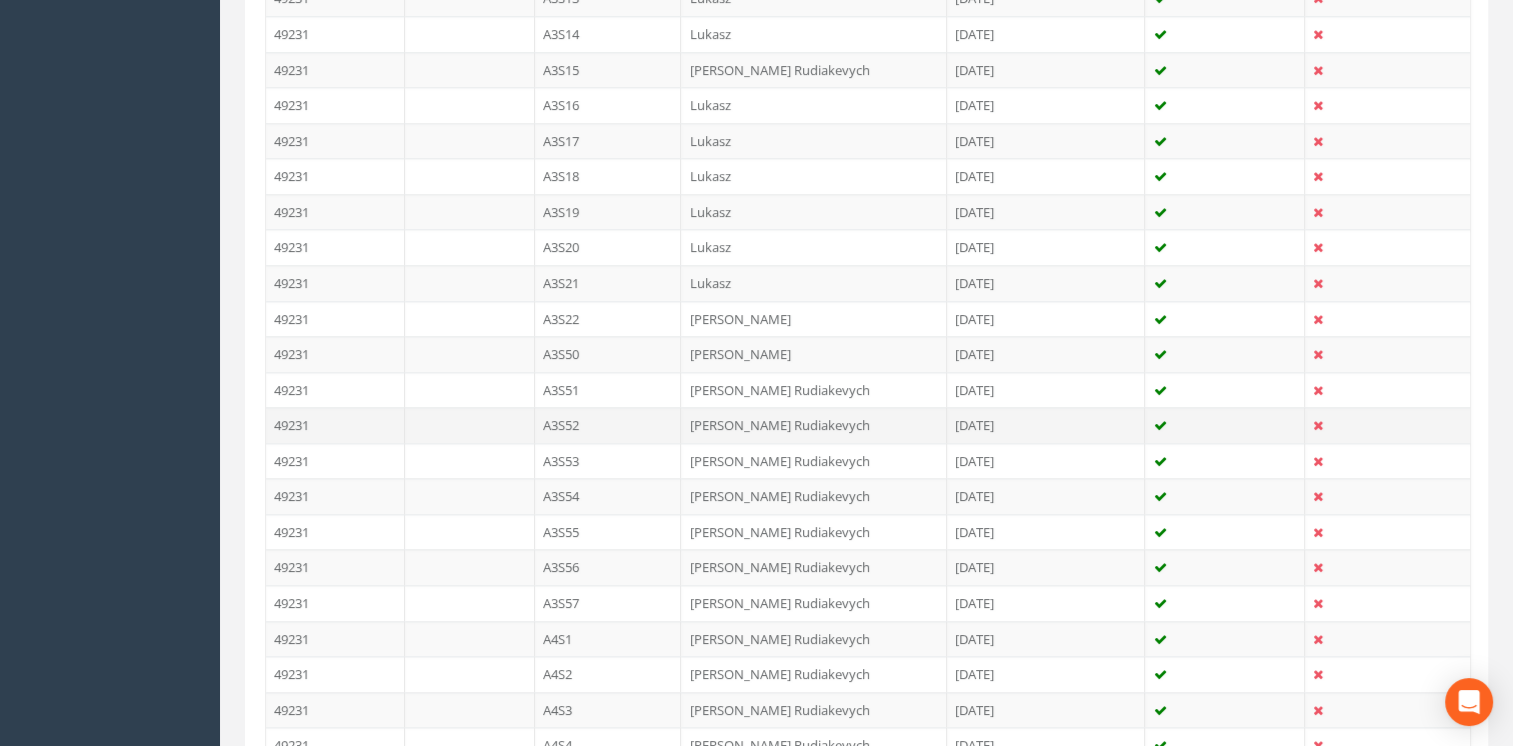 click on "[PERSON_NAME] Rudiakevych" at bounding box center (813, 425) 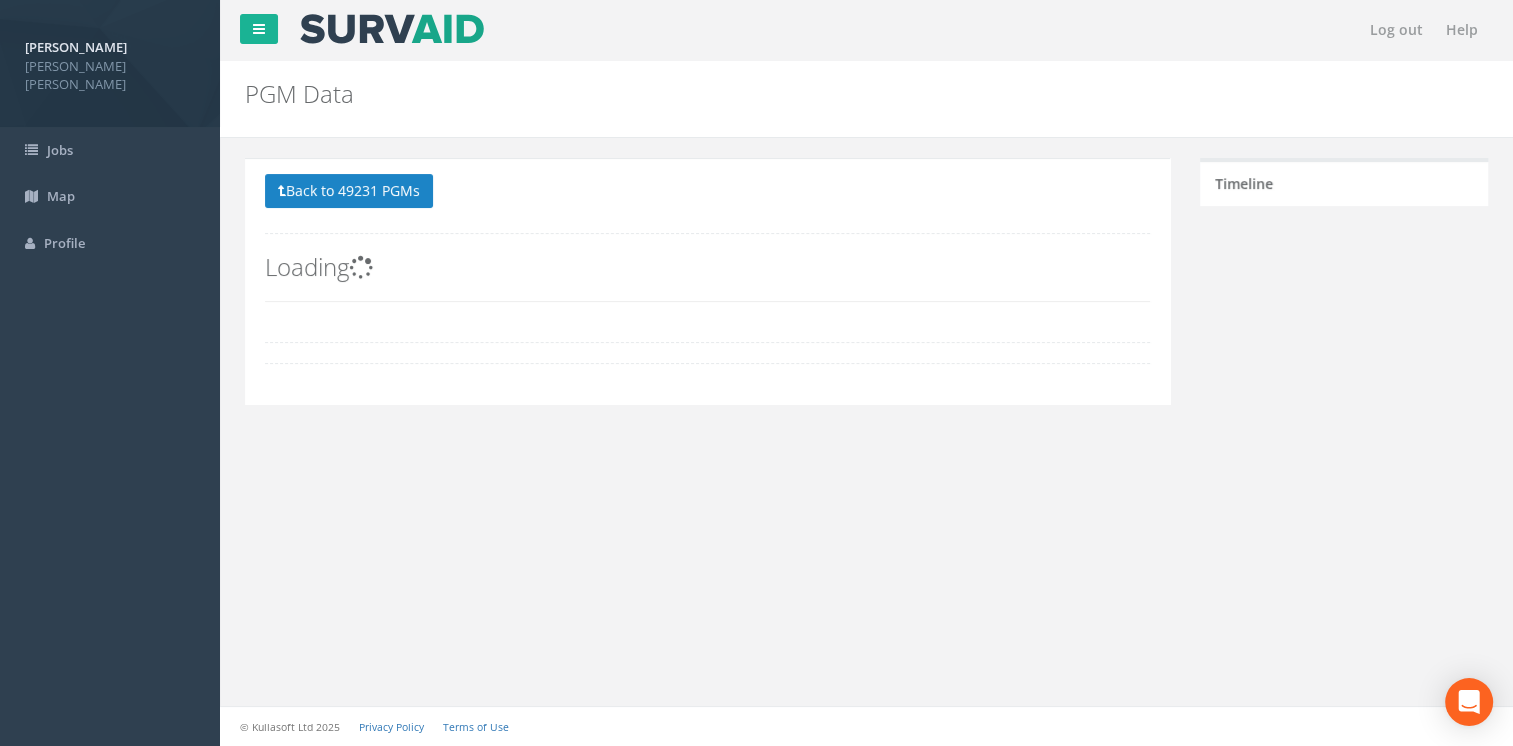 scroll, scrollTop: 0, scrollLeft: 0, axis: both 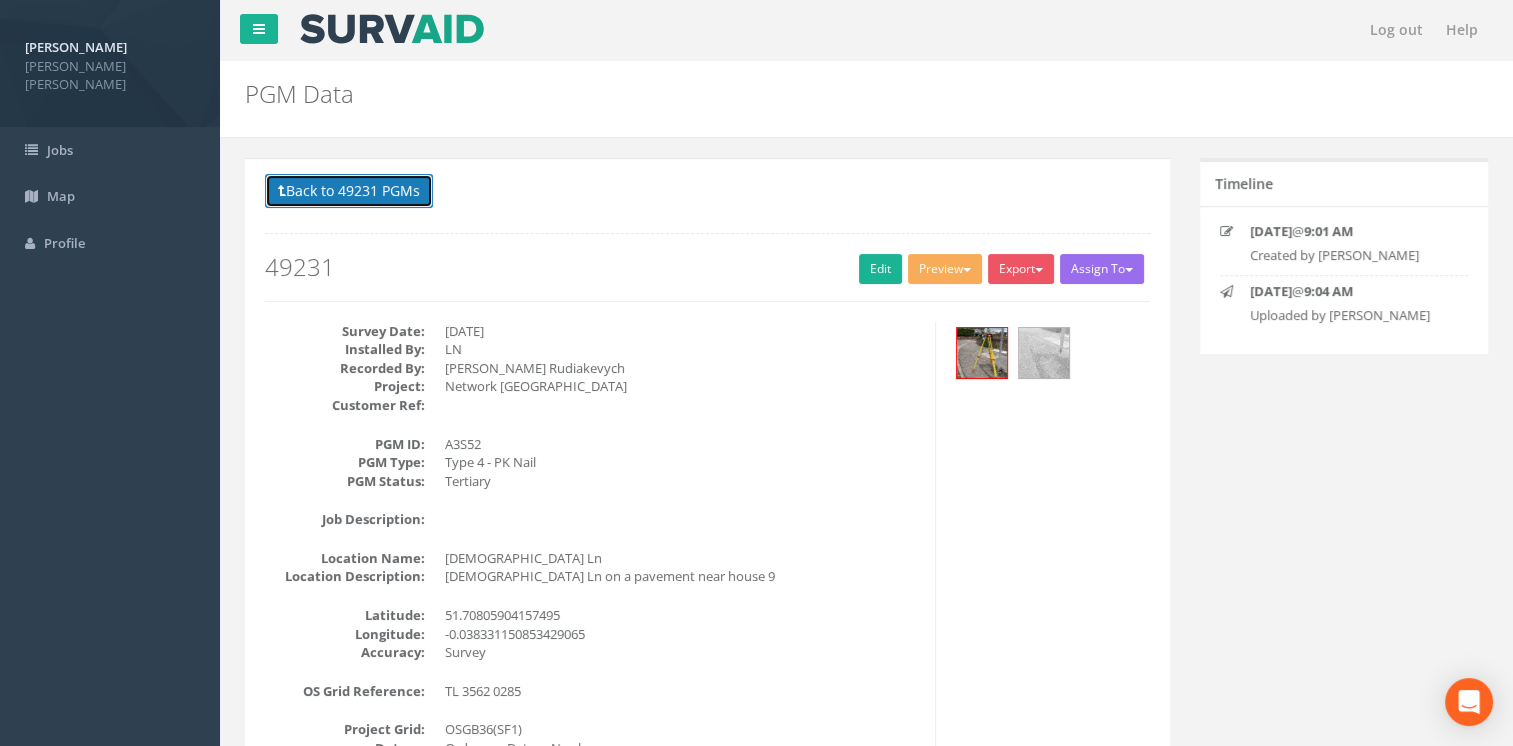 click on "Back to 49231 PGMs" at bounding box center [349, 191] 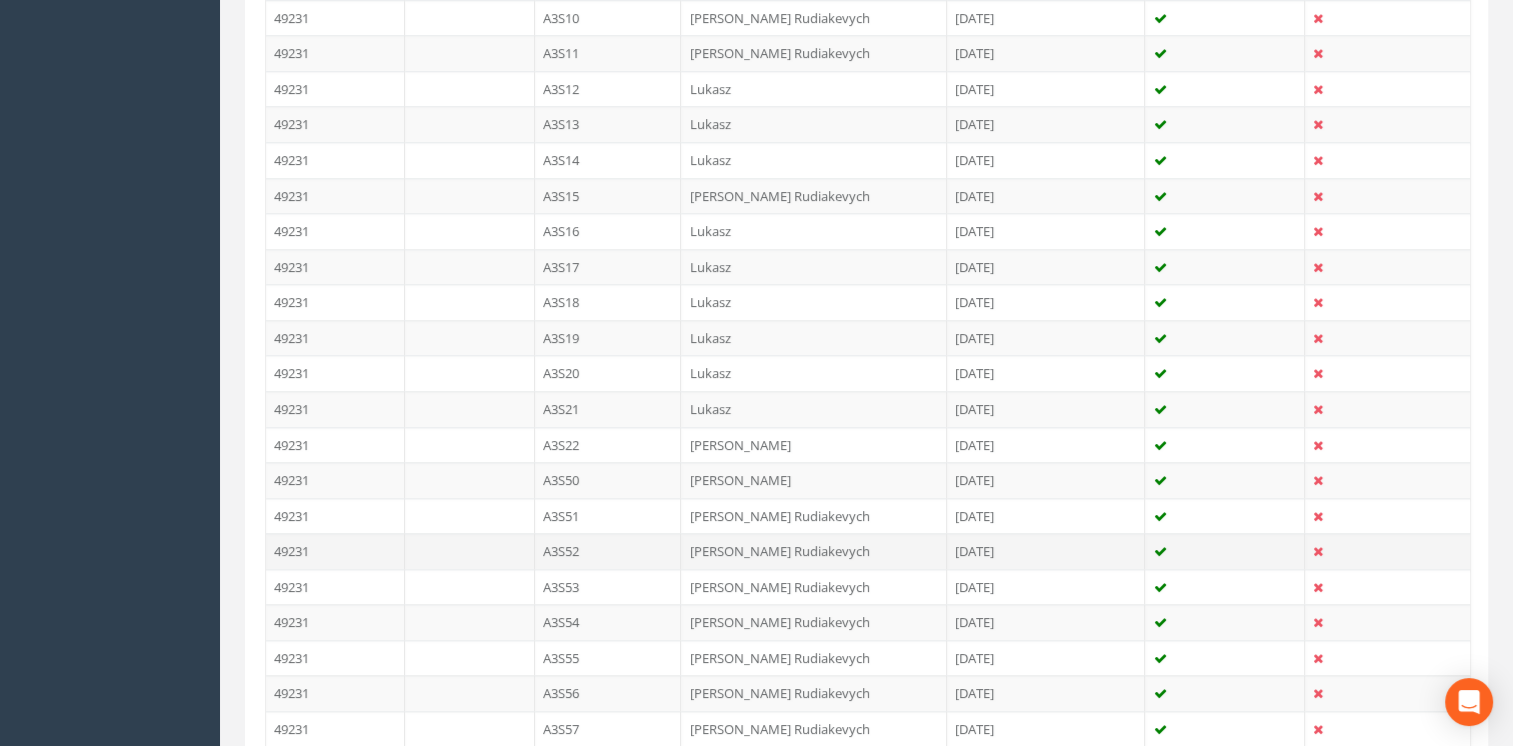 scroll, scrollTop: 2300, scrollLeft: 0, axis: vertical 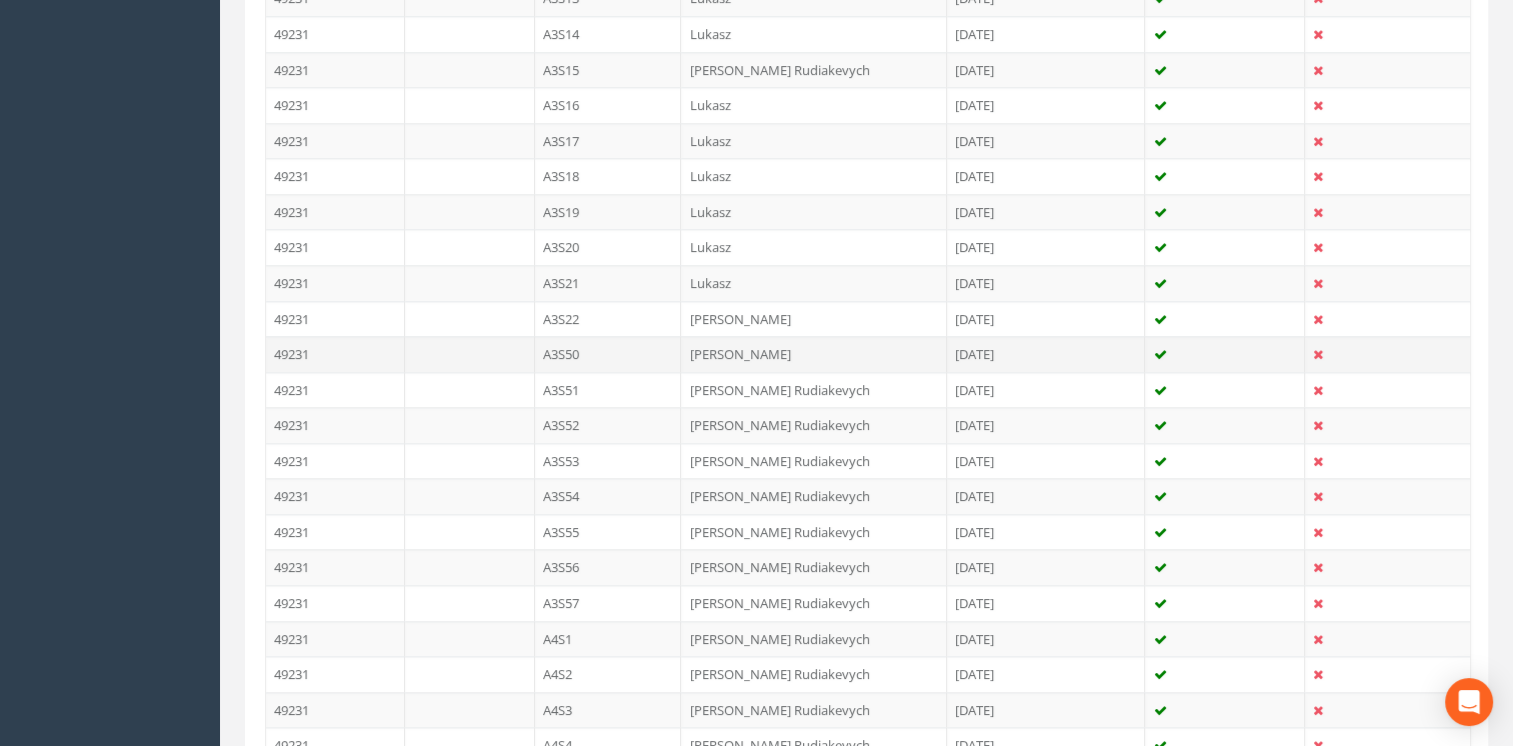 click on "[PERSON_NAME]" at bounding box center (813, 354) 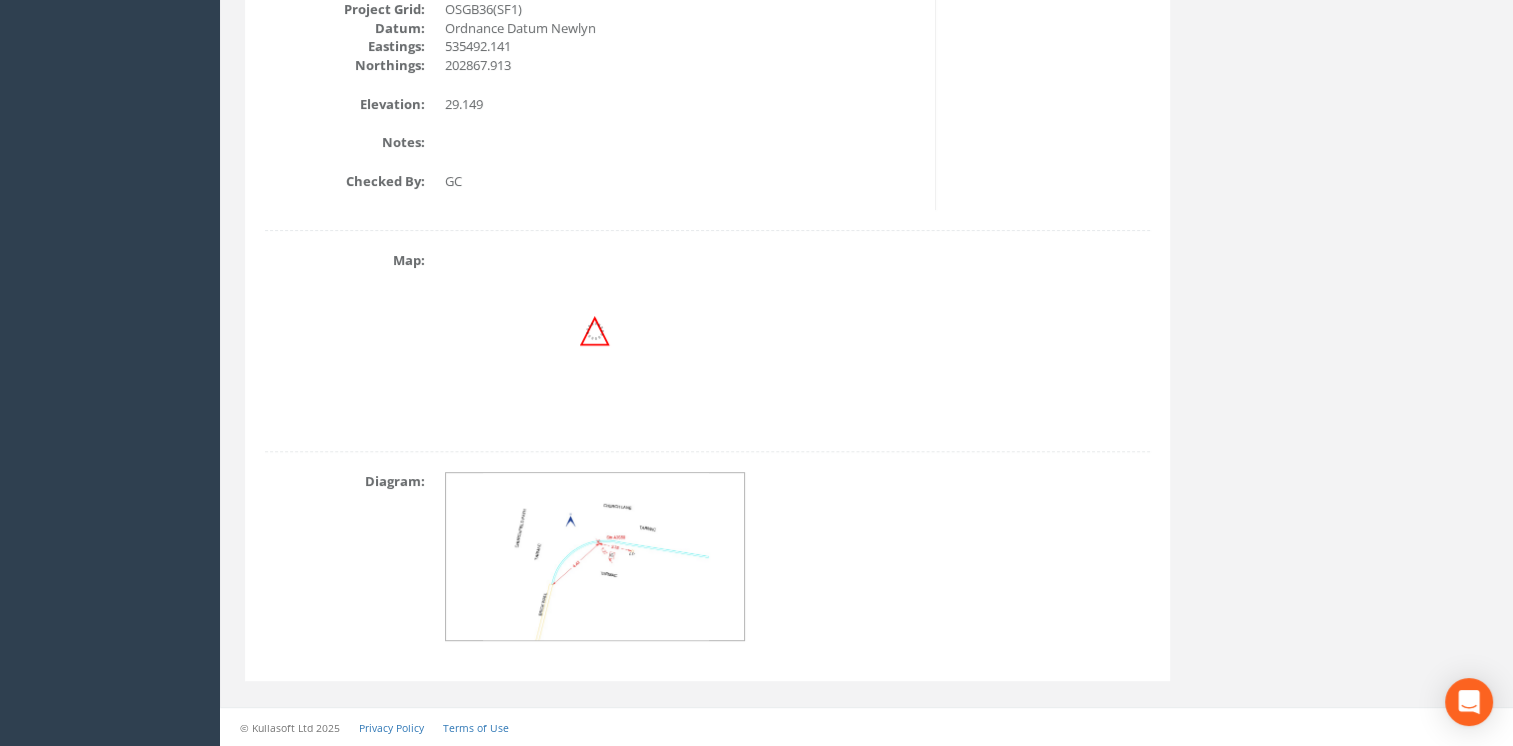 scroll, scrollTop: 0, scrollLeft: 0, axis: both 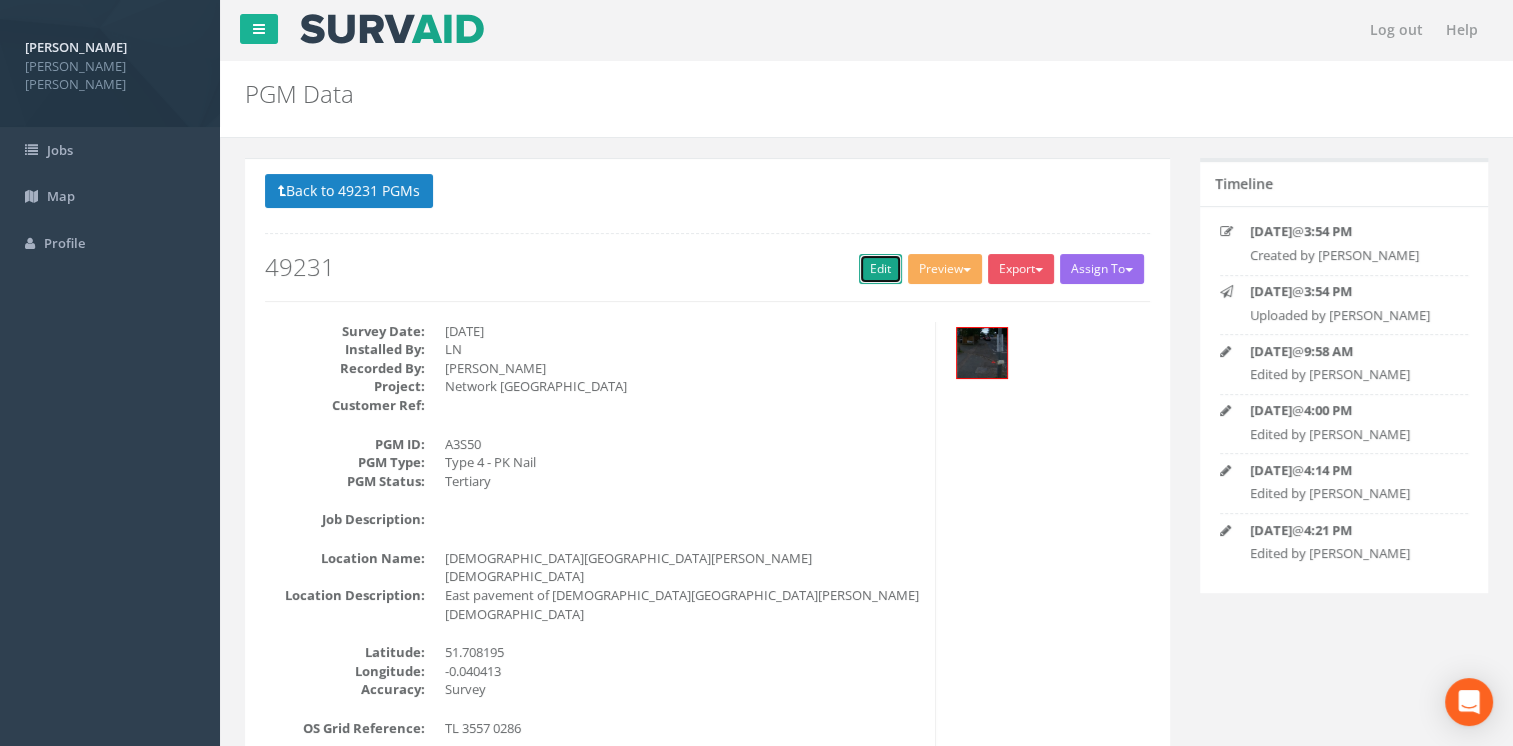 click on "Edit" at bounding box center (880, 269) 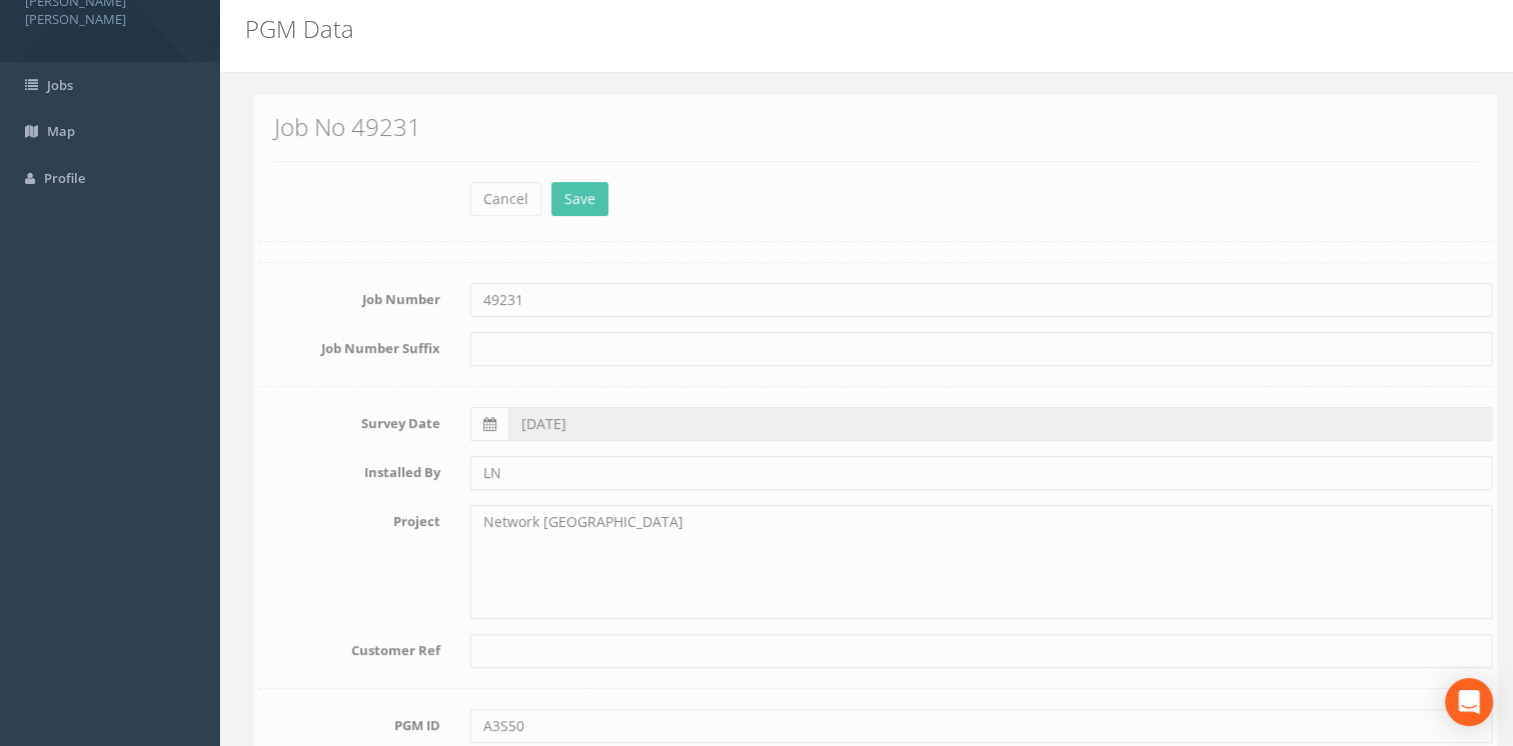 scroll, scrollTop: 100, scrollLeft: 0, axis: vertical 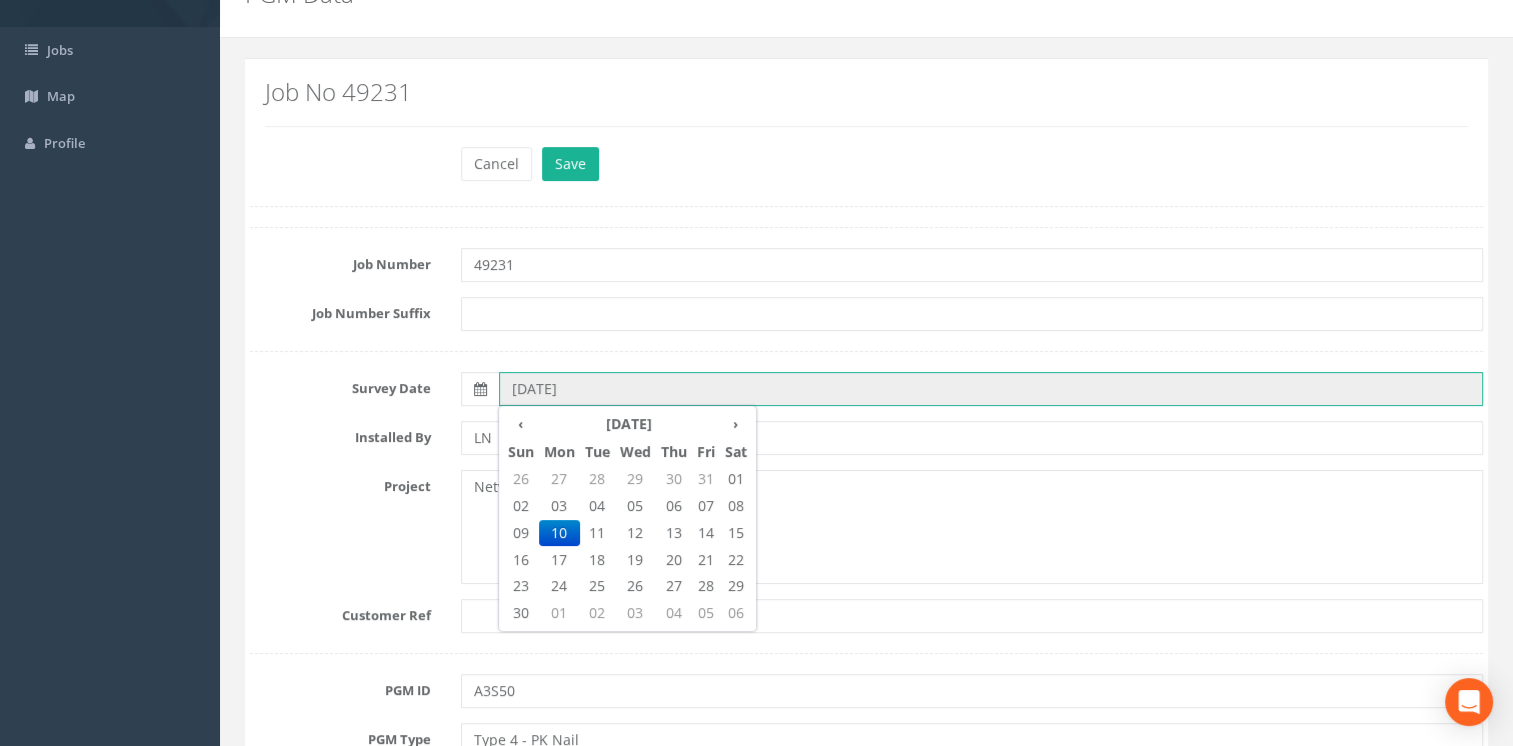 click on "[DATE]" at bounding box center [991, 389] 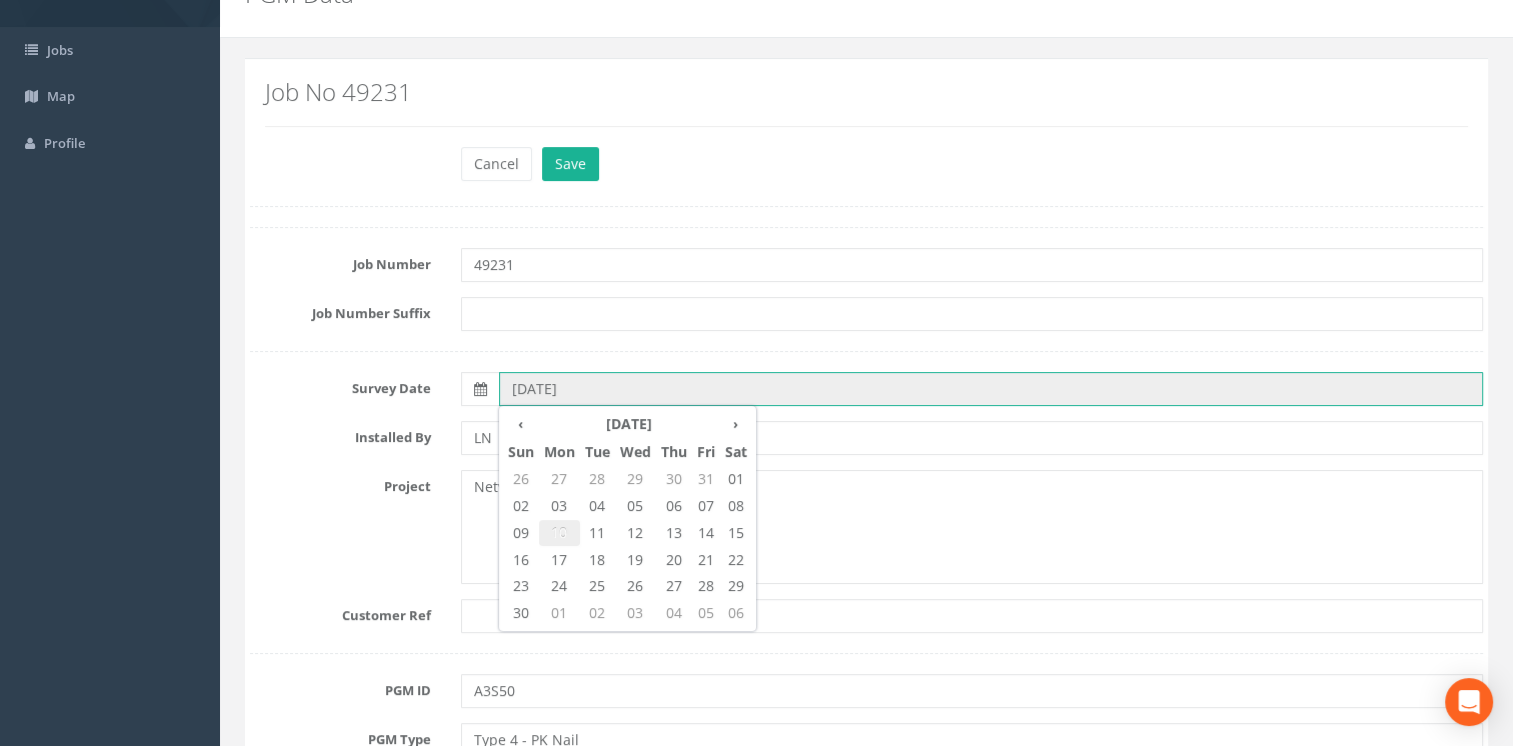 click on "10" at bounding box center [559, 533] 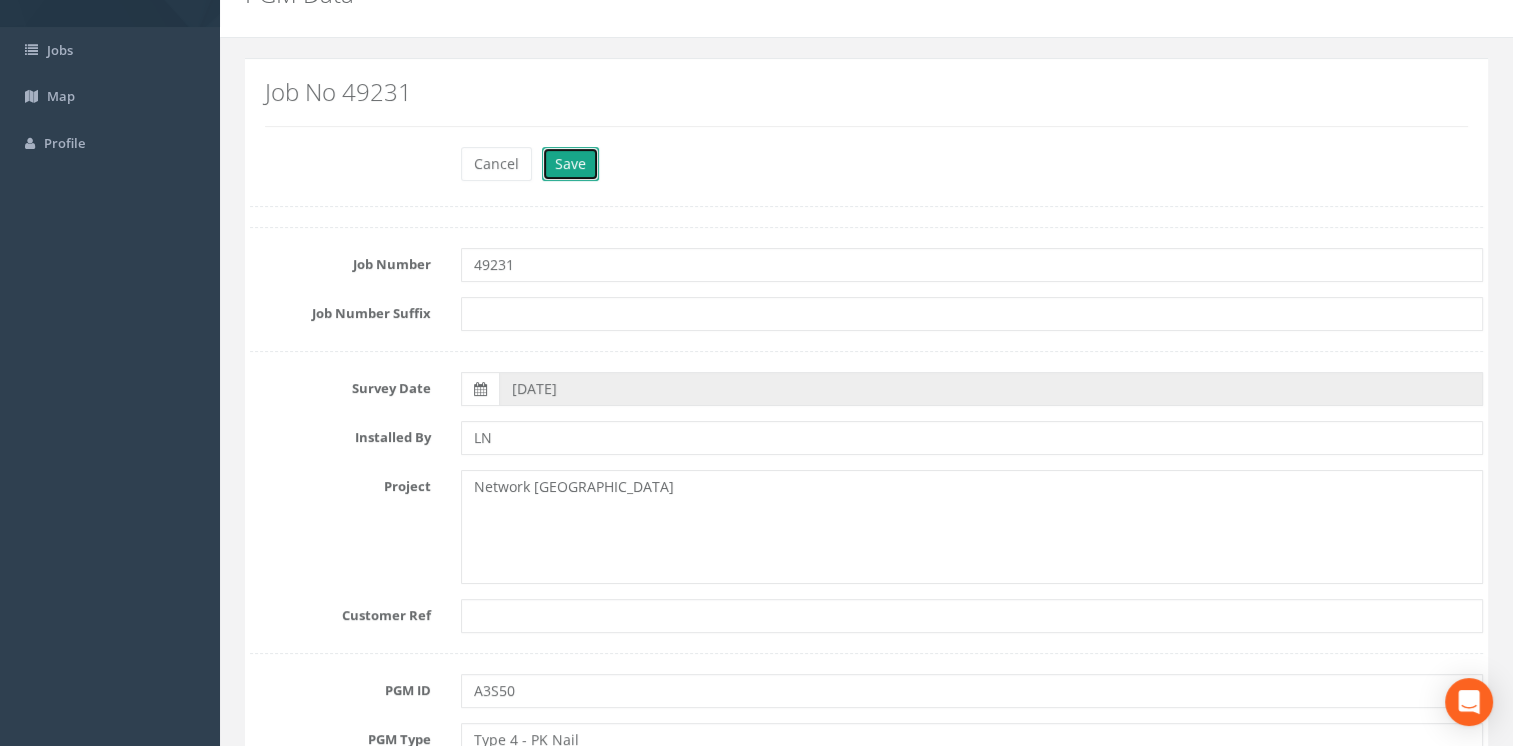 click on "Save" at bounding box center [570, 164] 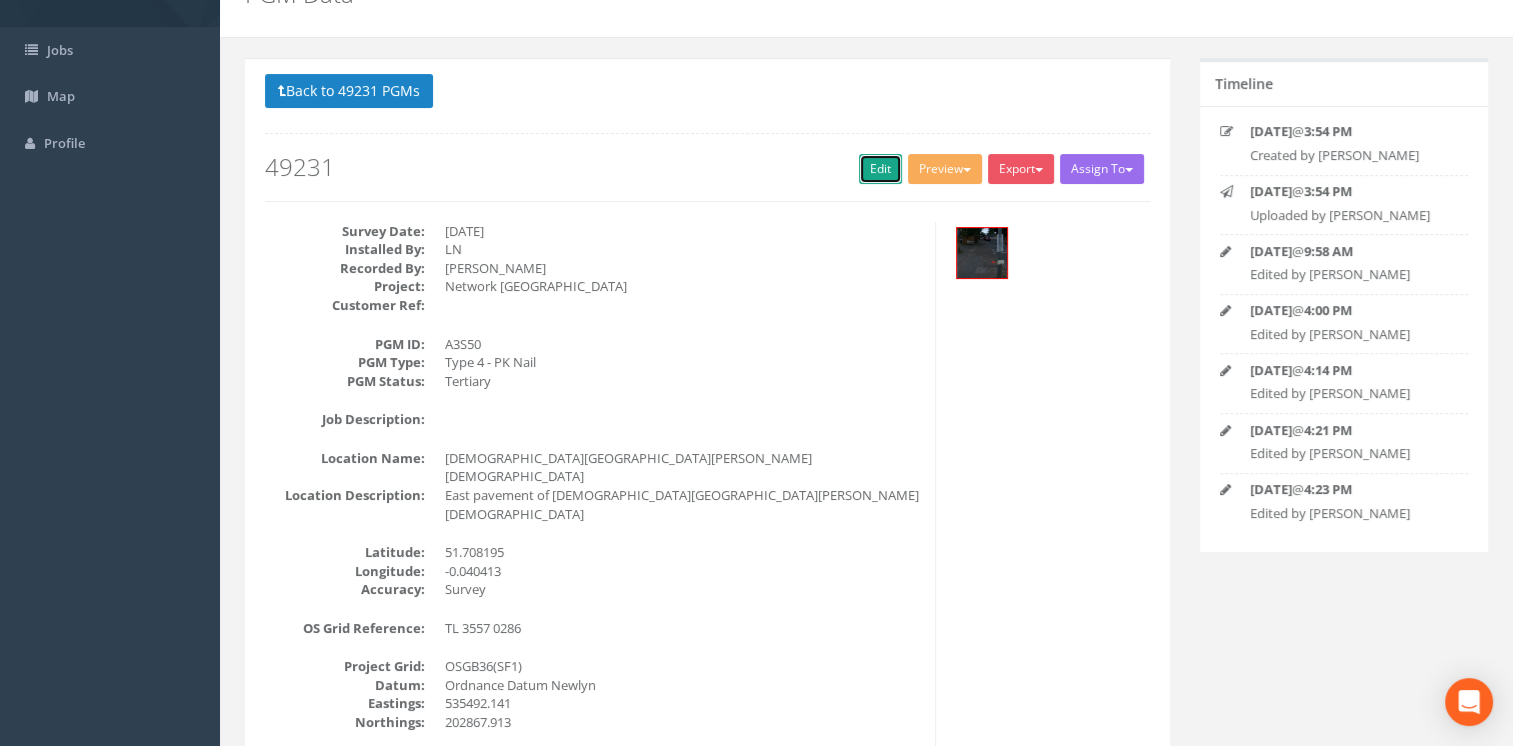click on "Edit" at bounding box center (880, 169) 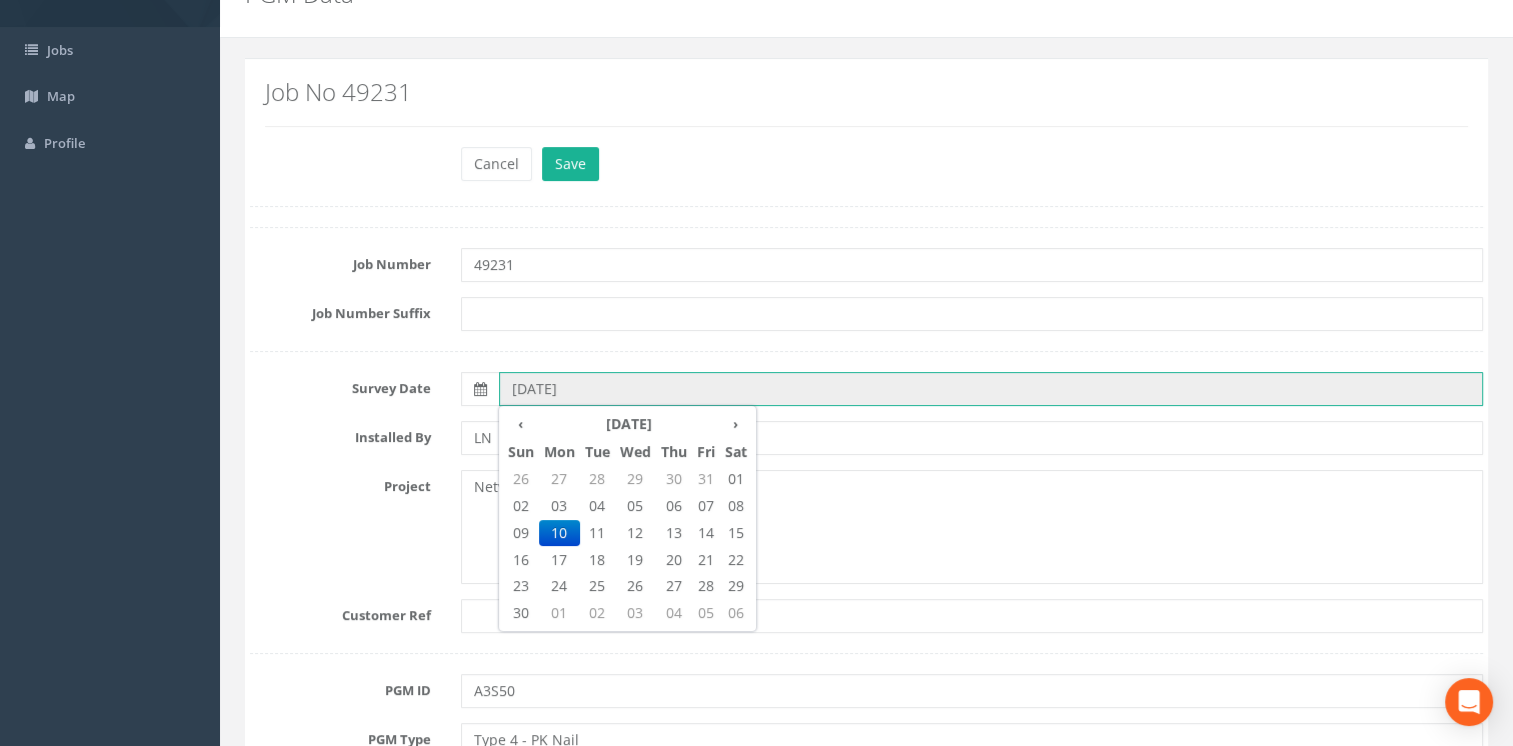 click on "[DATE]" at bounding box center [991, 389] 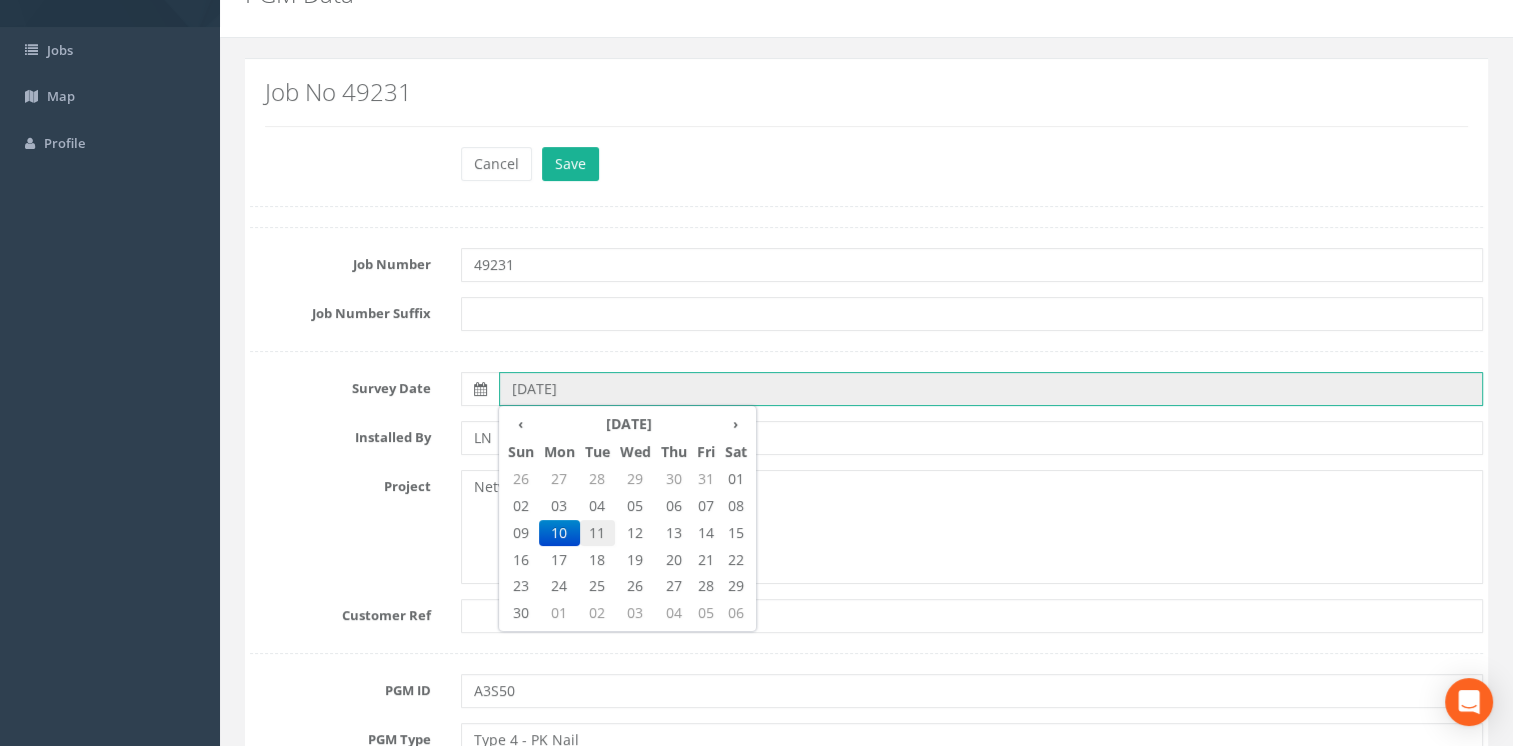click on "11" at bounding box center (597, 533) 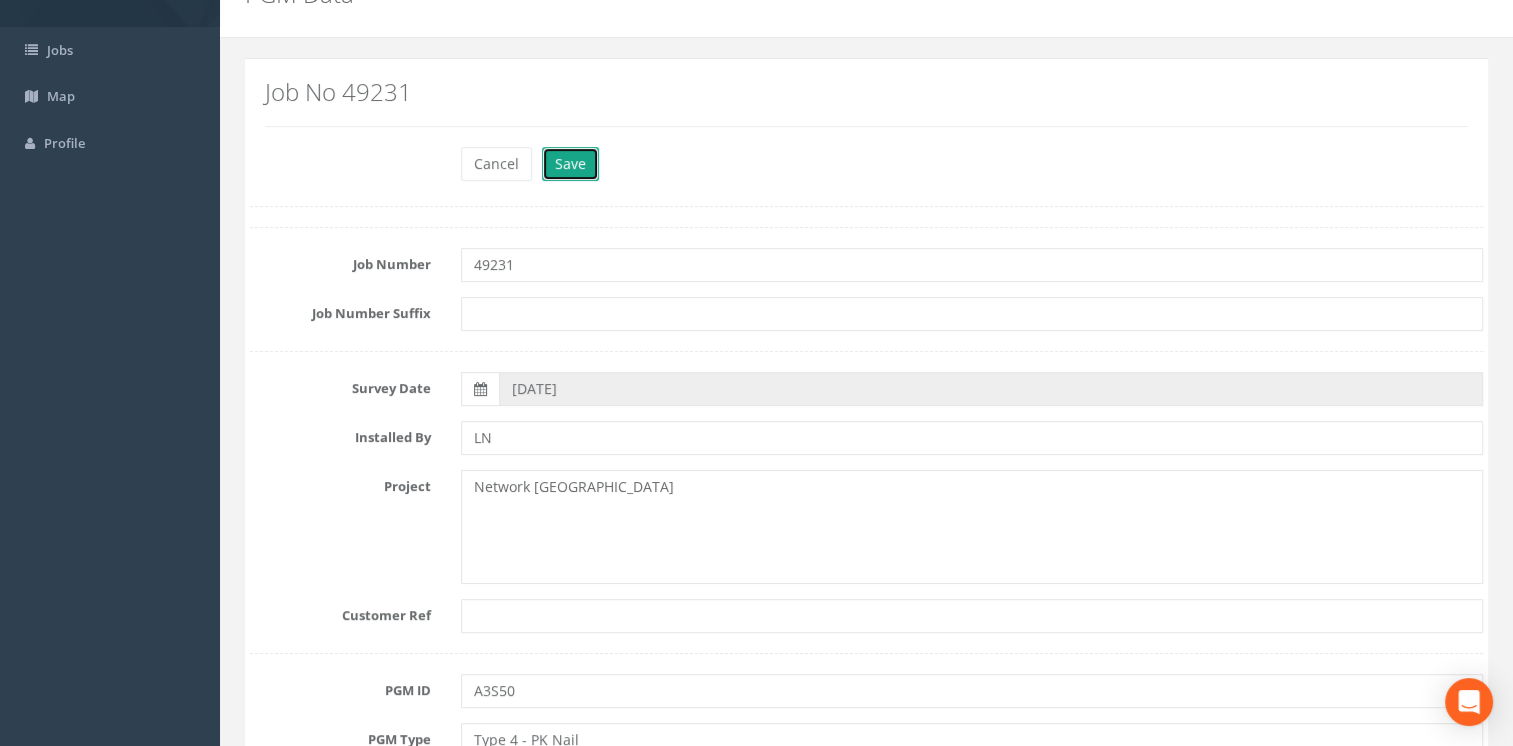 click on "Save" at bounding box center [570, 164] 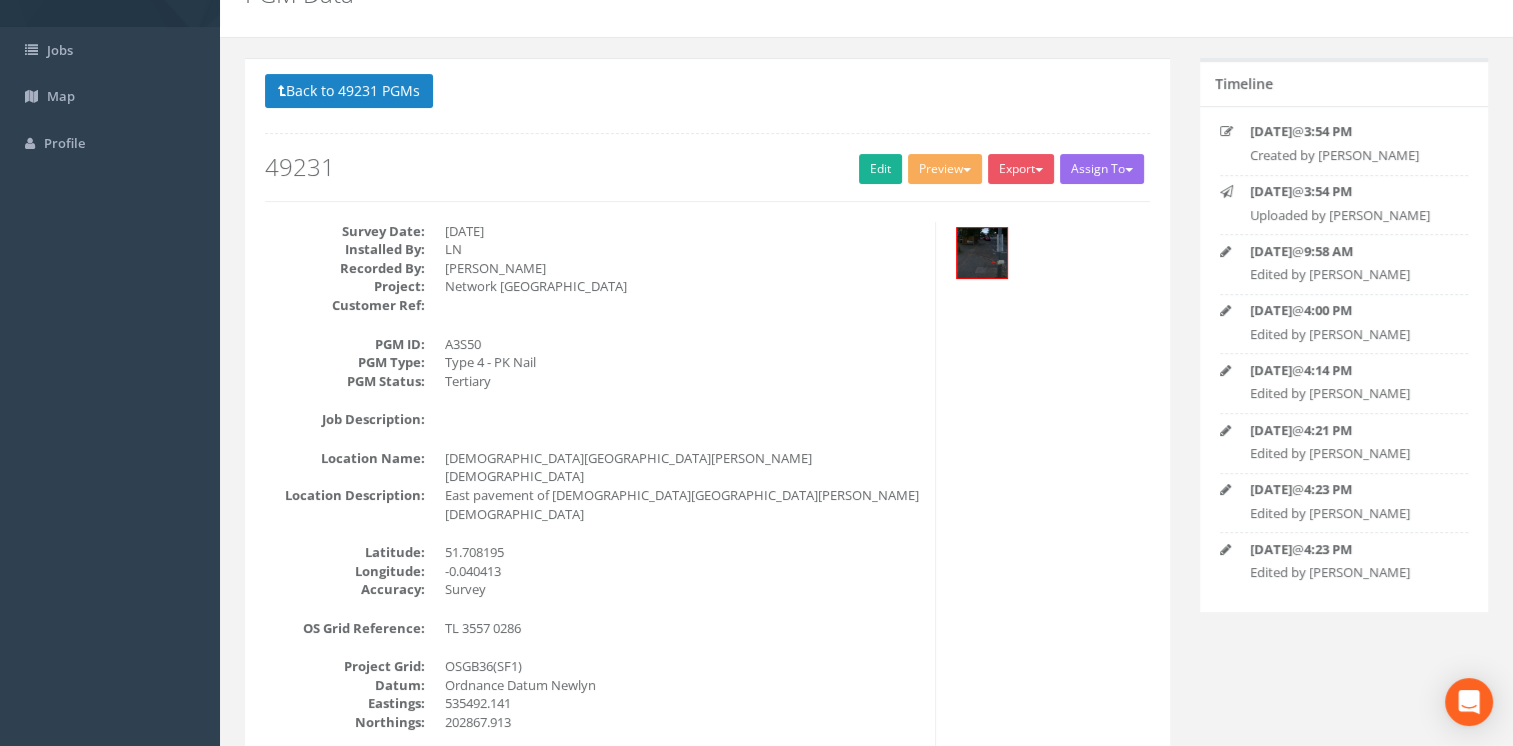 click on "A3S50" at bounding box center [682, 344] 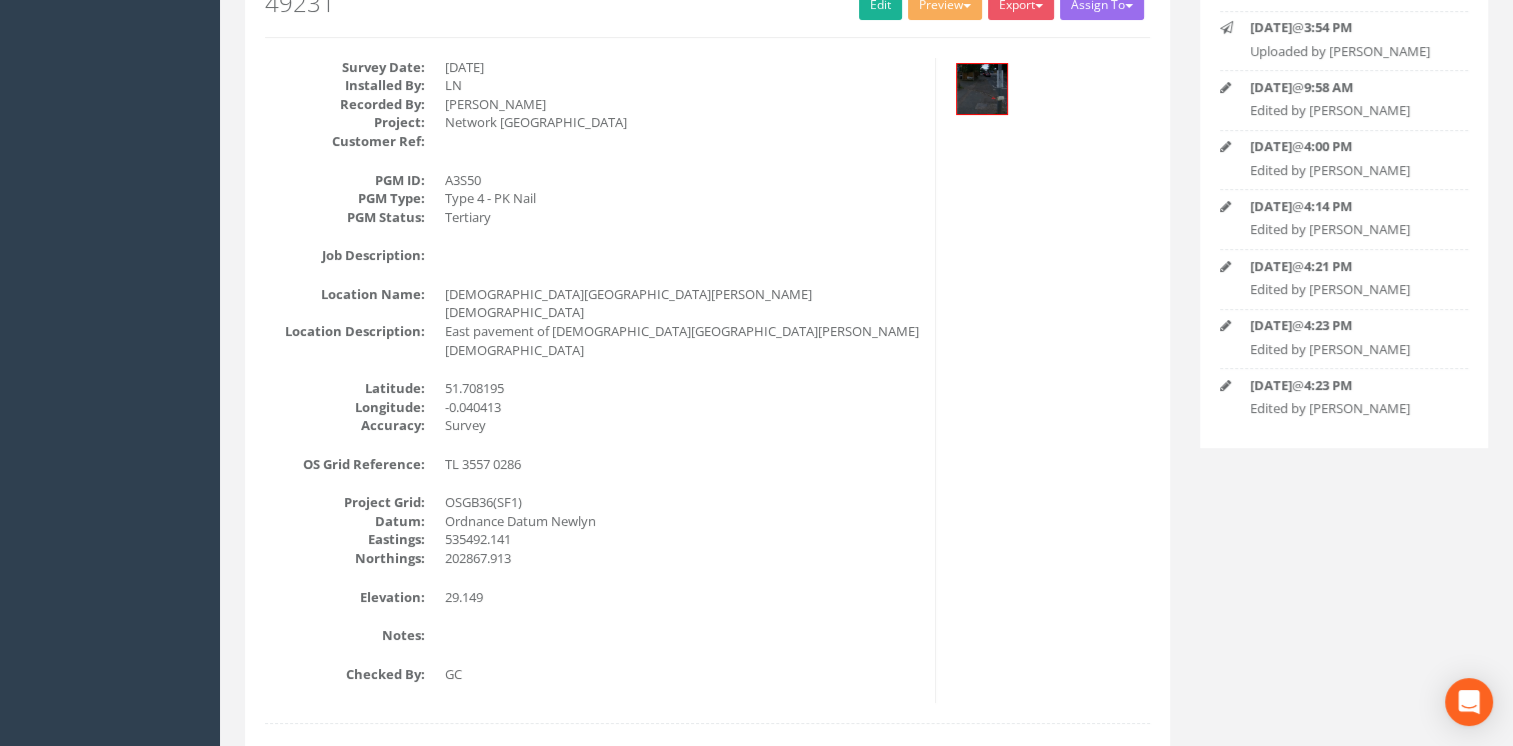 scroll, scrollTop: 300, scrollLeft: 0, axis: vertical 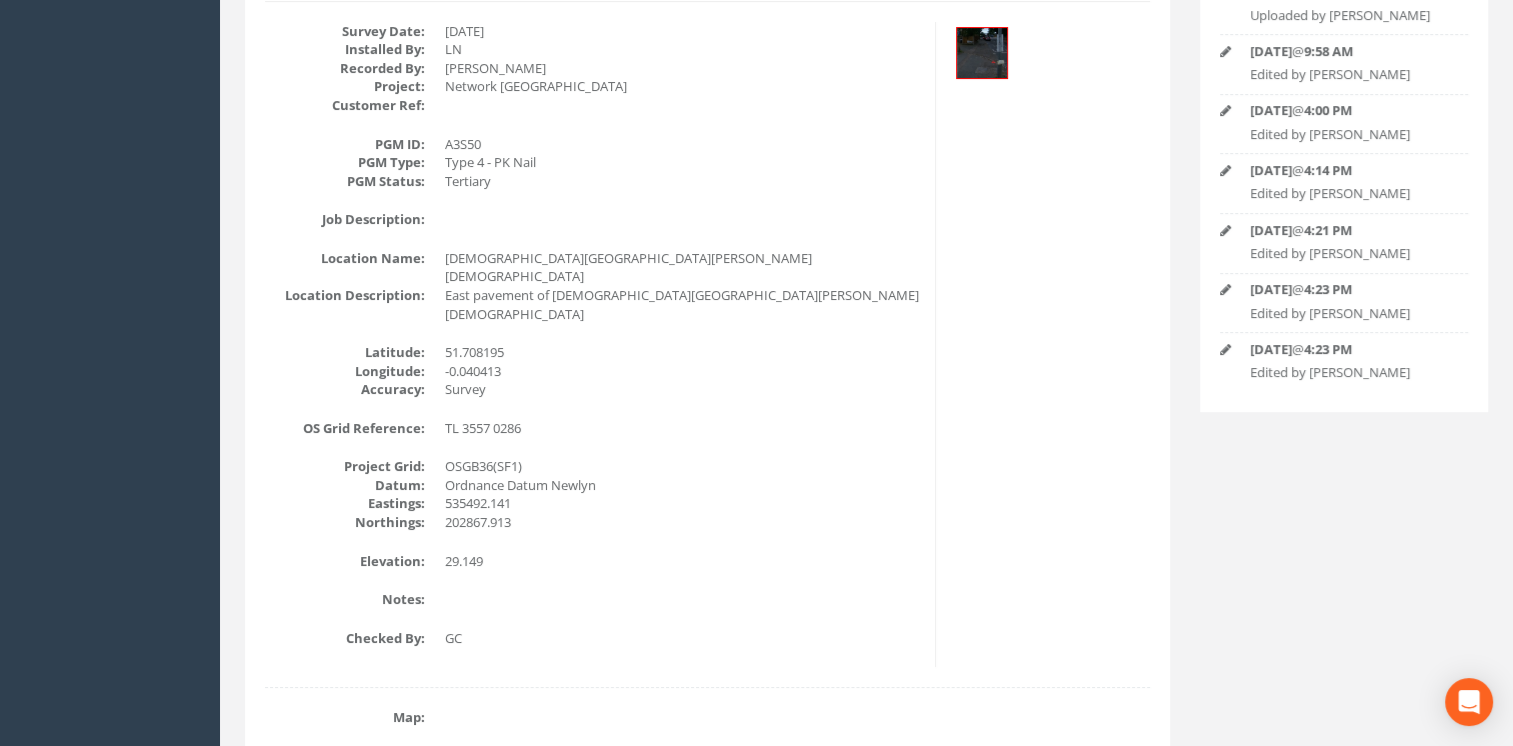 click on "TL 3557 0286" at bounding box center (682, 428) 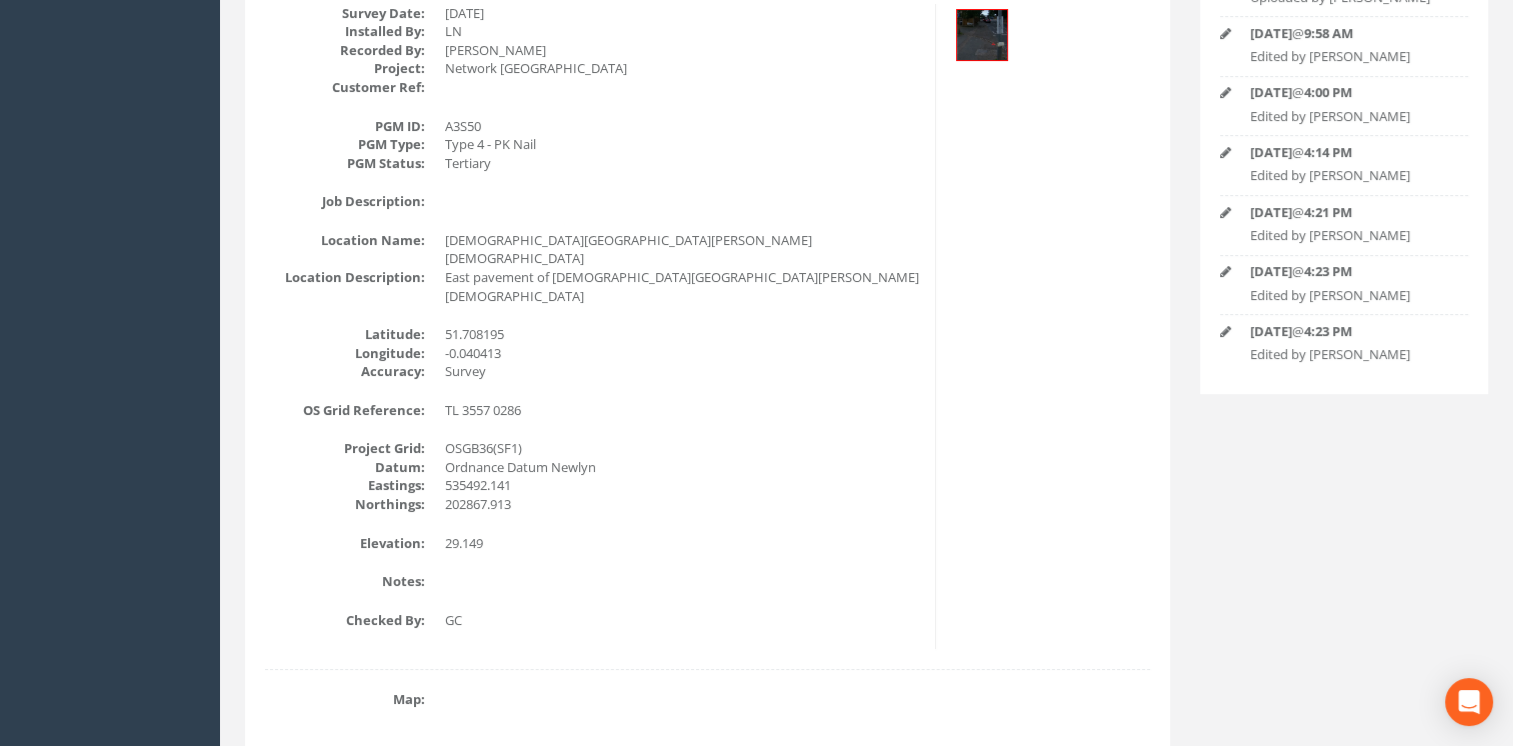 scroll, scrollTop: 218, scrollLeft: 0, axis: vertical 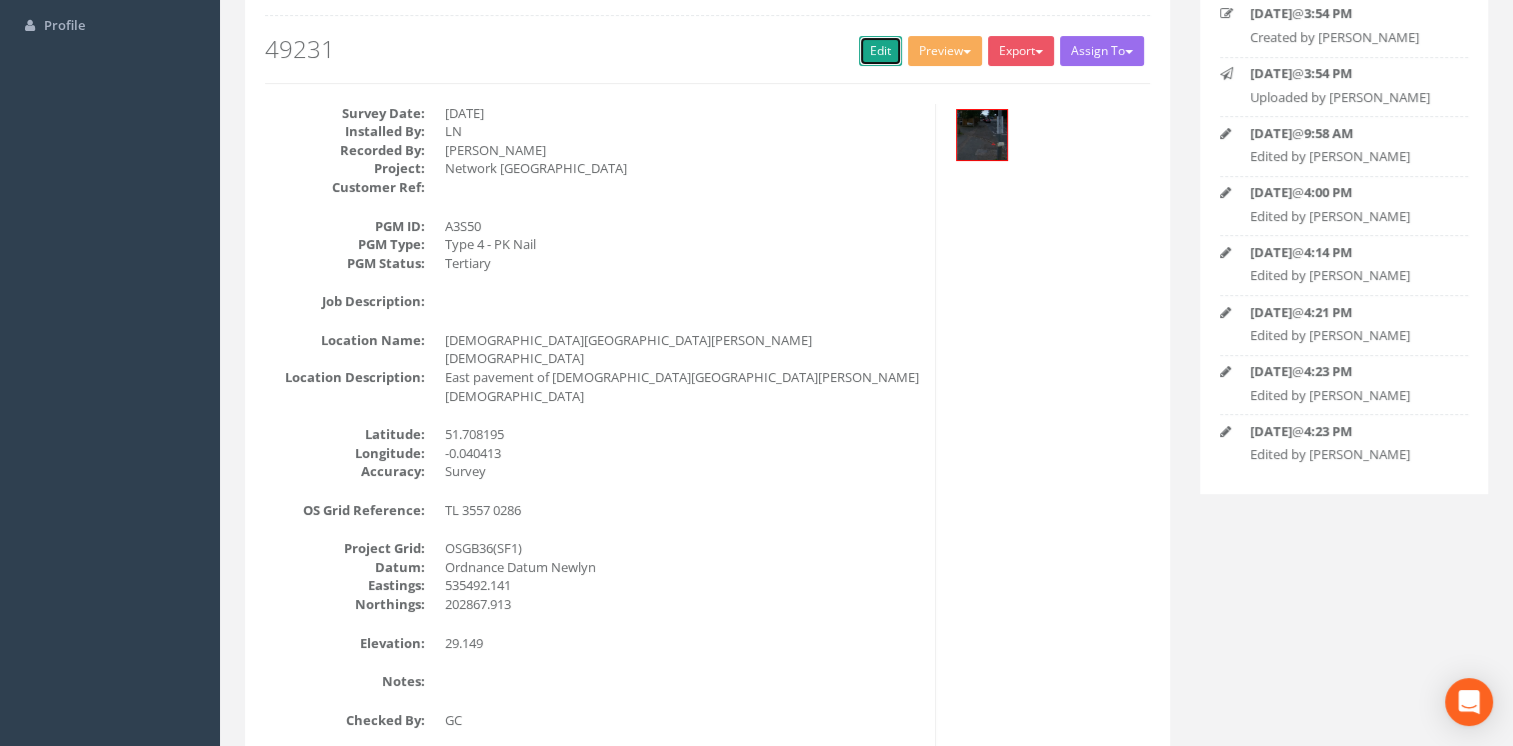 click on "Edit" at bounding box center [880, 51] 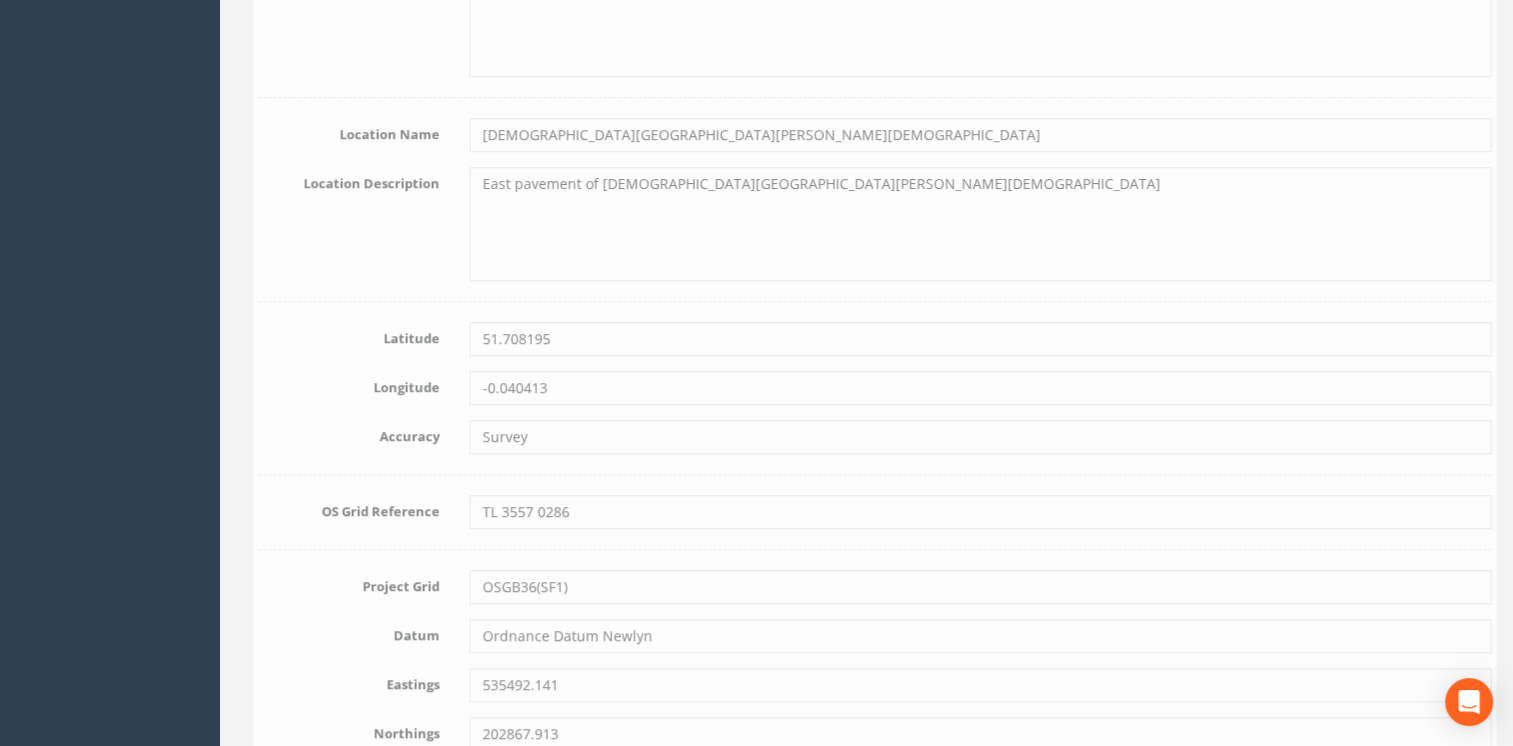 scroll, scrollTop: 1018, scrollLeft: 0, axis: vertical 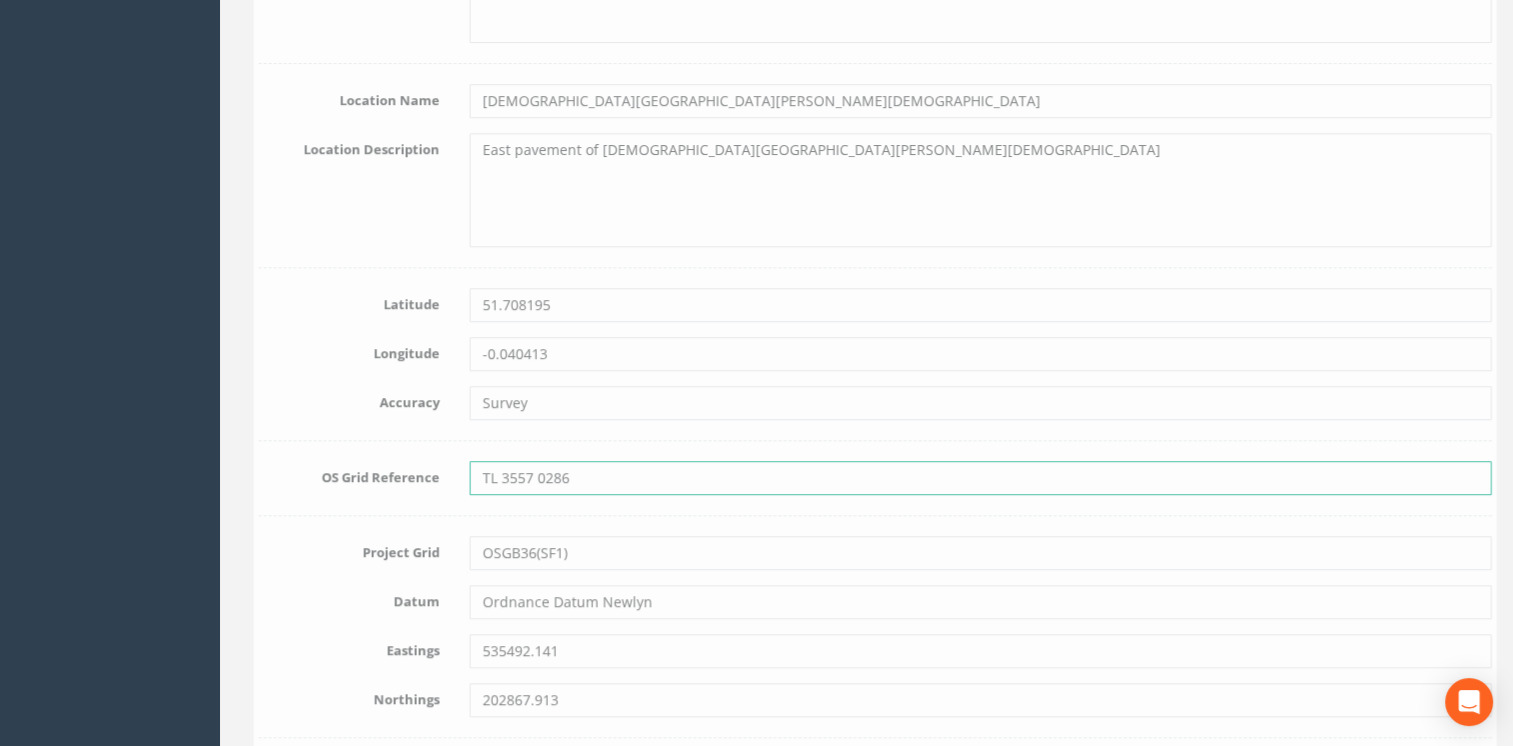 click on "TL 3557 0286" at bounding box center (972, 478) 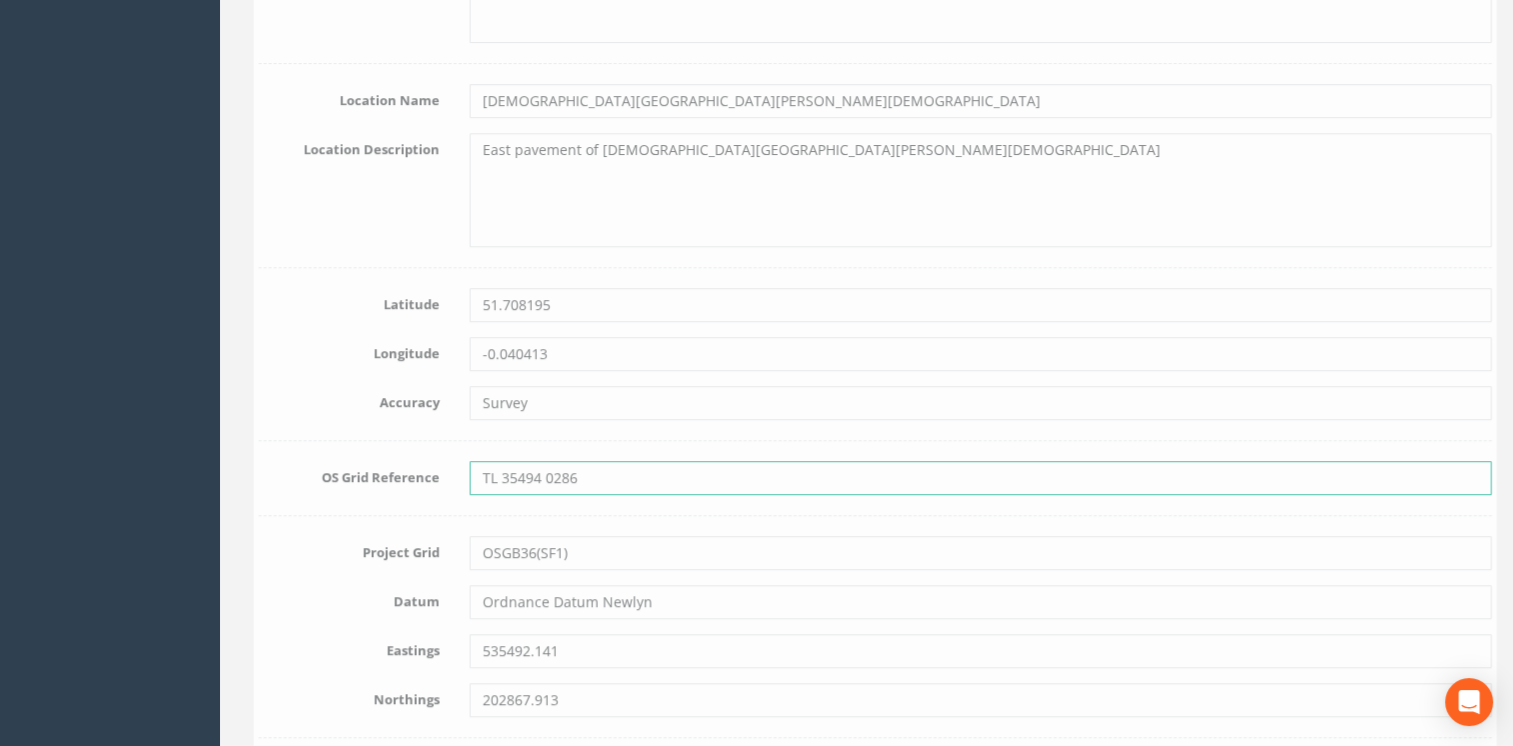 click on "TL 35494 0286" at bounding box center (972, 478) 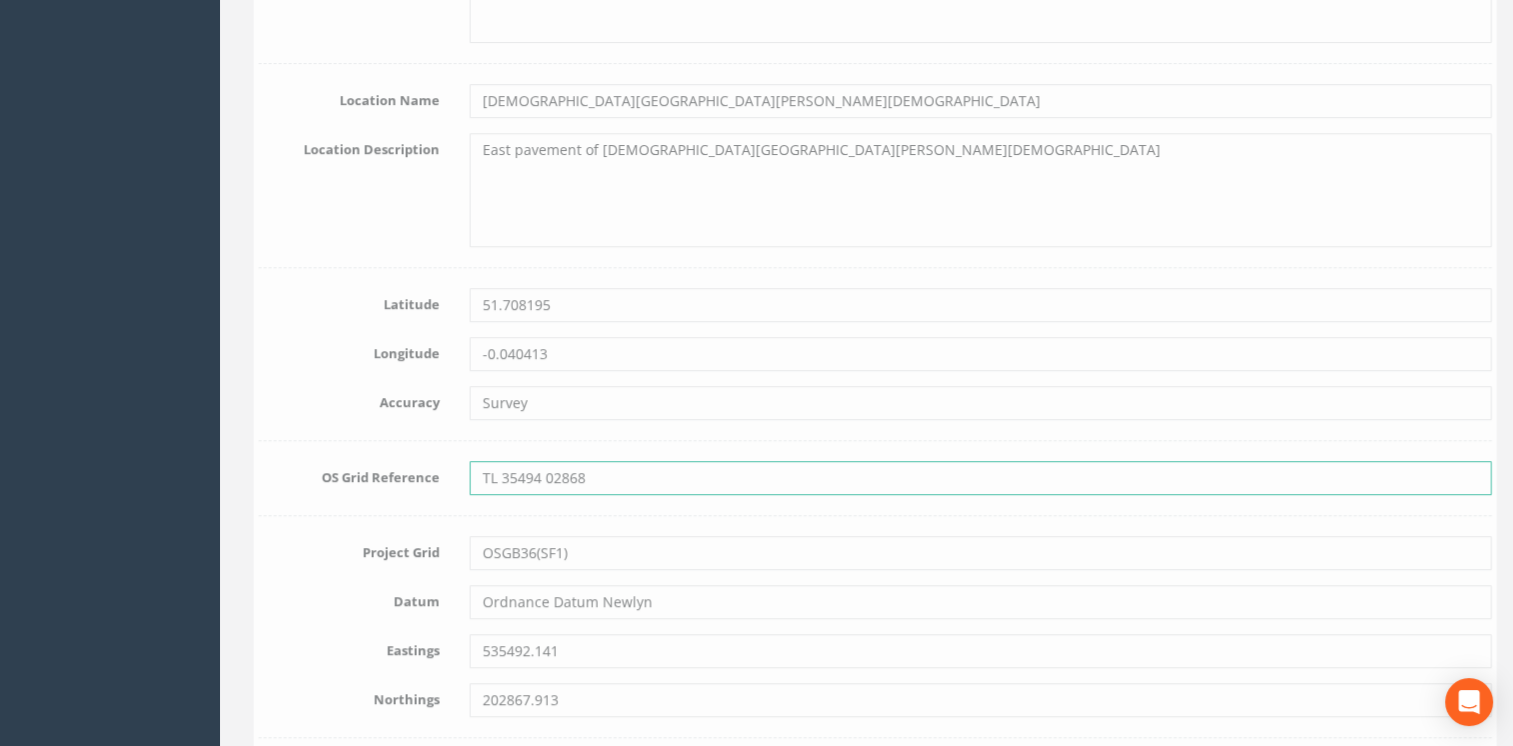 type on "TL 35494 02868" 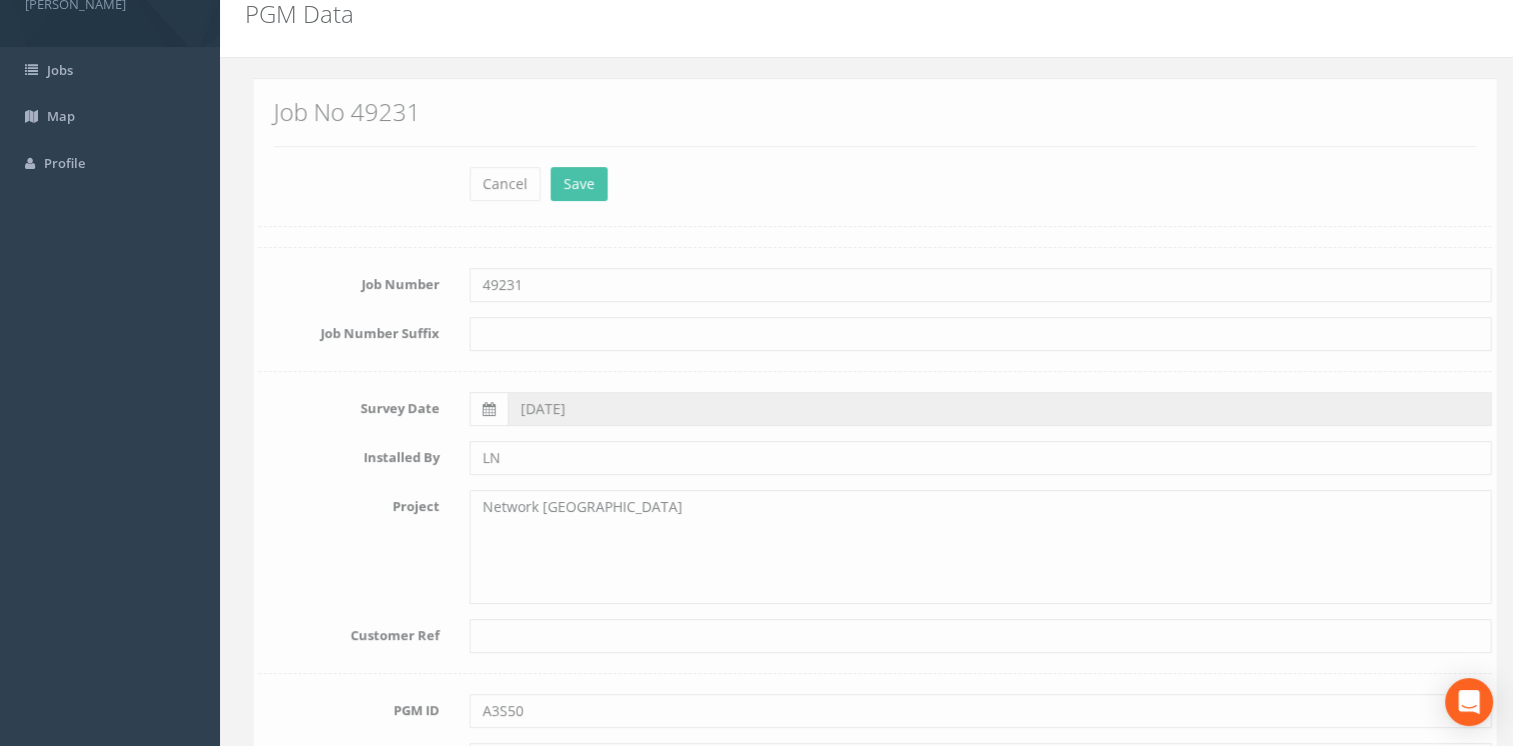 scroll, scrollTop: 0, scrollLeft: 0, axis: both 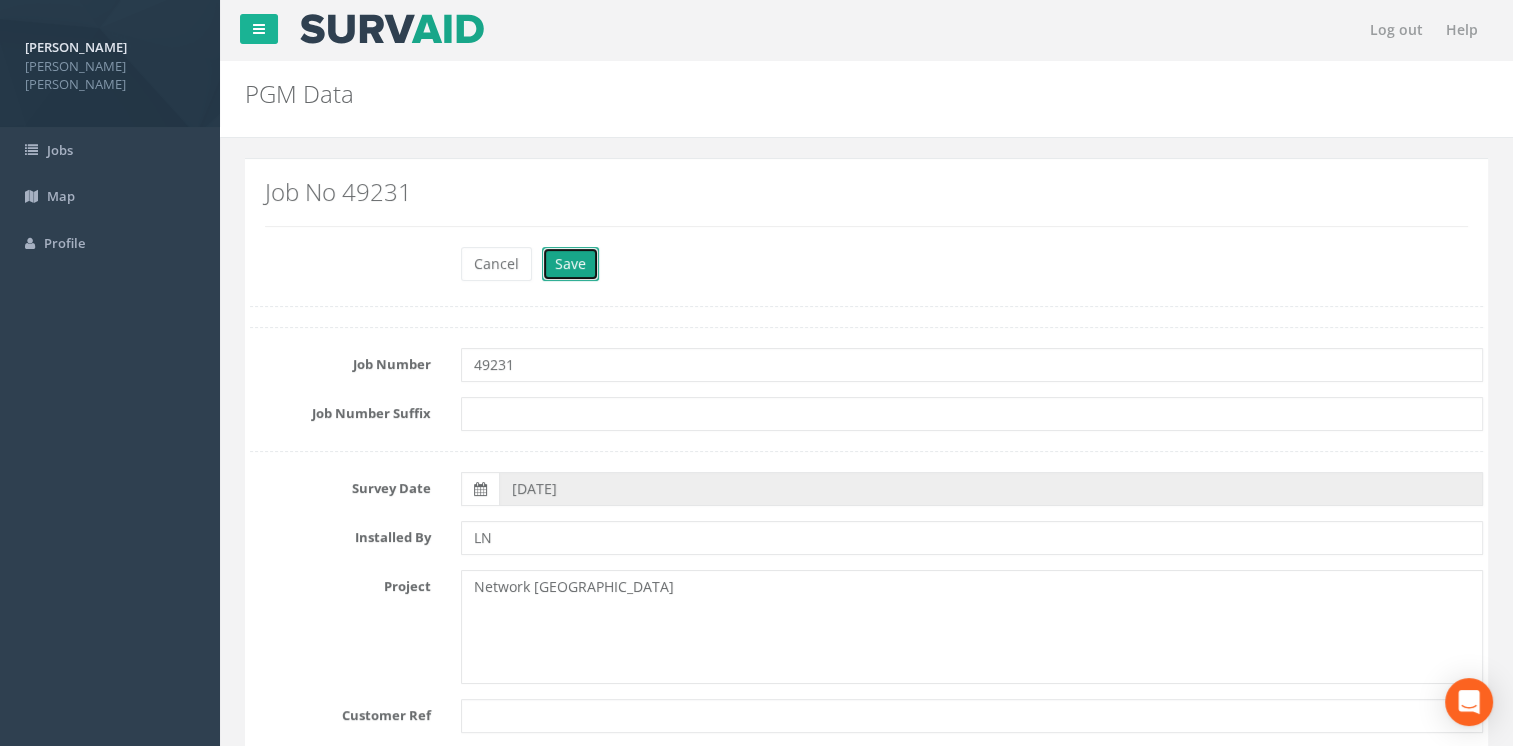 click on "Save" at bounding box center [570, 264] 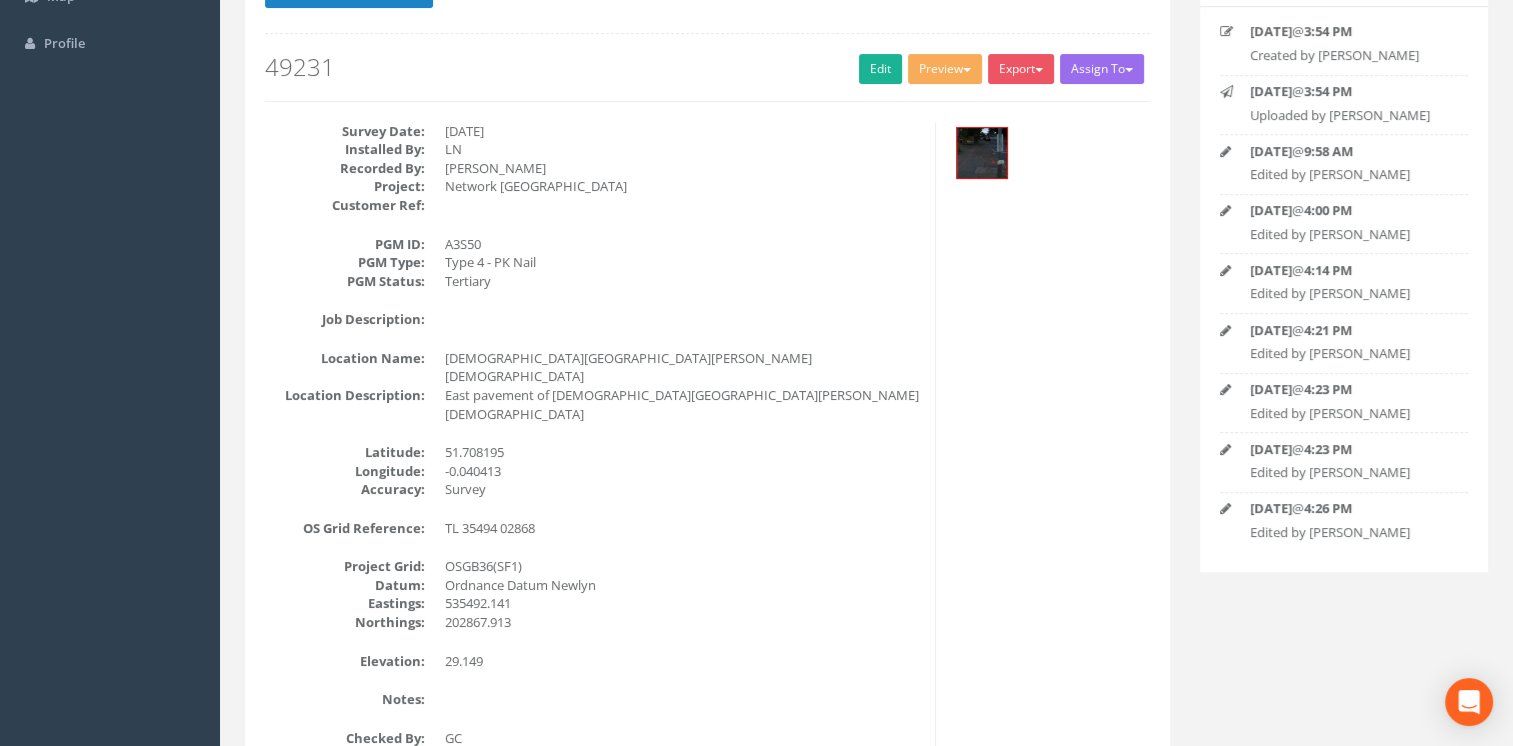 scroll, scrollTop: 0, scrollLeft: 0, axis: both 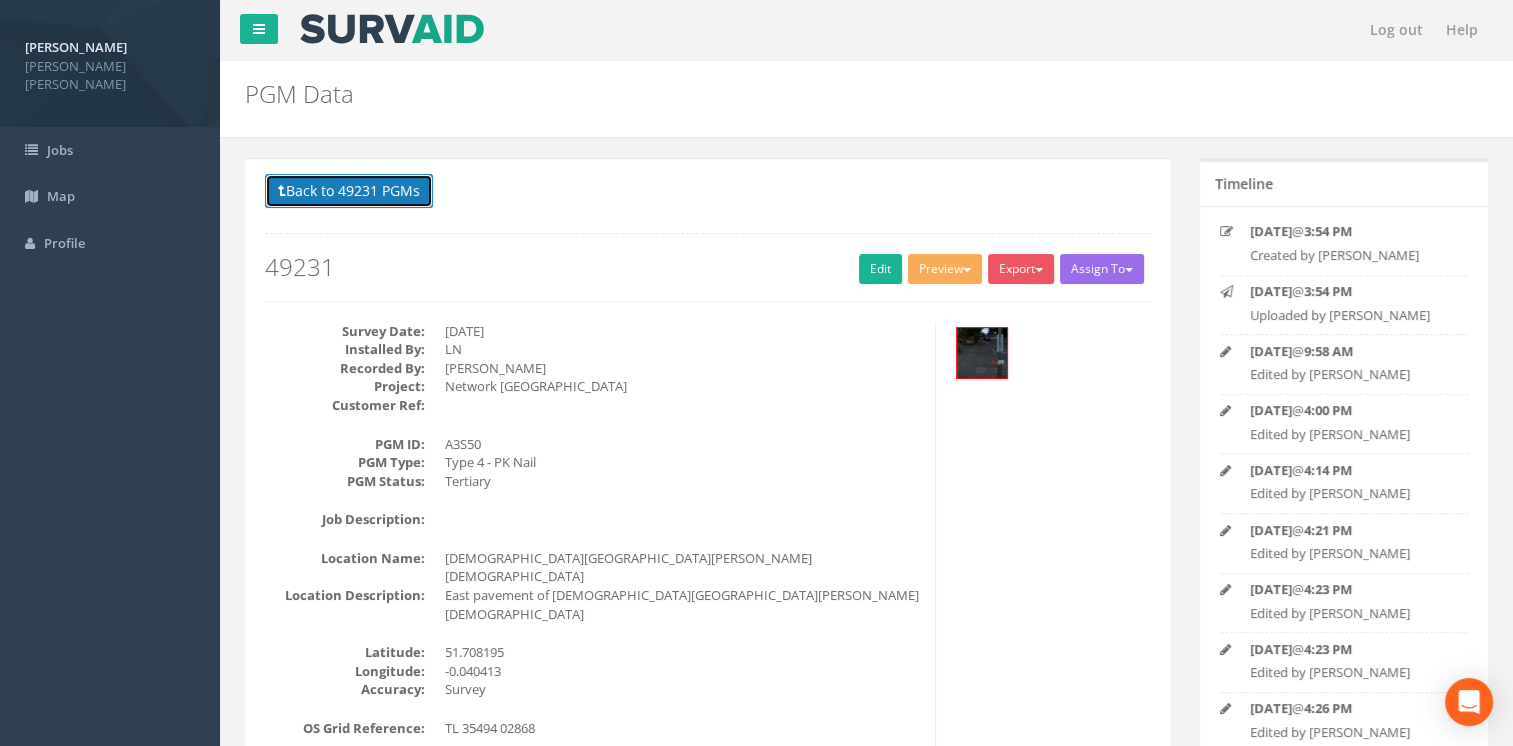 click on "Back to 49231 PGMs" at bounding box center (349, 191) 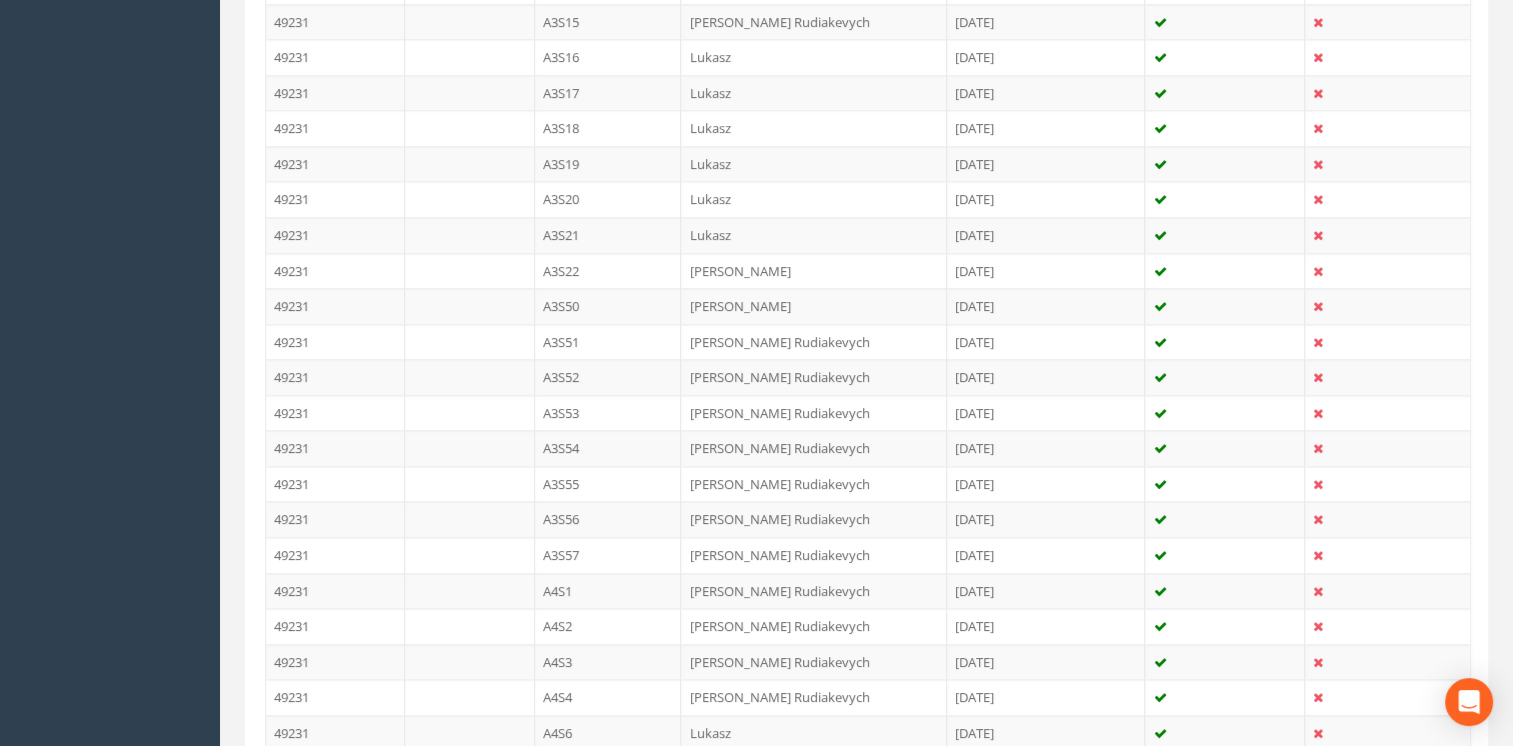 scroll, scrollTop: 2400, scrollLeft: 0, axis: vertical 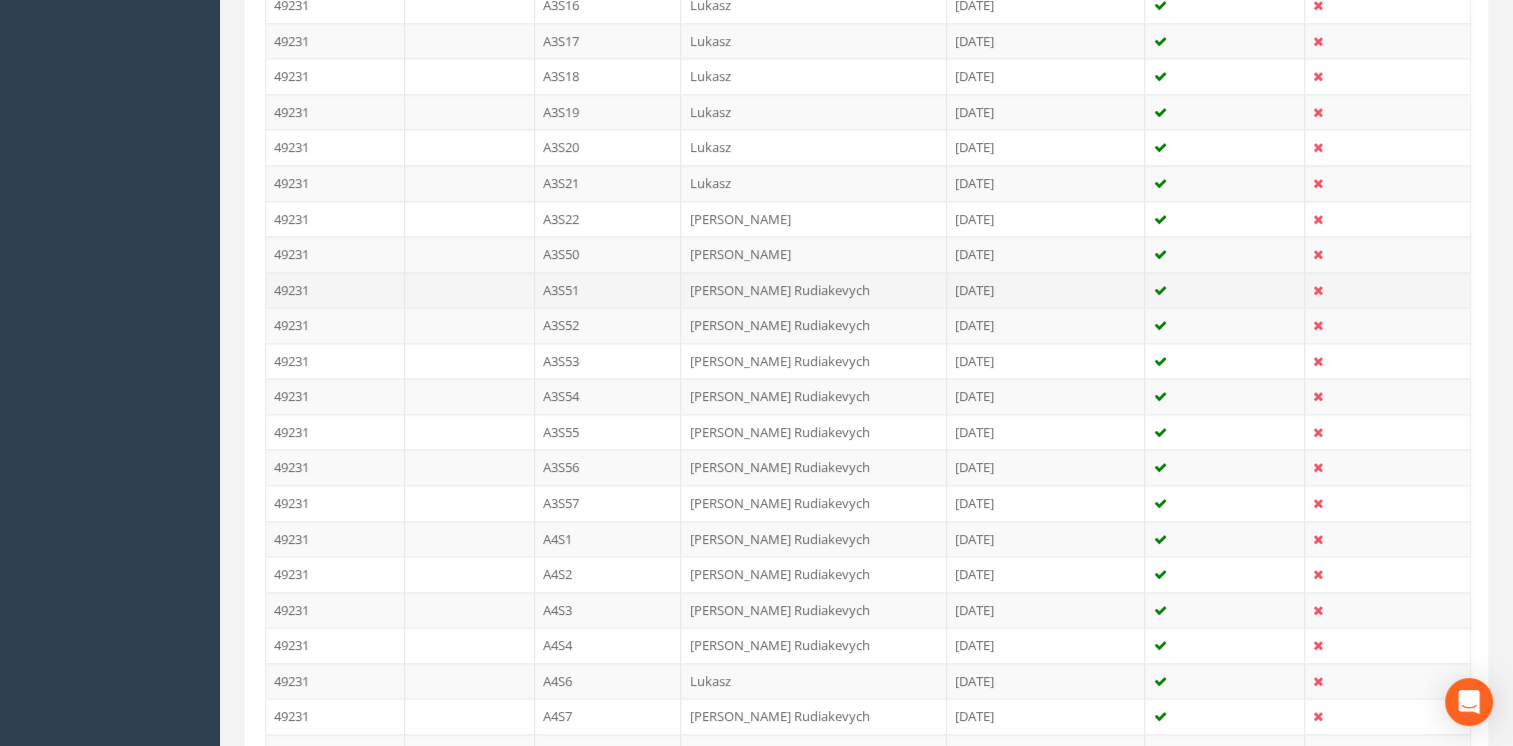 click on "A3S51" at bounding box center (608, 290) 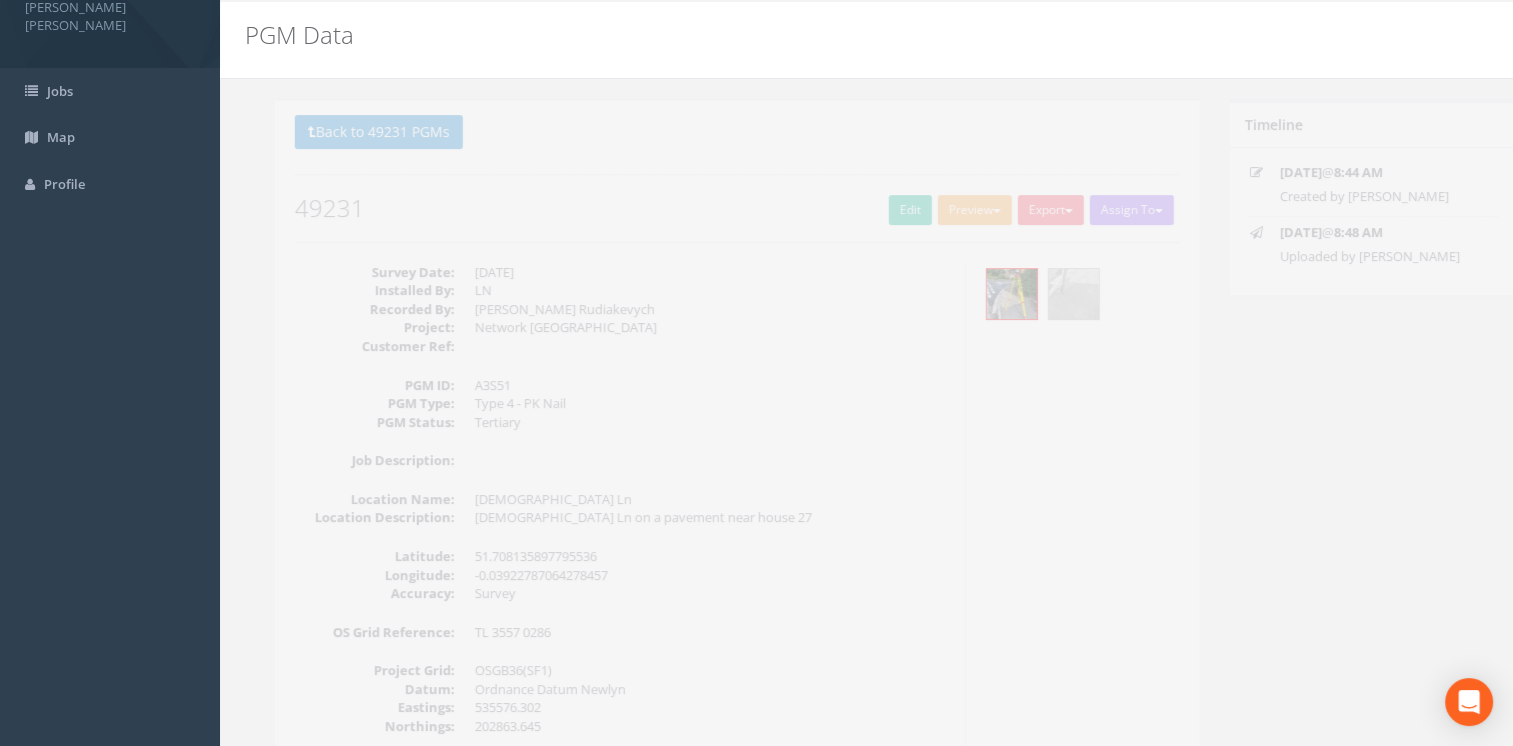 scroll, scrollTop: 0, scrollLeft: 0, axis: both 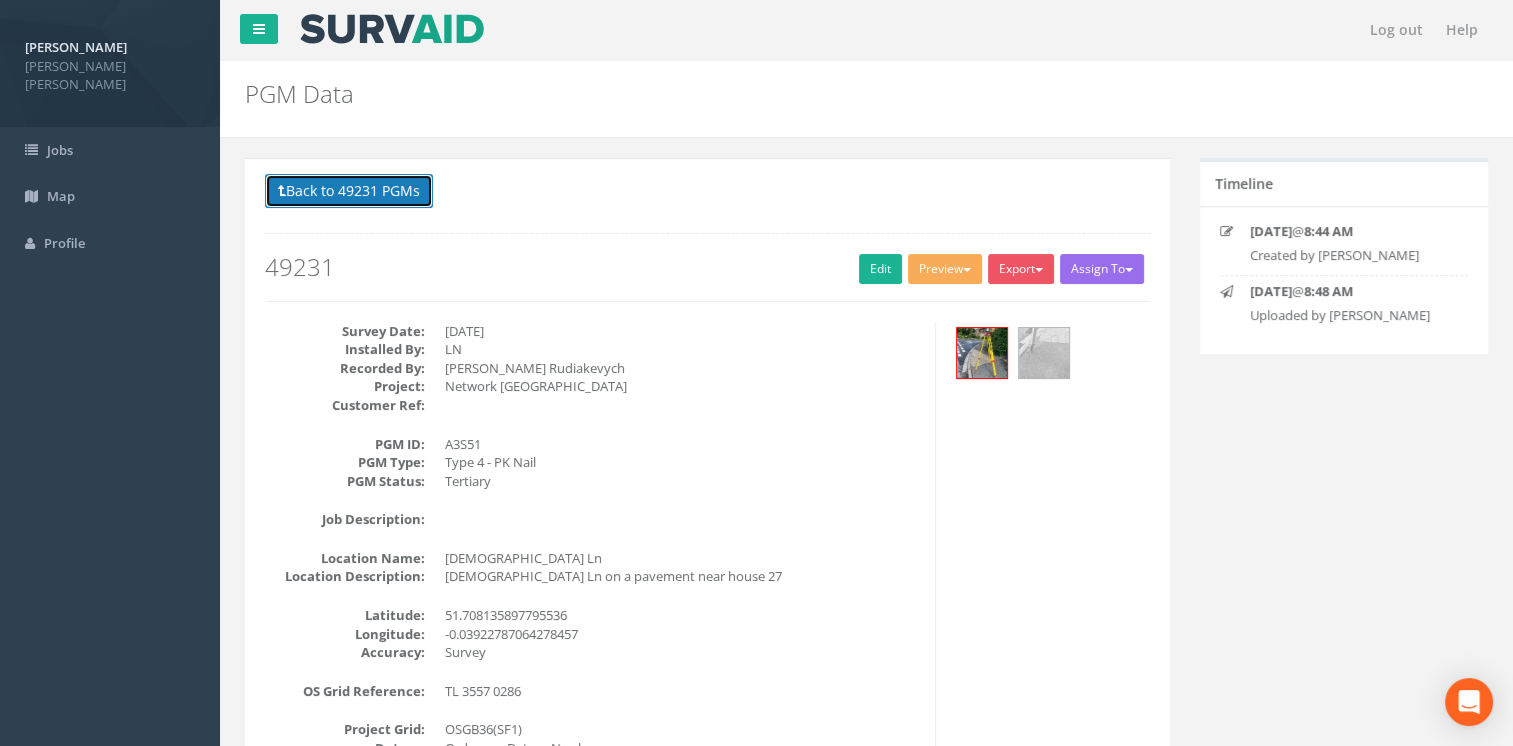 click on "Back to 49231 PGMs" at bounding box center [349, 191] 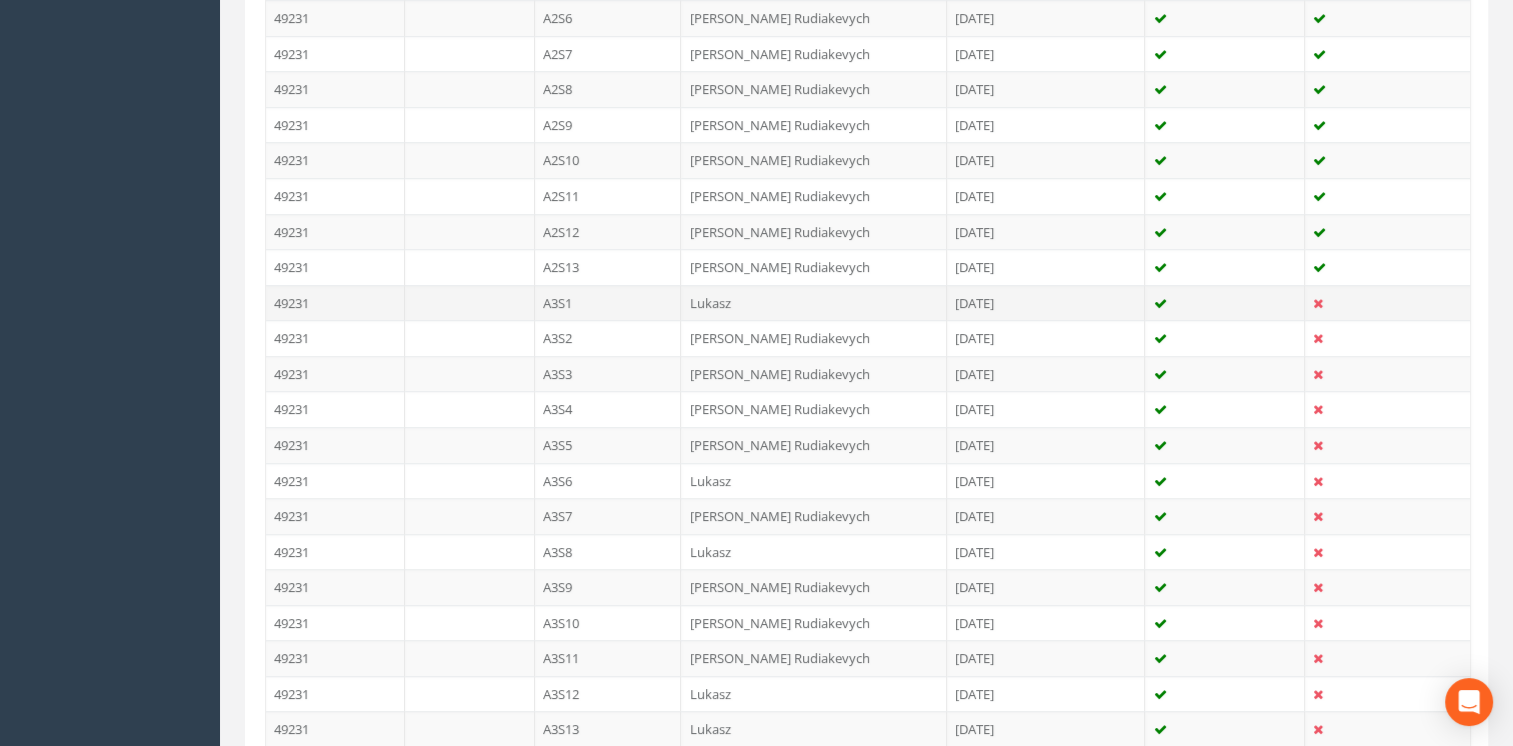 scroll, scrollTop: 1800, scrollLeft: 0, axis: vertical 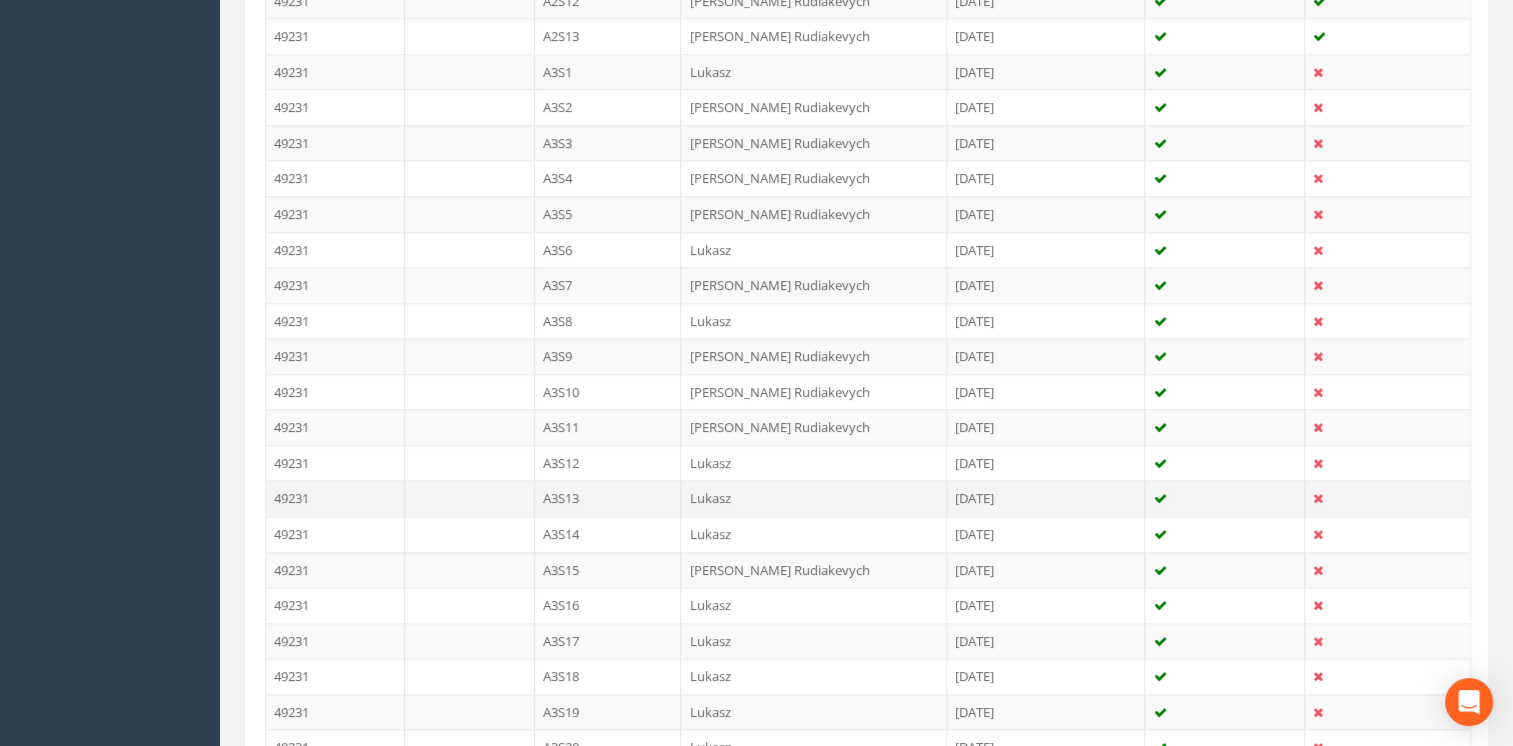 click on "A3S13" at bounding box center (608, 498) 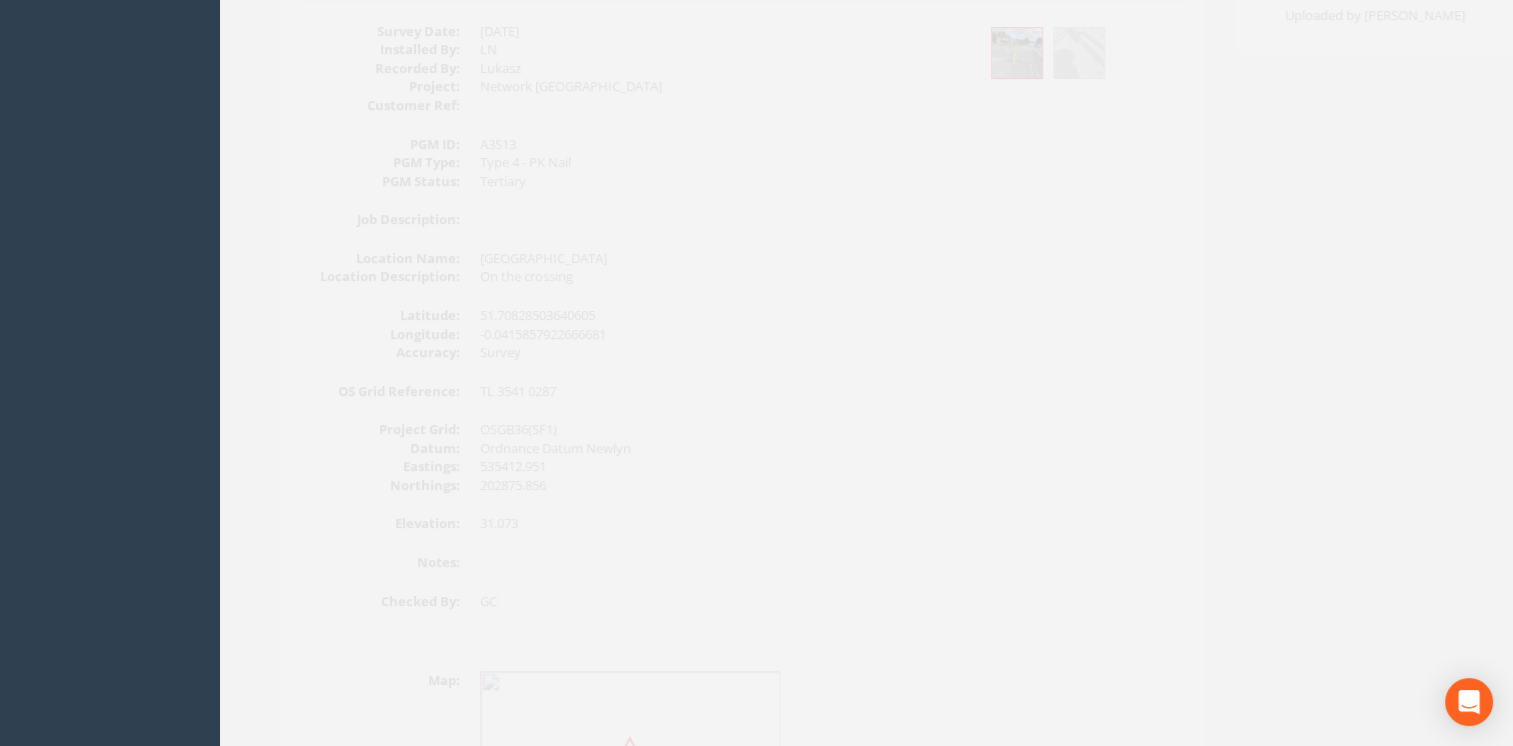 scroll, scrollTop: 0, scrollLeft: 0, axis: both 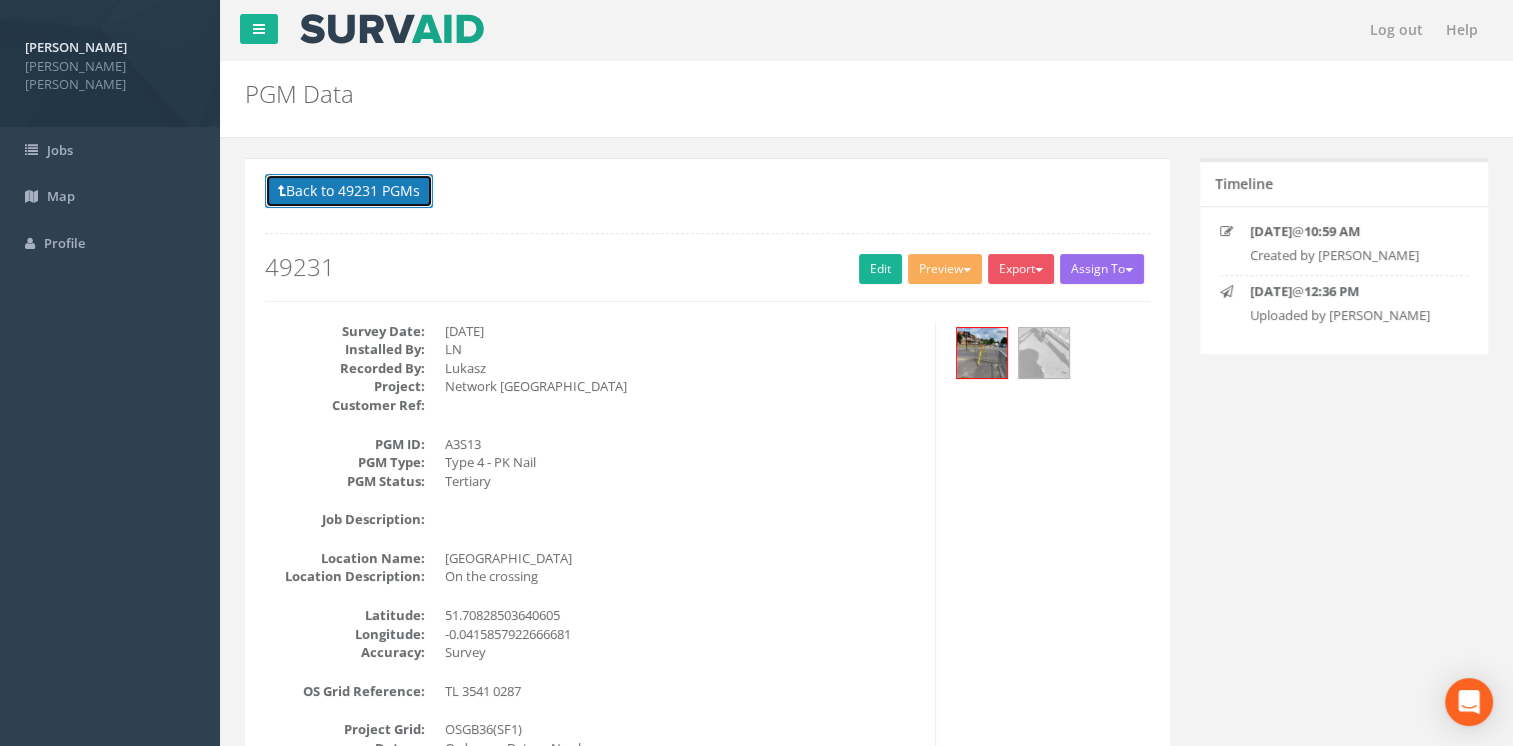 click on "Back to 49231 PGMs" at bounding box center [349, 191] 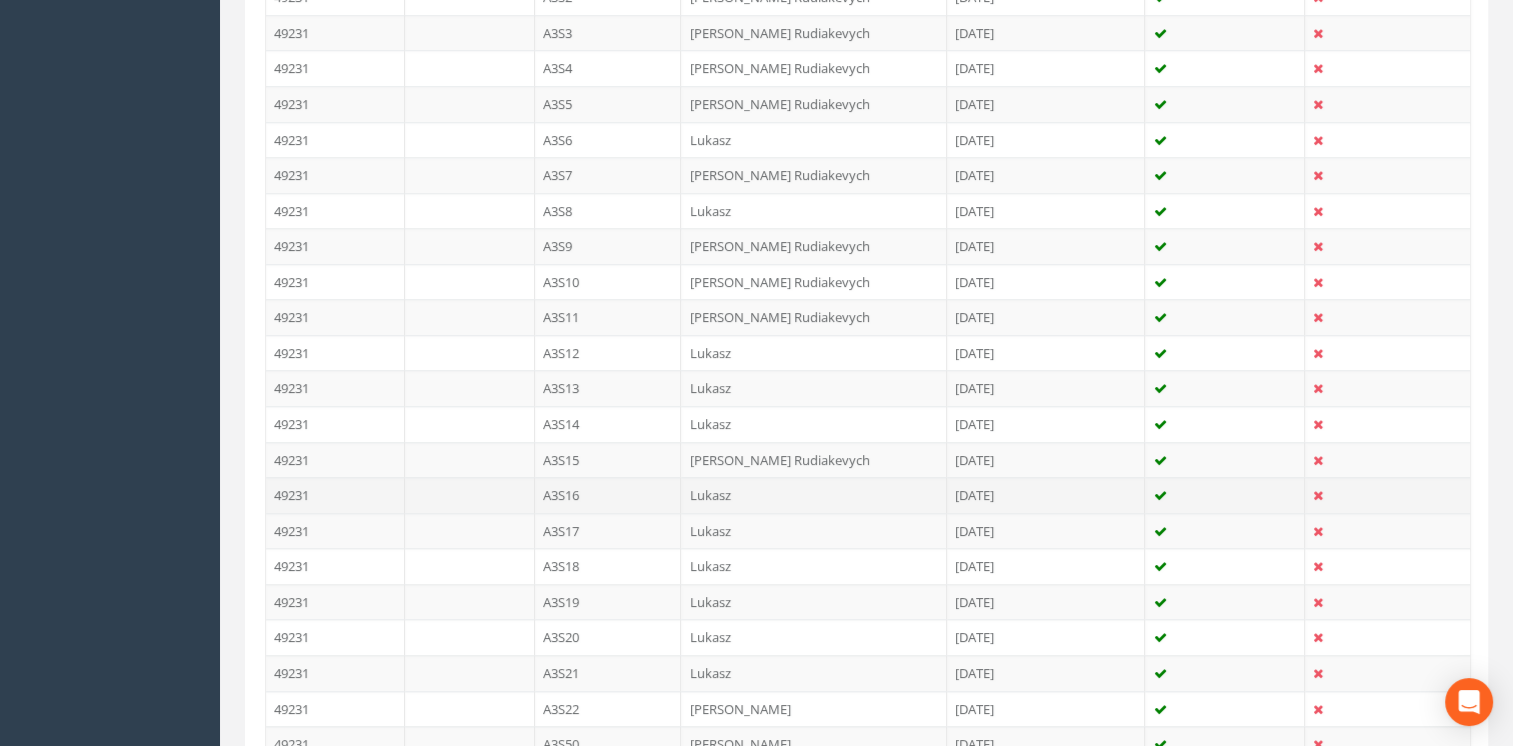 scroll, scrollTop: 2100, scrollLeft: 0, axis: vertical 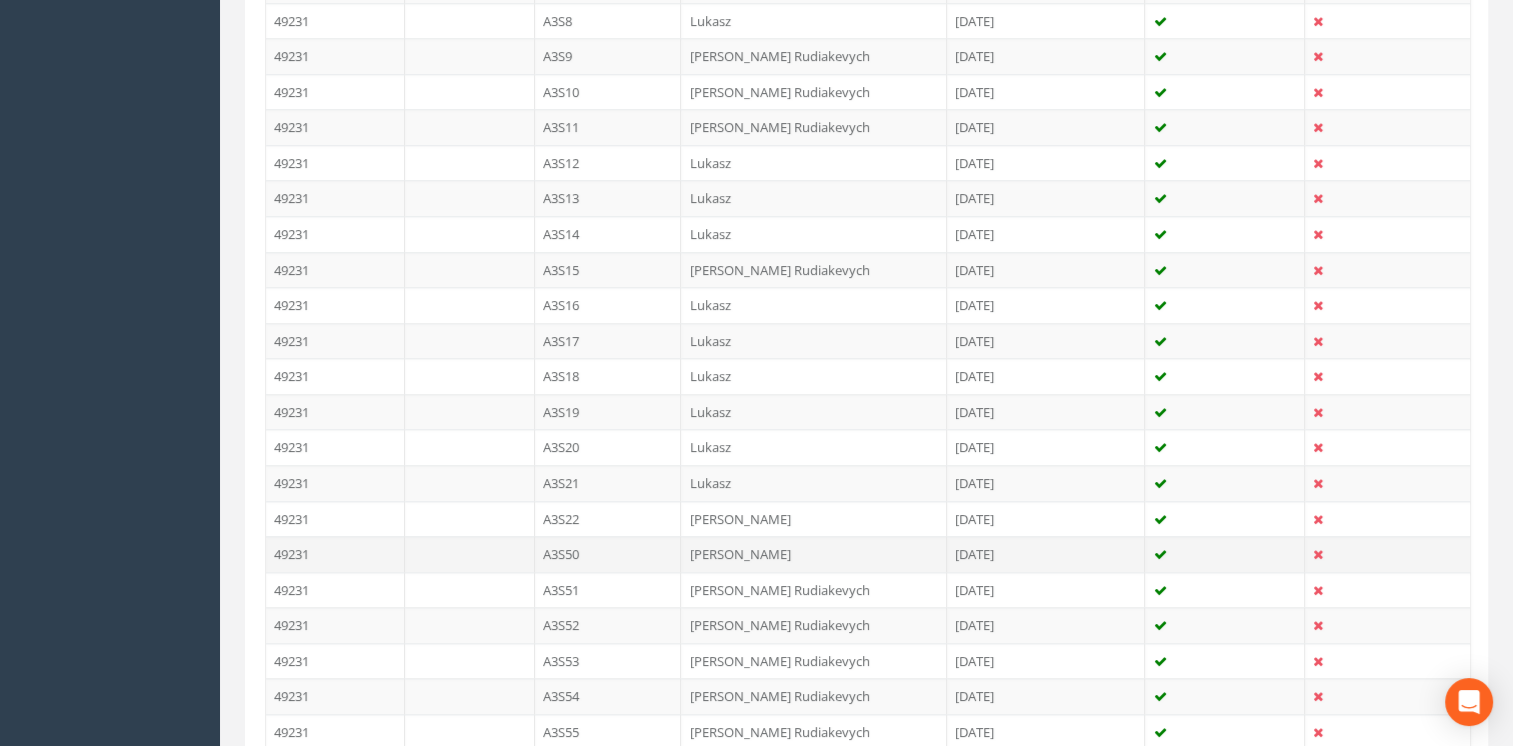 click on "A3S50" at bounding box center (608, 554) 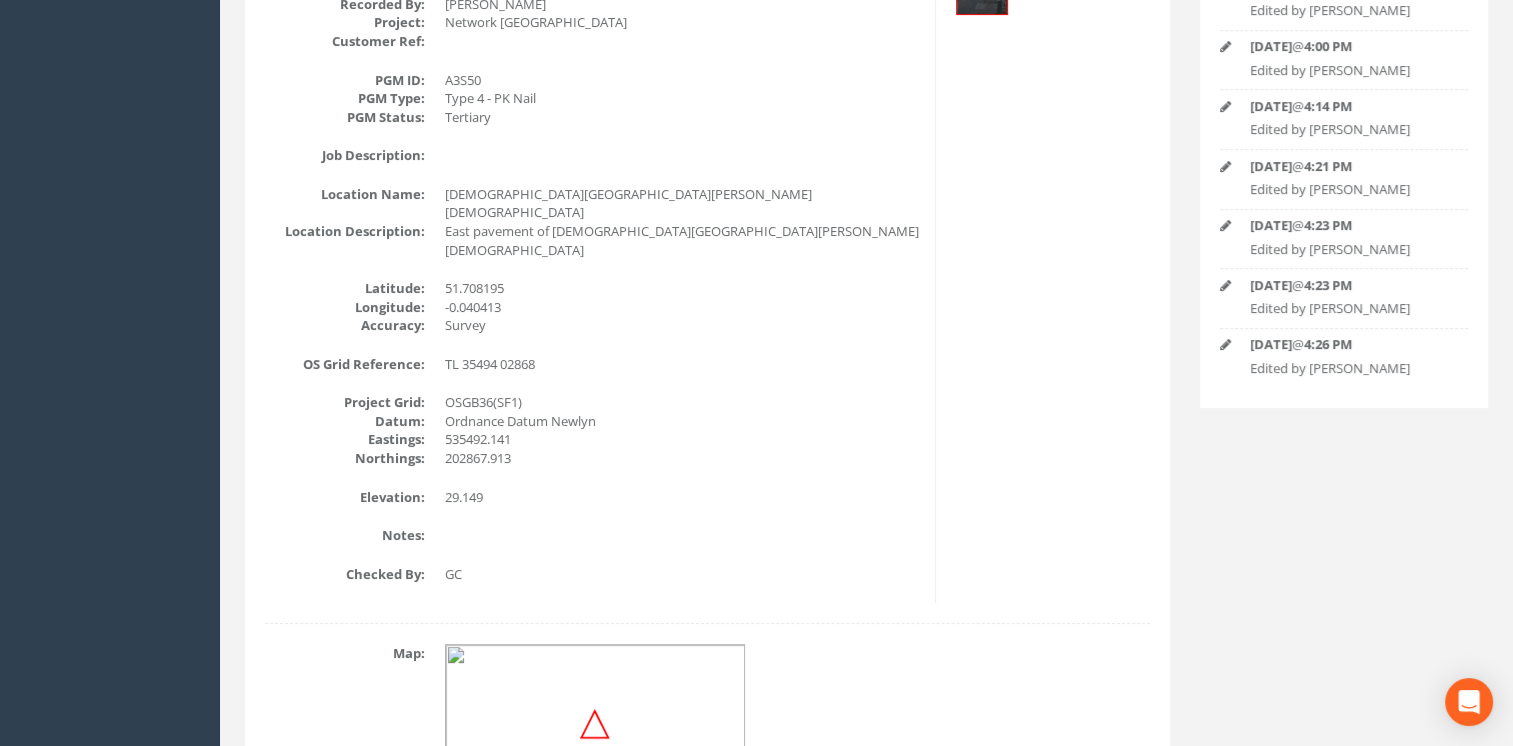 scroll, scrollTop: 0, scrollLeft: 0, axis: both 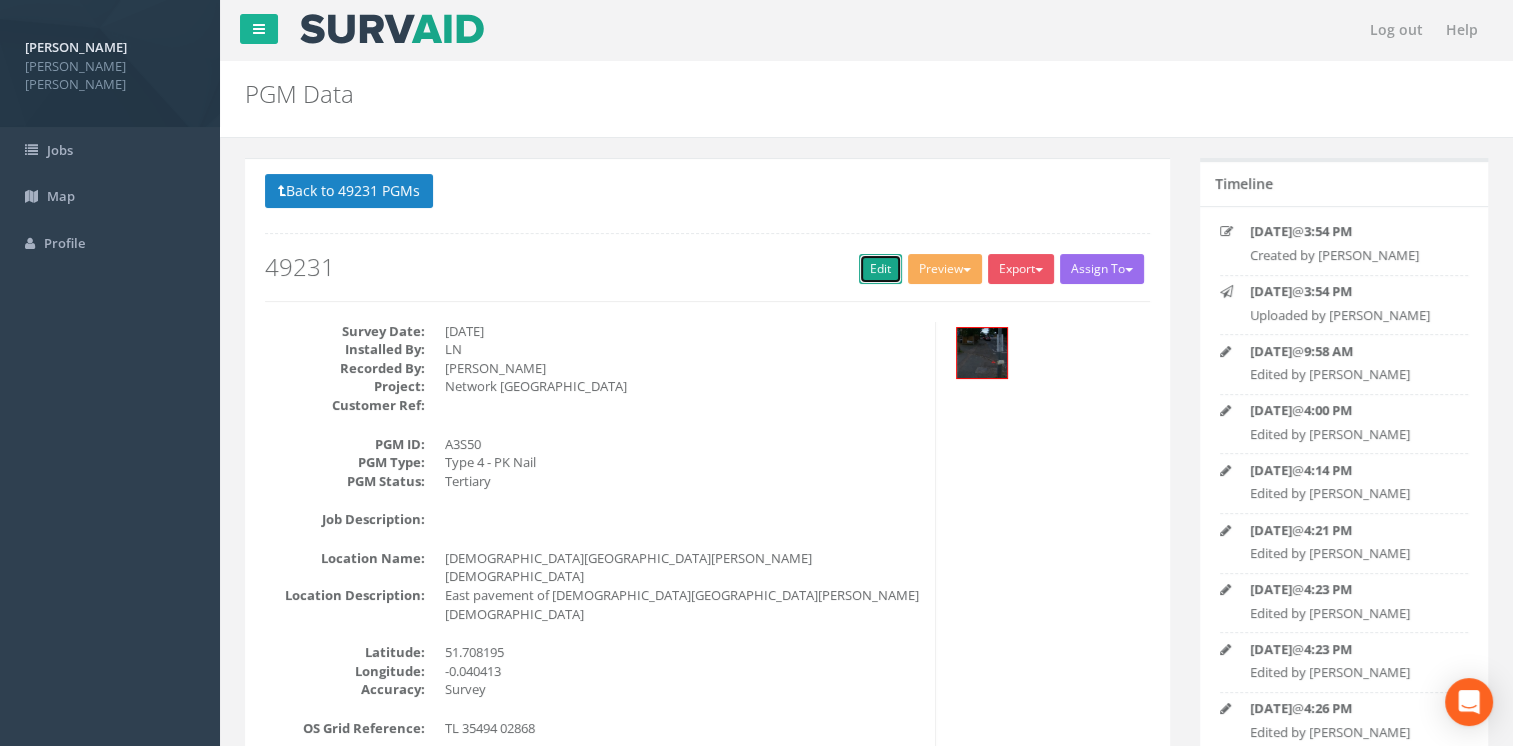 click on "Edit" at bounding box center [880, 269] 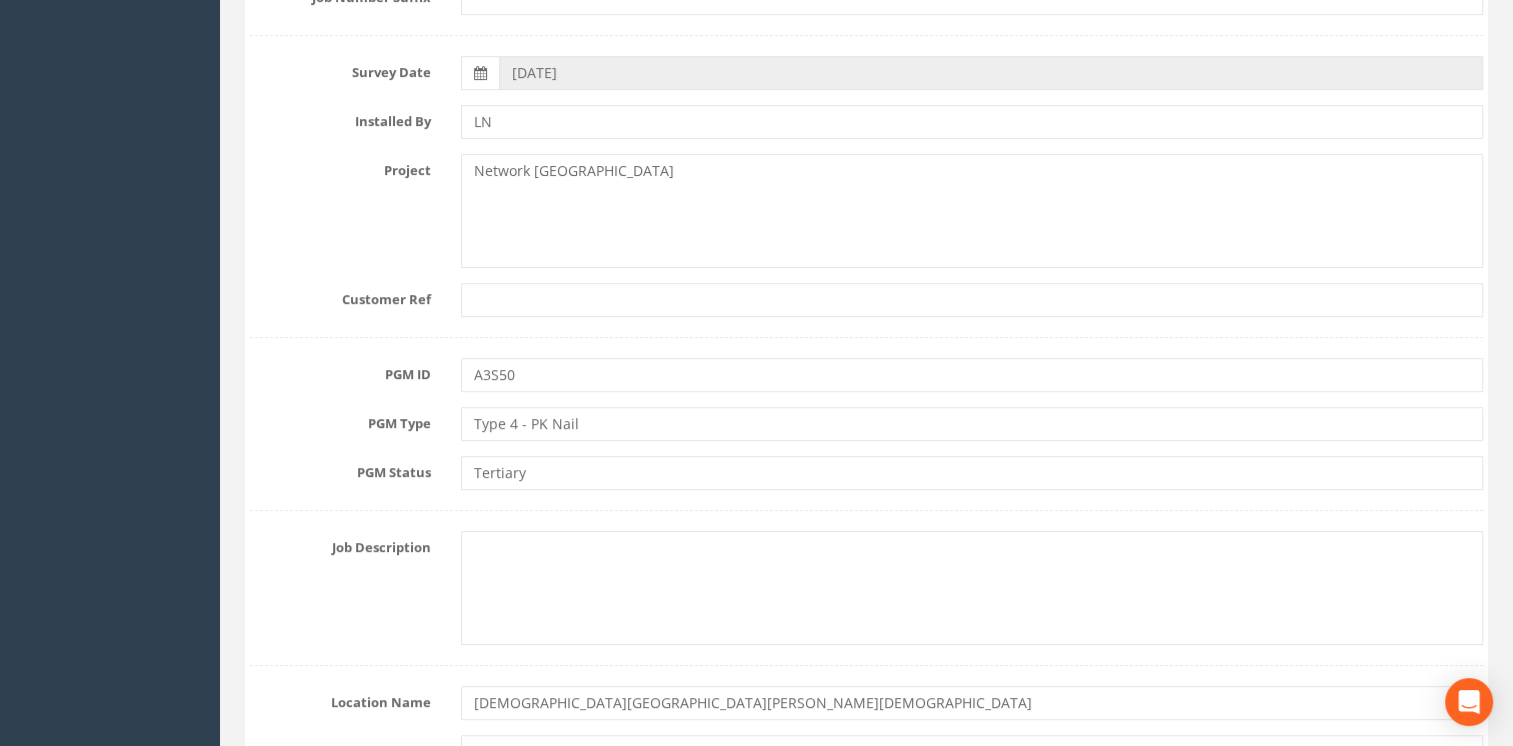 scroll, scrollTop: 1000, scrollLeft: 0, axis: vertical 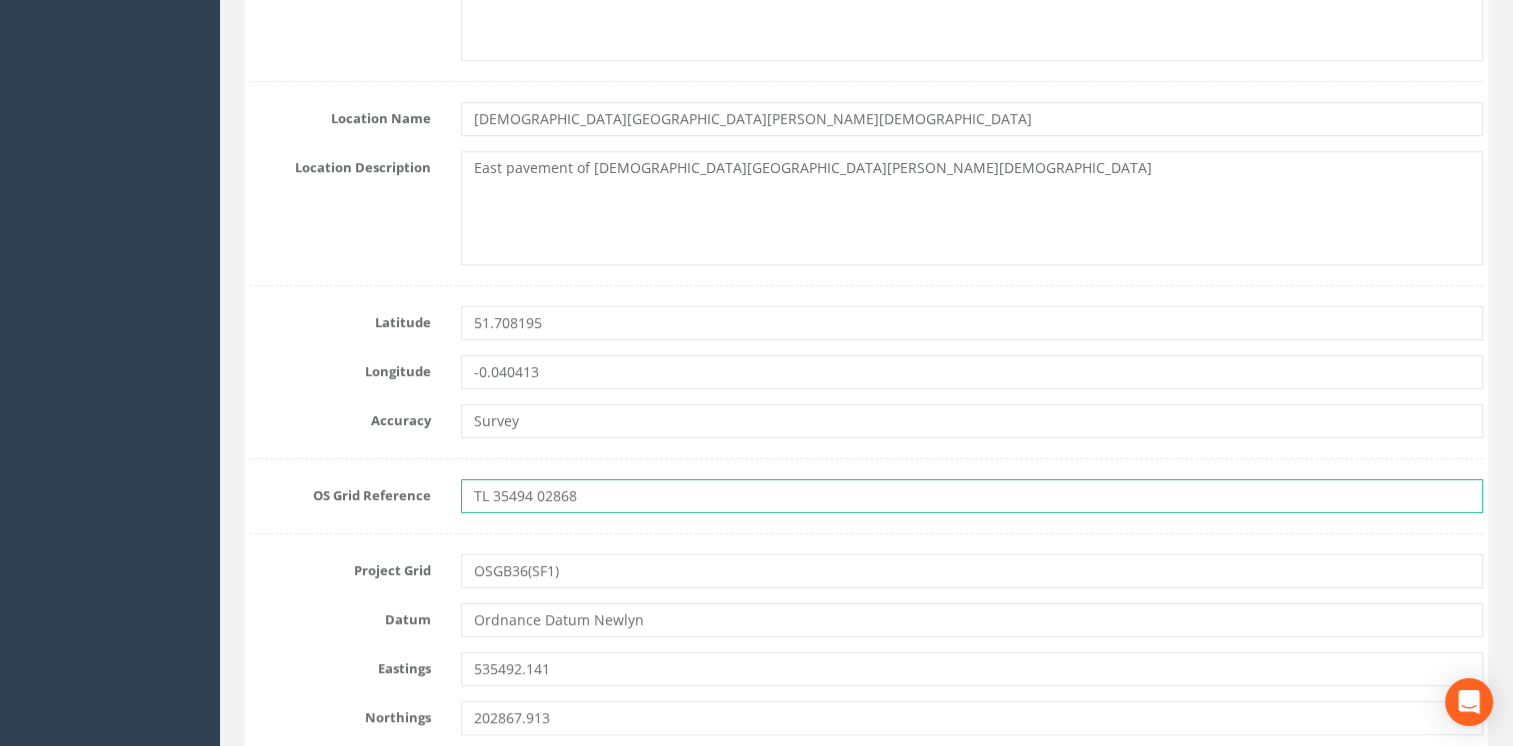 click on "TL 35494 02868" at bounding box center (972, 496) 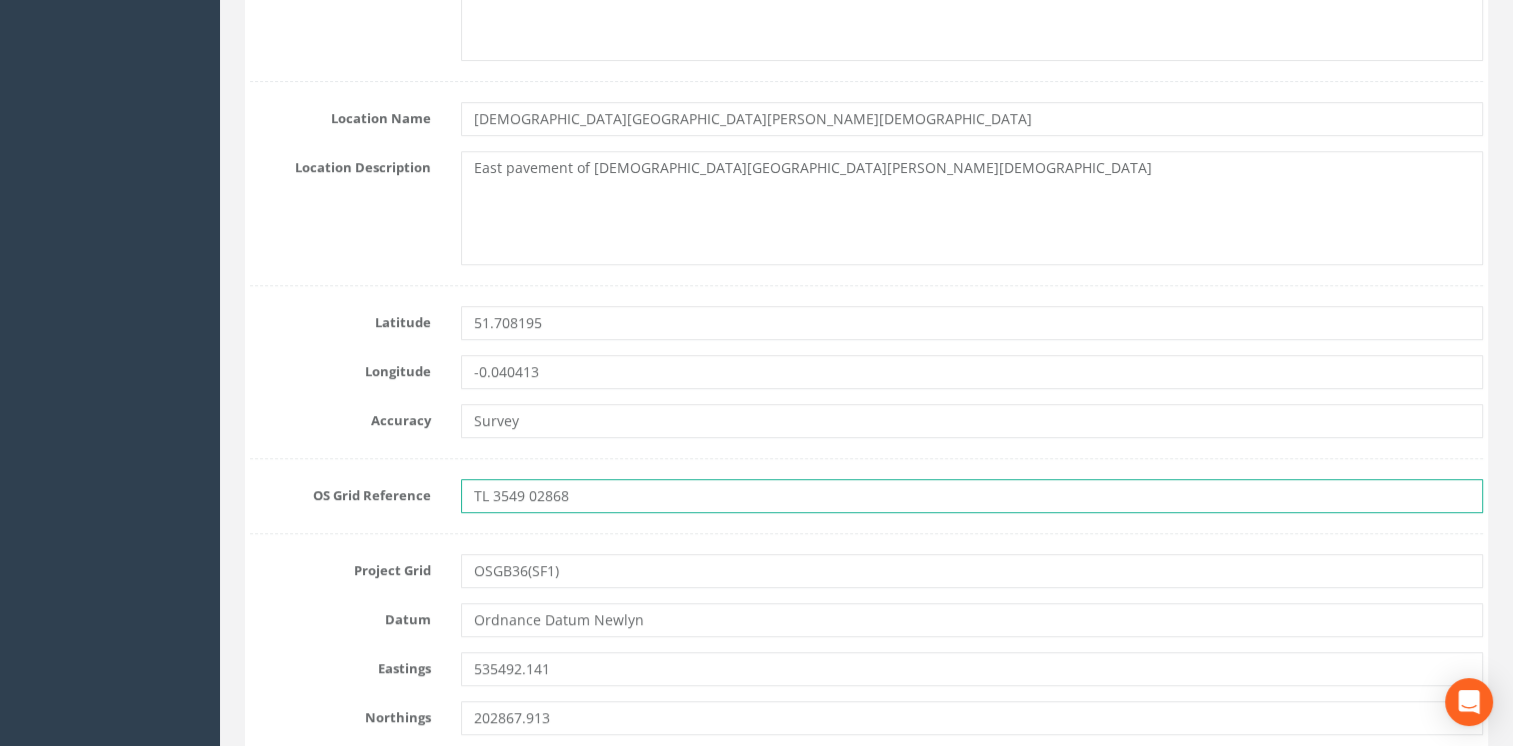 click on "TL 3549 02868" at bounding box center (972, 496) 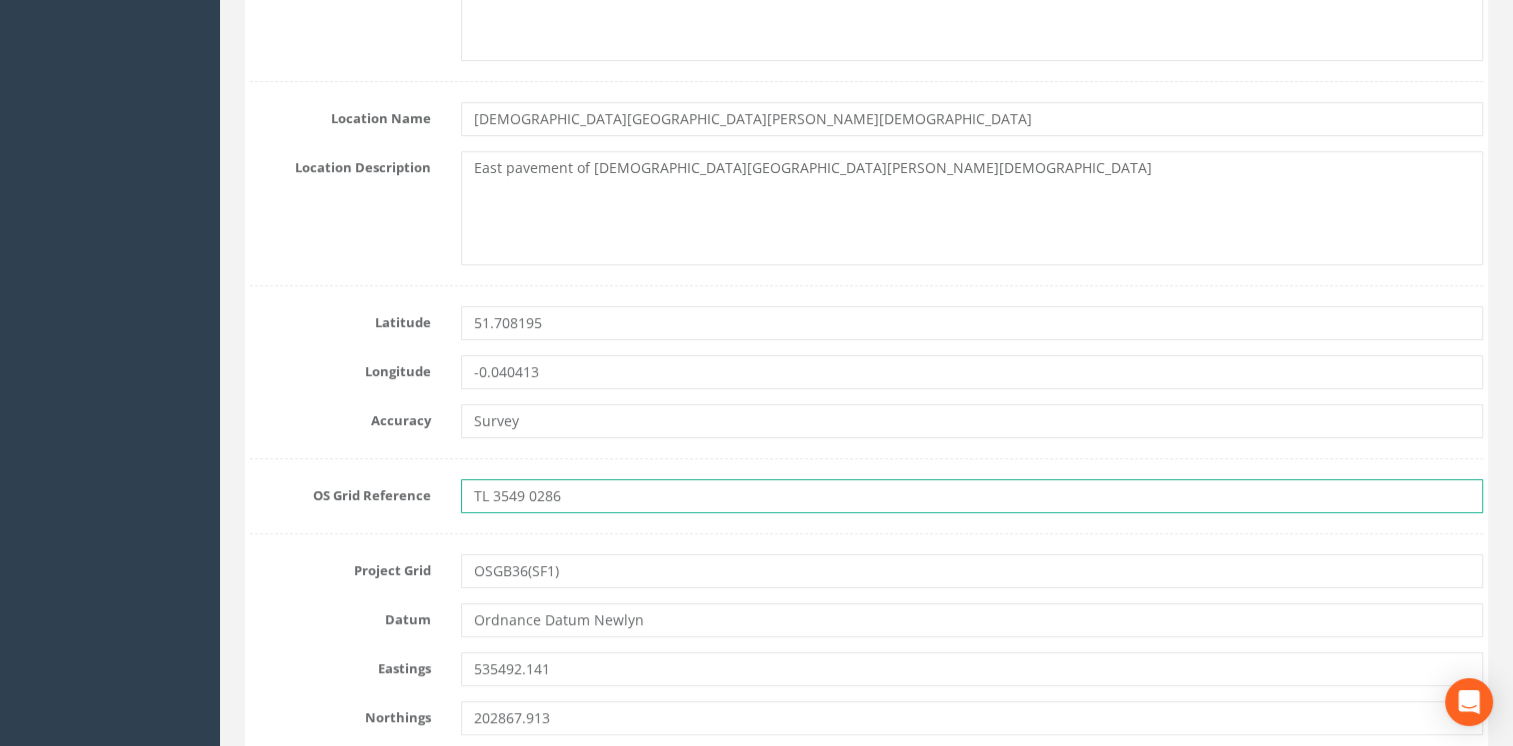 type on "TL 3549 0286" 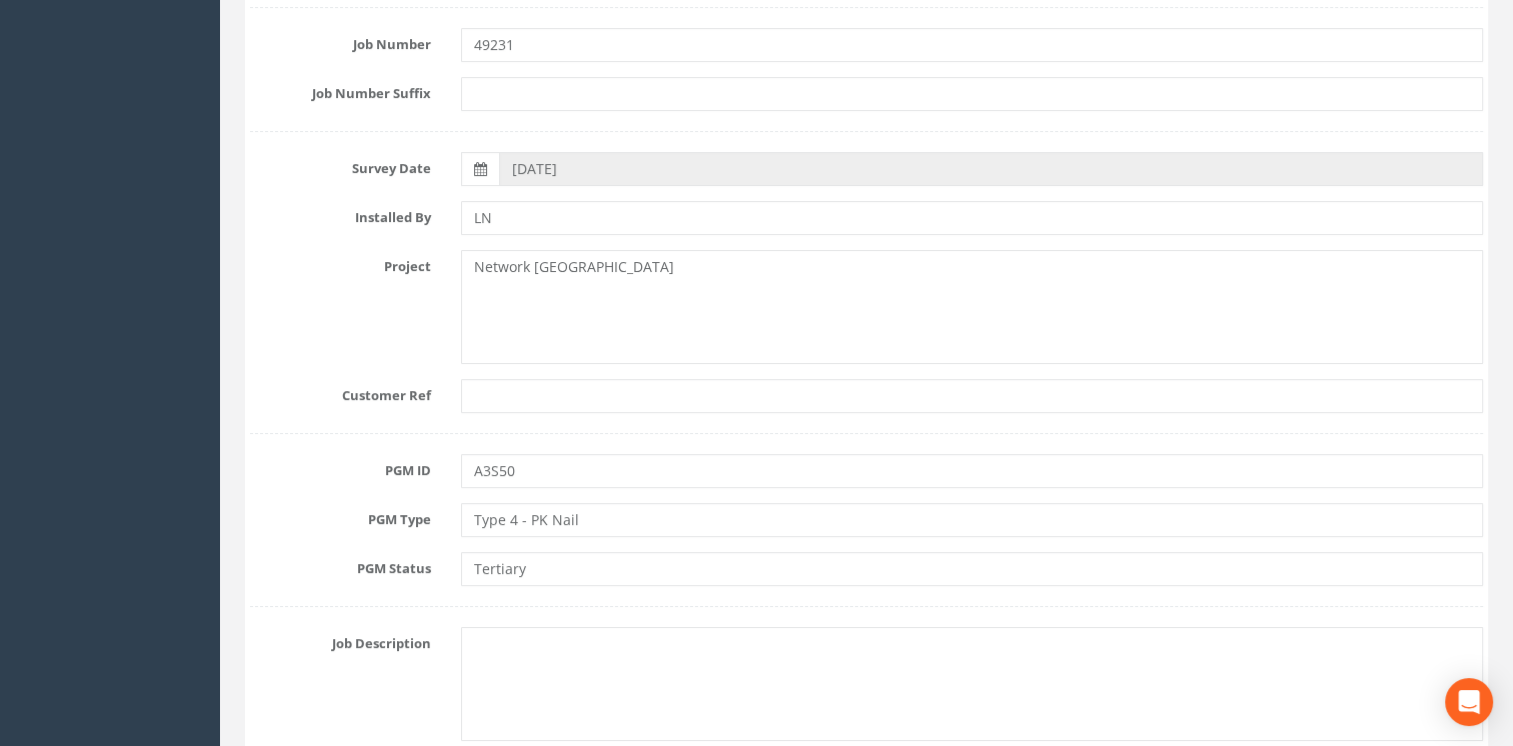 scroll, scrollTop: 0, scrollLeft: 0, axis: both 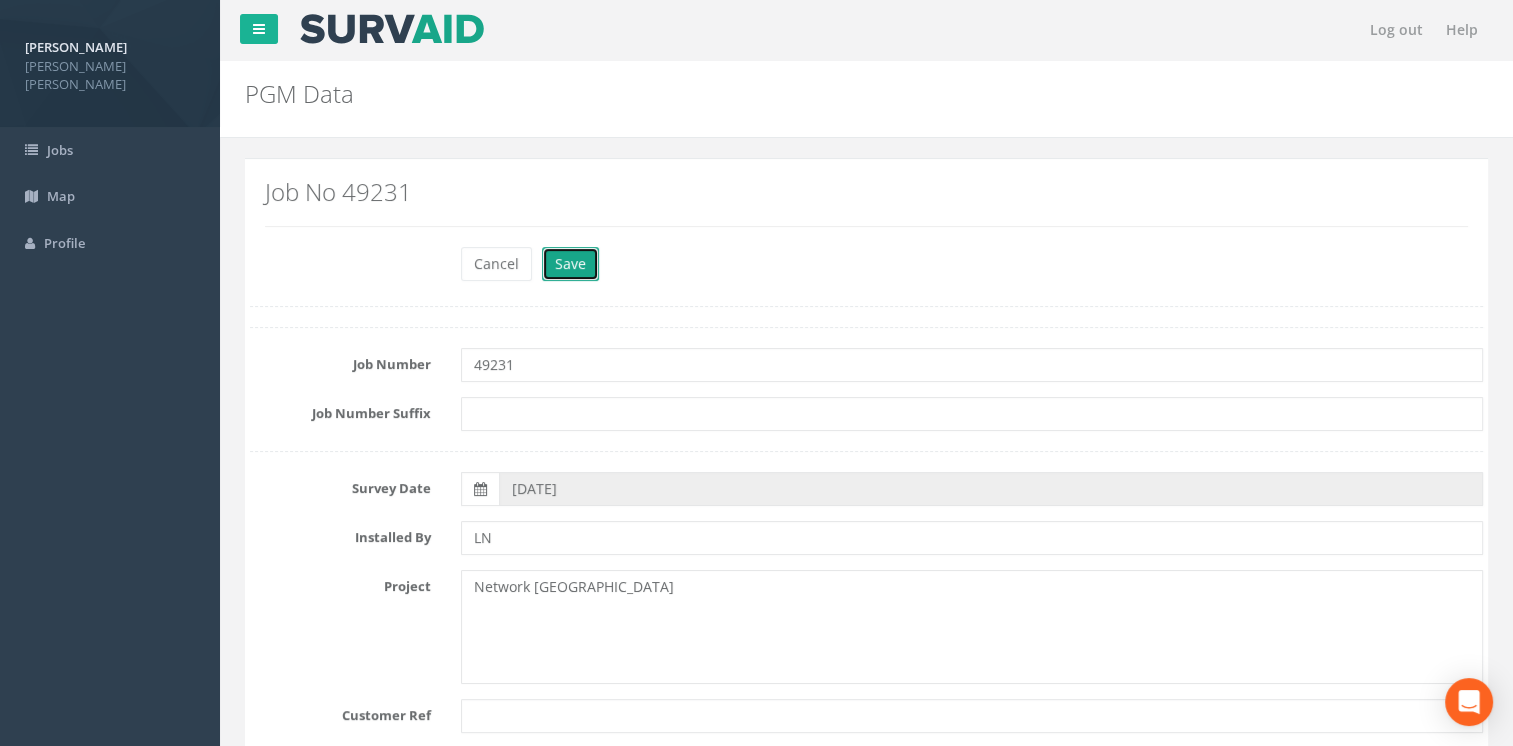 click on "Save" at bounding box center [570, 264] 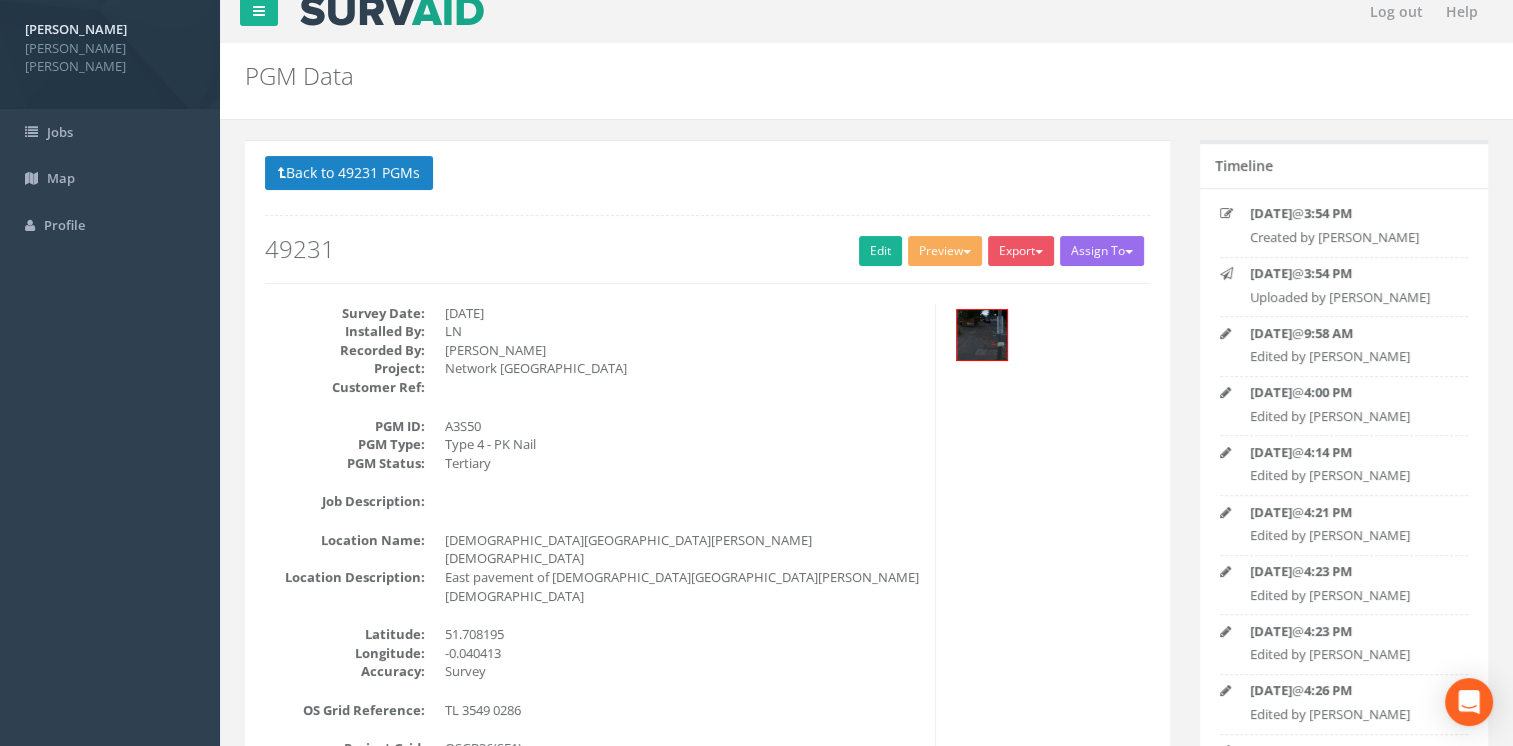 scroll, scrollTop: 0, scrollLeft: 0, axis: both 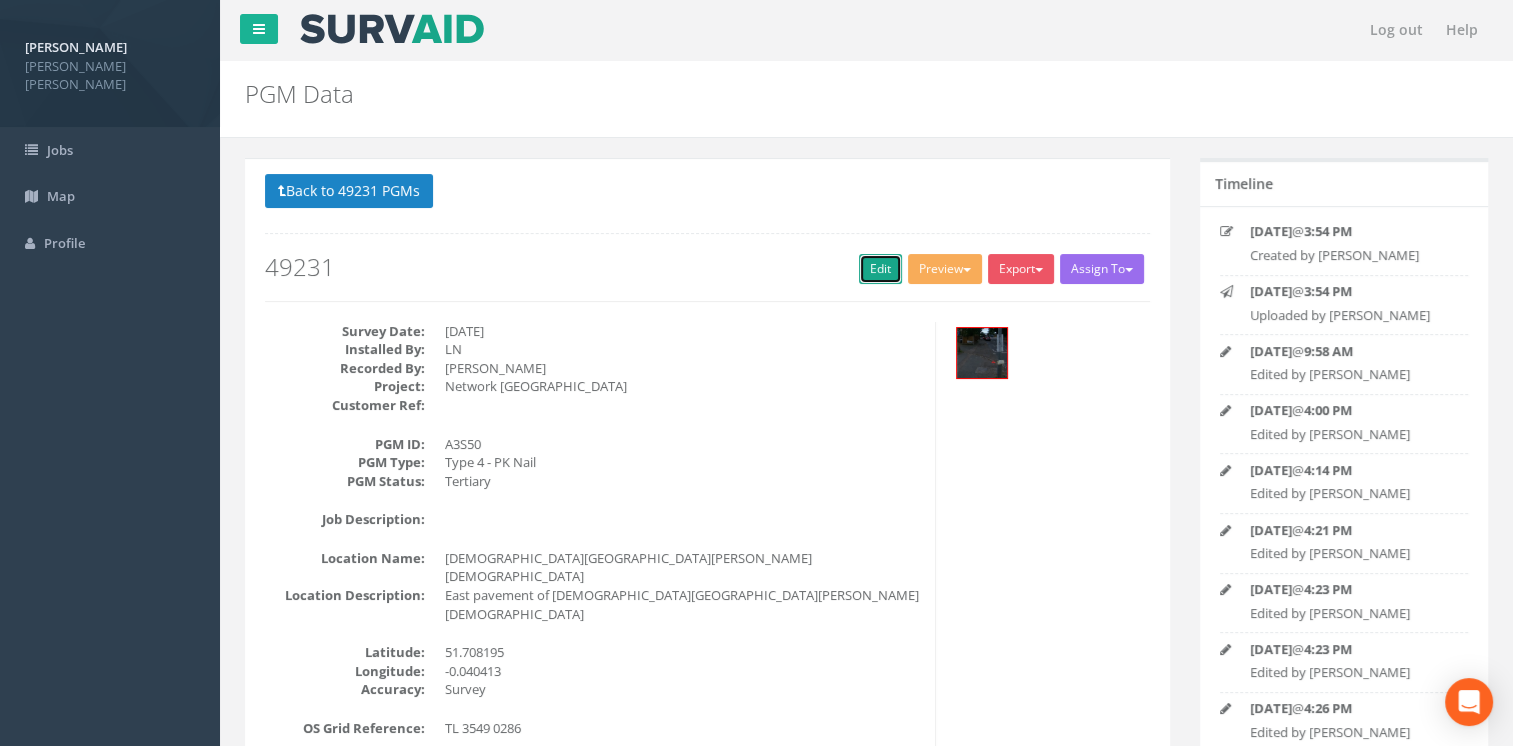 click on "Edit" at bounding box center [880, 269] 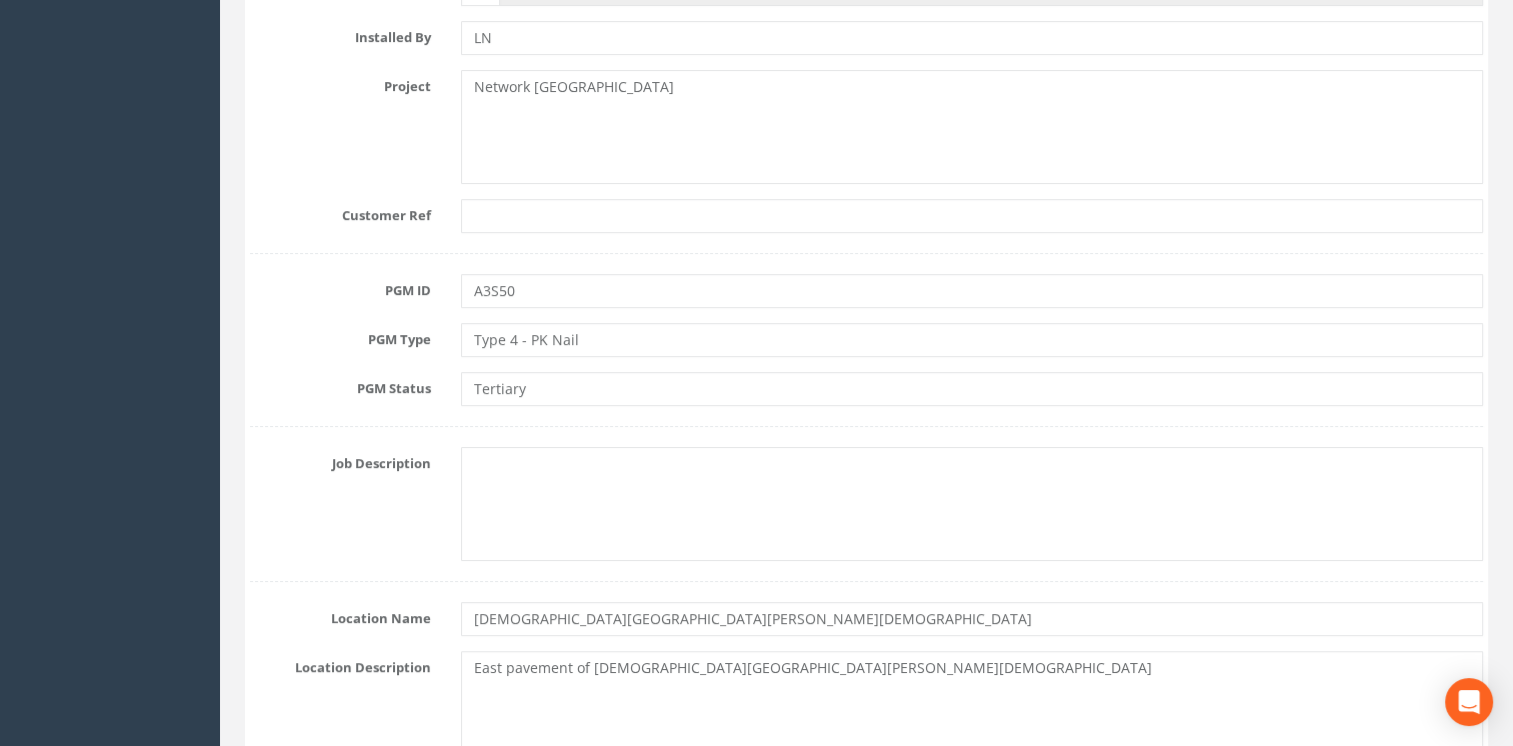 scroll, scrollTop: 0, scrollLeft: 0, axis: both 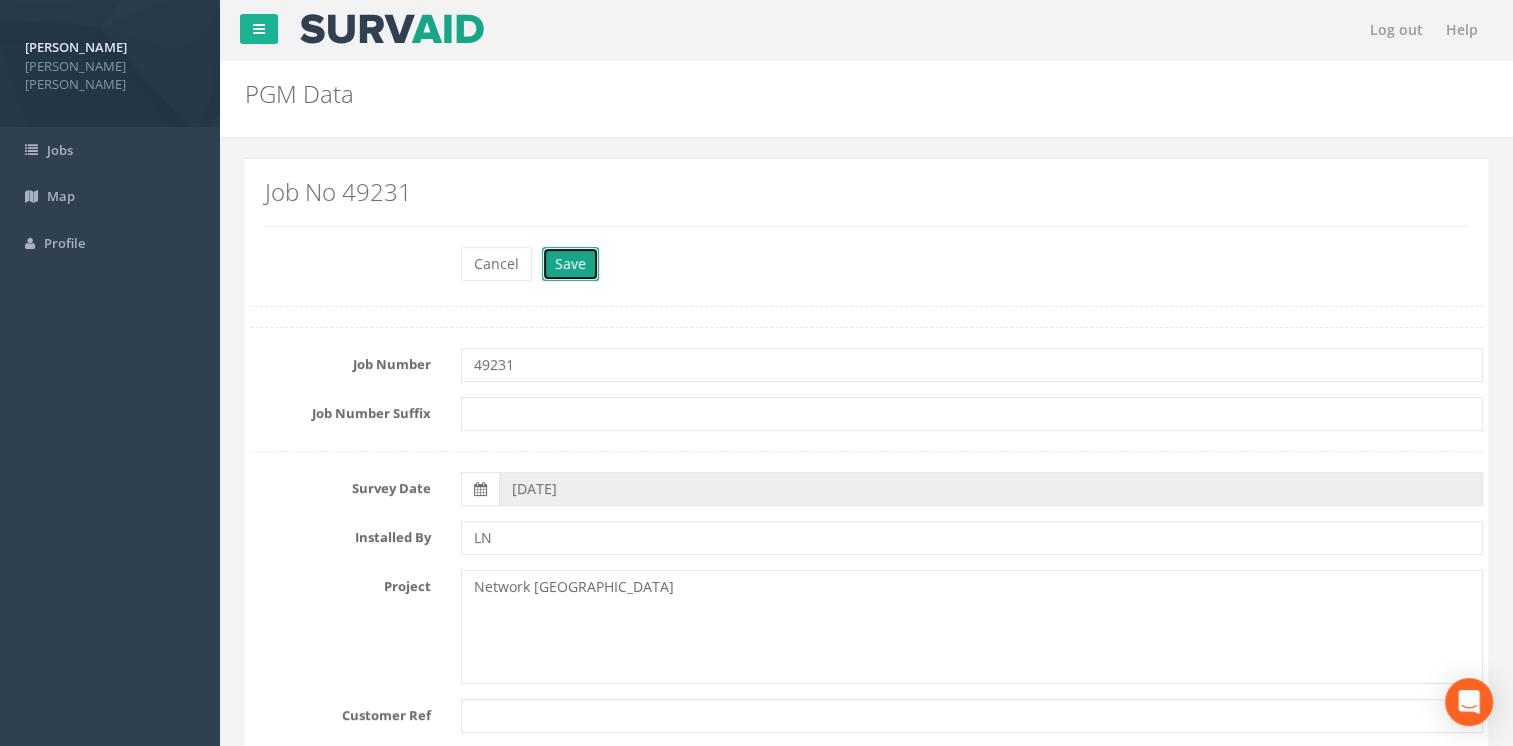 click on "Save" at bounding box center [570, 264] 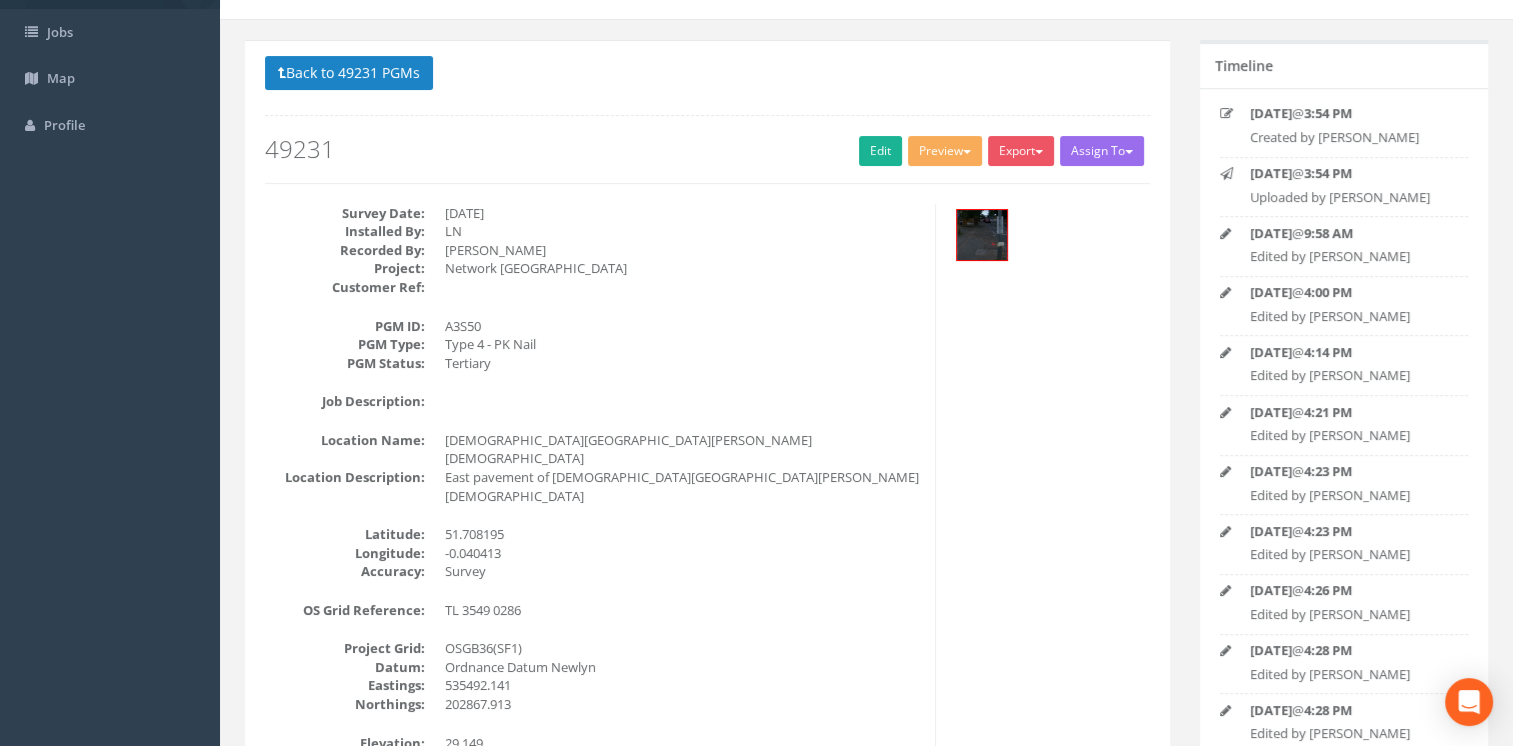 scroll, scrollTop: 0, scrollLeft: 0, axis: both 